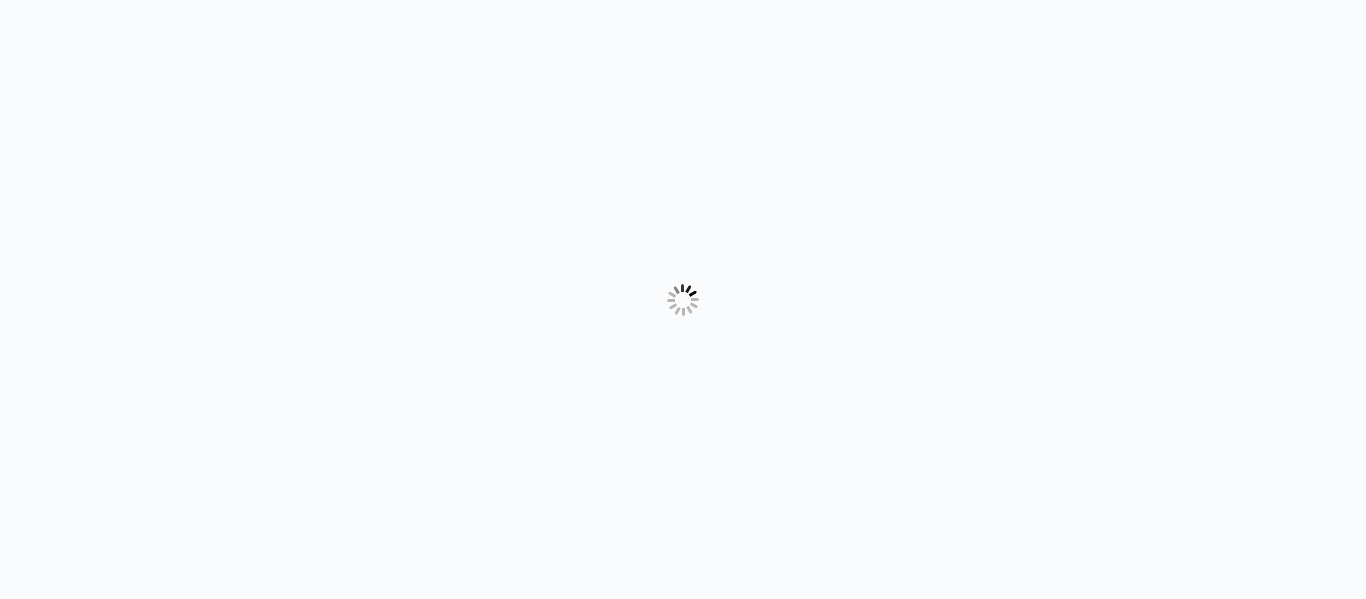 scroll, scrollTop: 0, scrollLeft: 0, axis: both 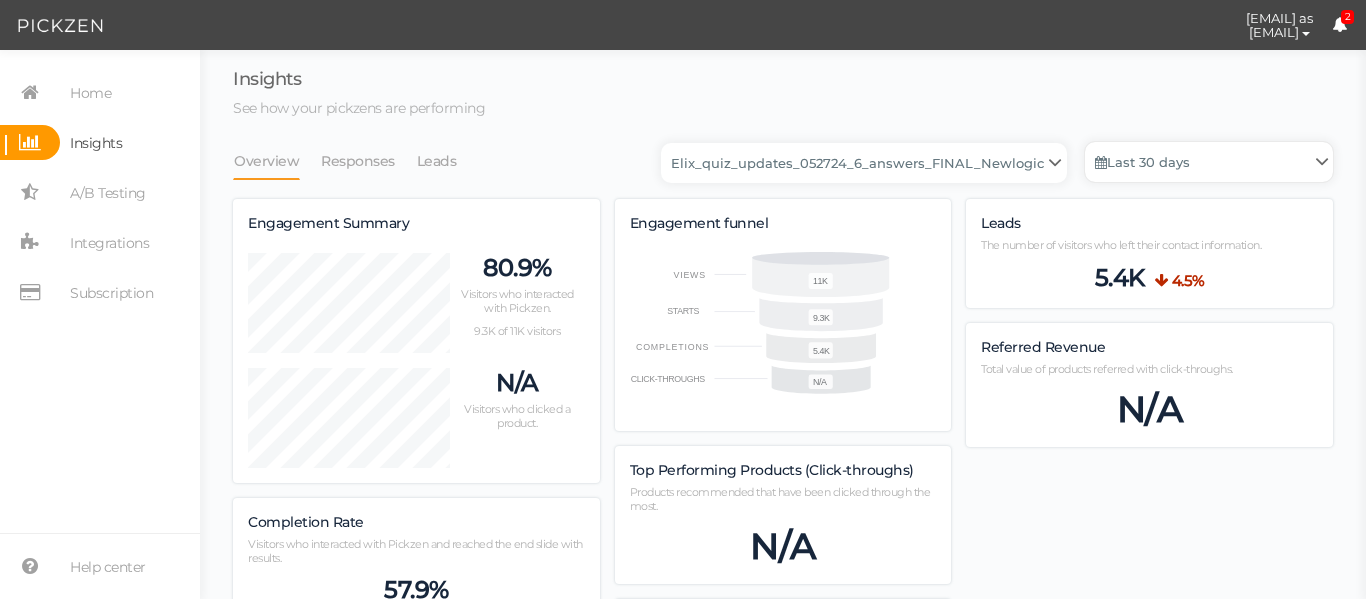 click on "Last 30 days" at bounding box center [1209, 162] 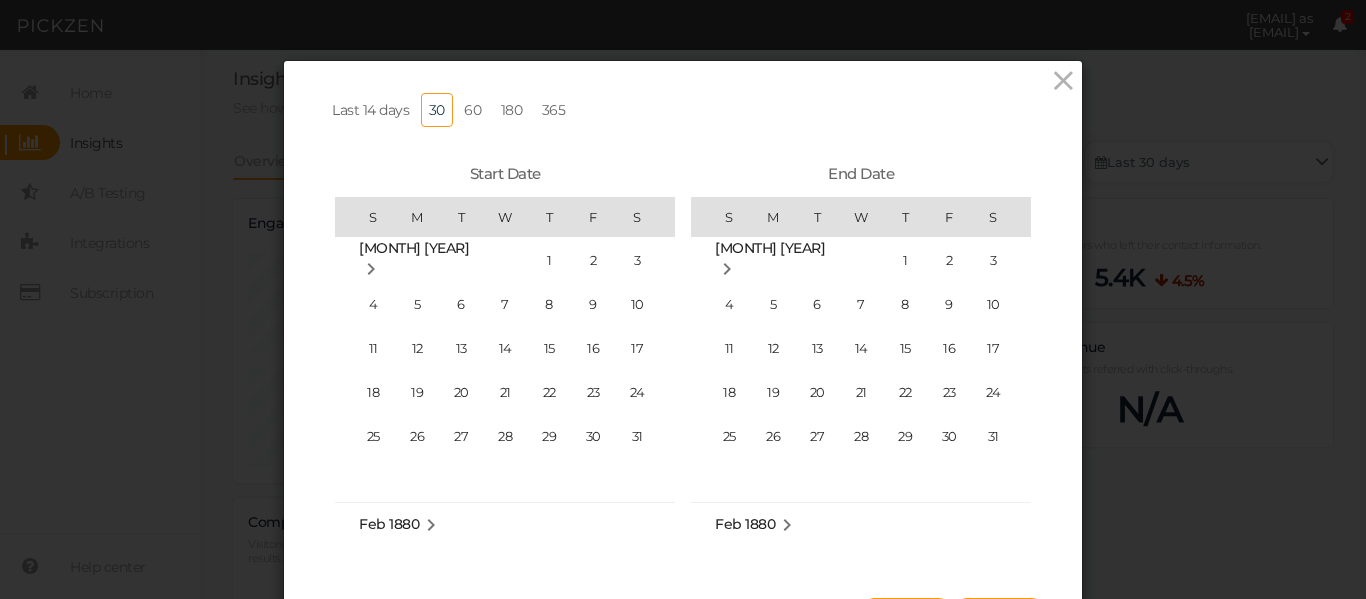 scroll, scrollTop: 462425, scrollLeft: 0, axis: vertical 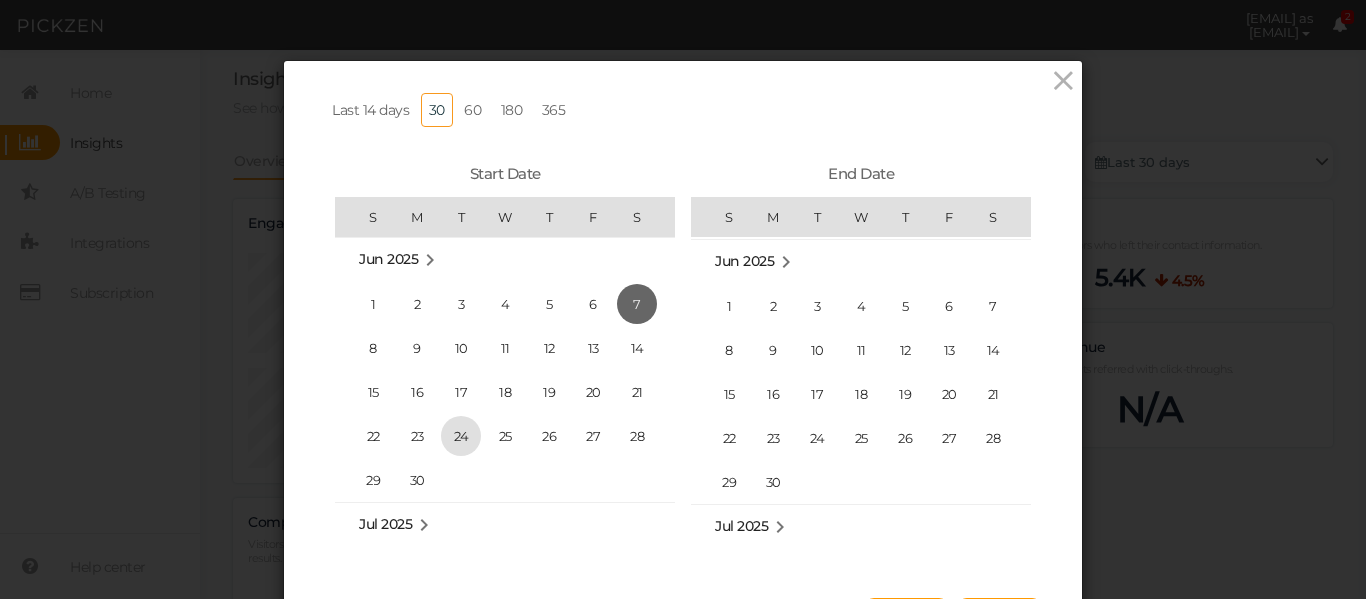 click on "24" at bounding box center (461, 436) 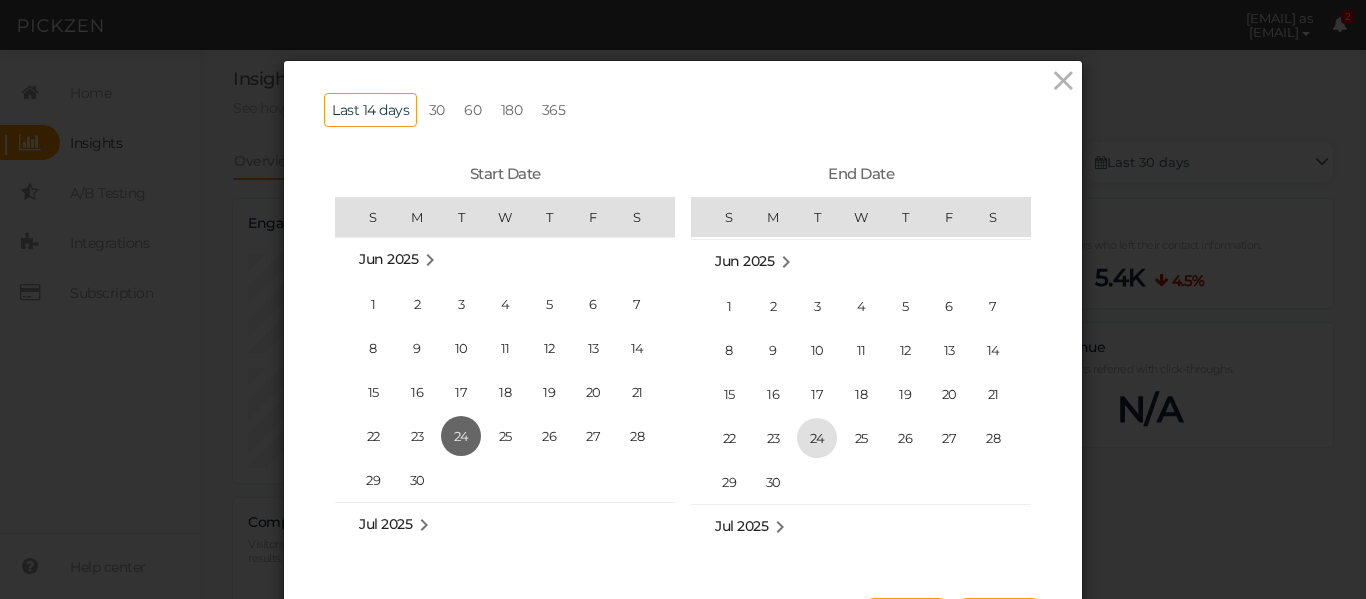 click on "24" at bounding box center (817, 438) 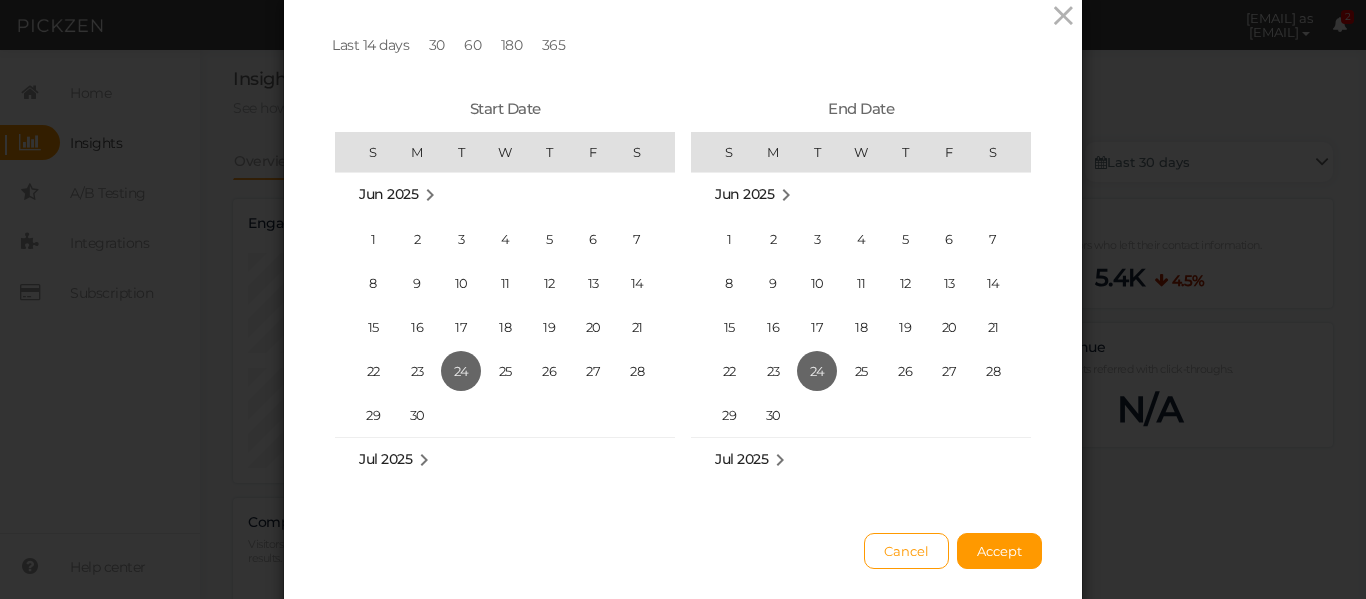 scroll, scrollTop: 67, scrollLeft: 0, axis: vertical 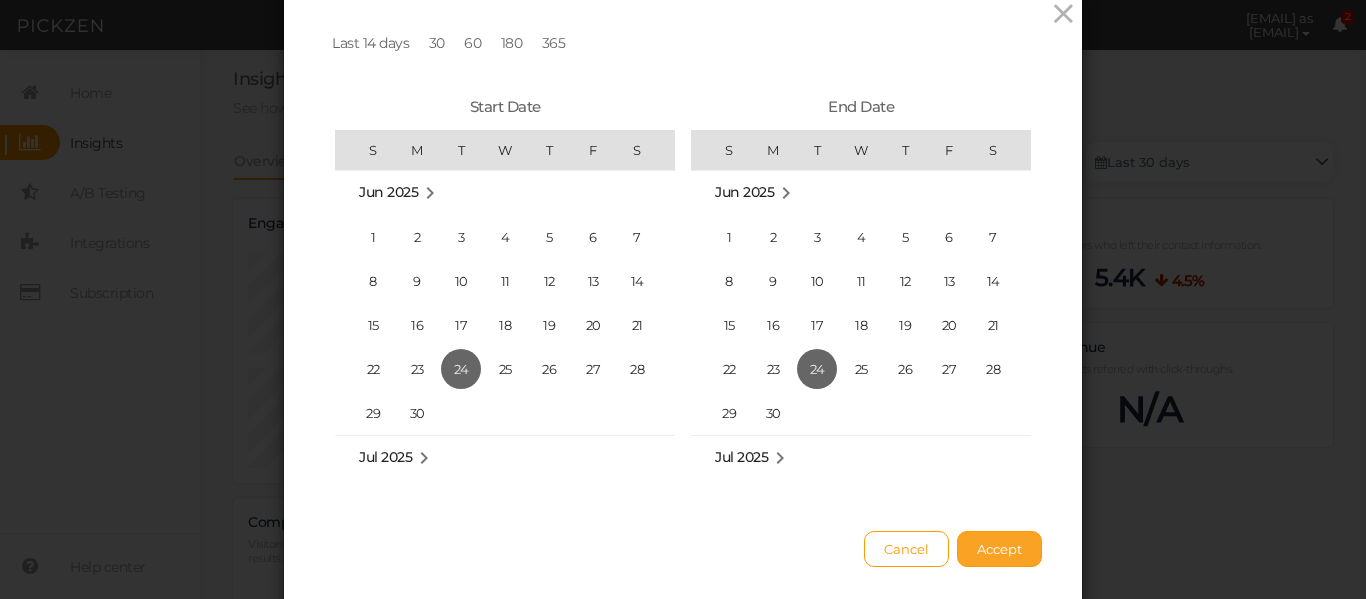 click on "Accept" at bounding box center (999, 549) 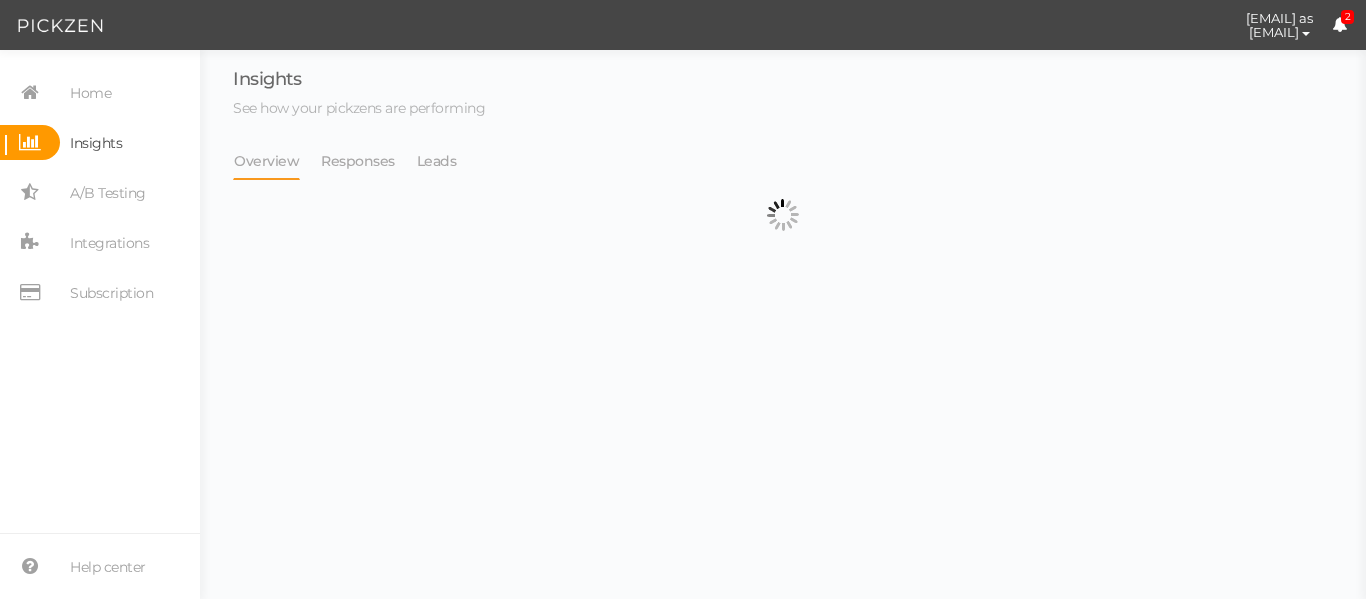 type 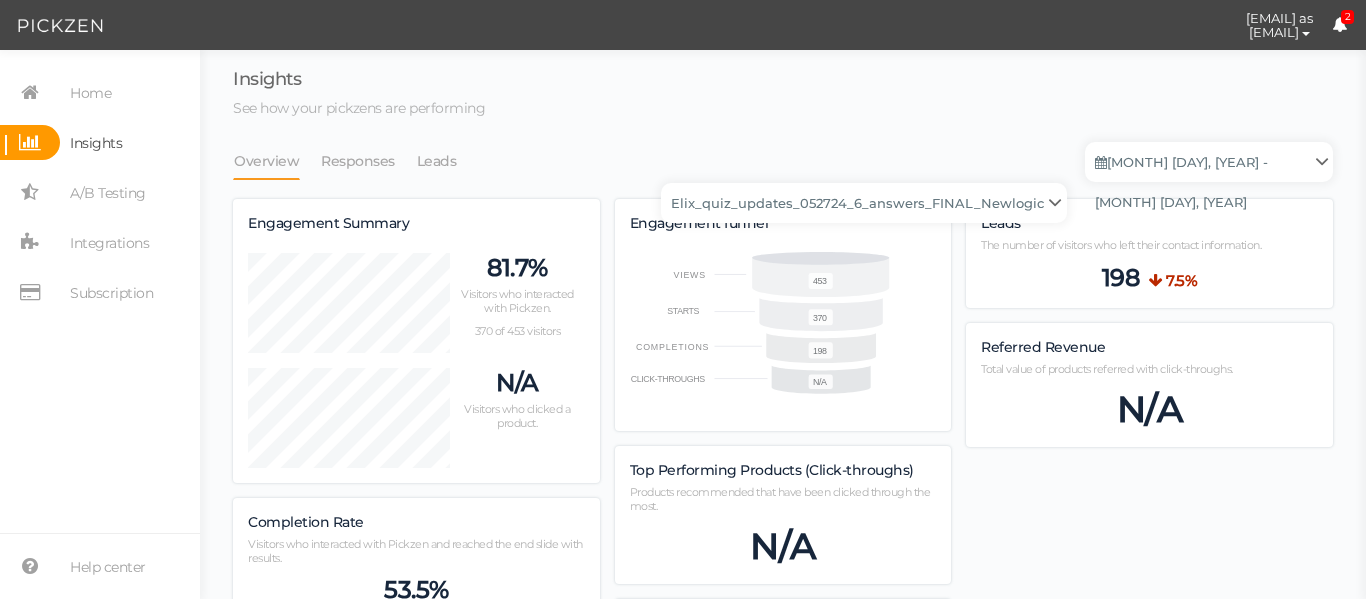 scroll, scrollTop: 998152, scrollLeft: 998900, axis: both 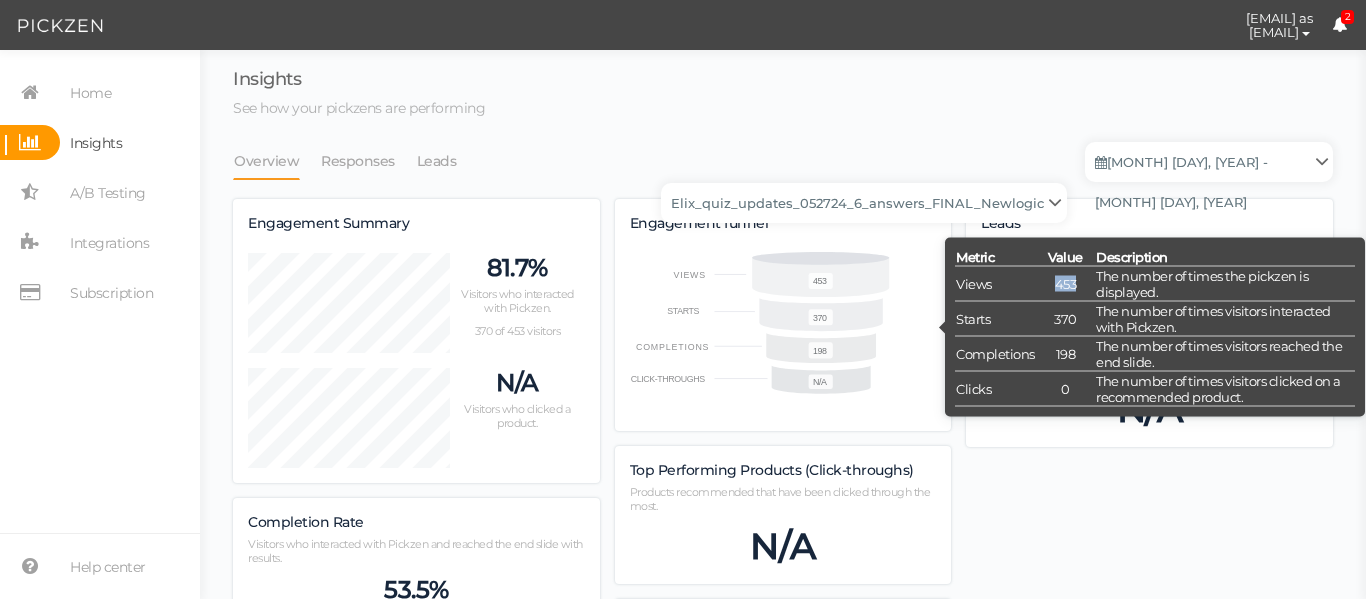 drag, startPoint x: 1070, startPoint y: 277, endPoint x: 1049, endPoint y: 284, distance: 22.135944 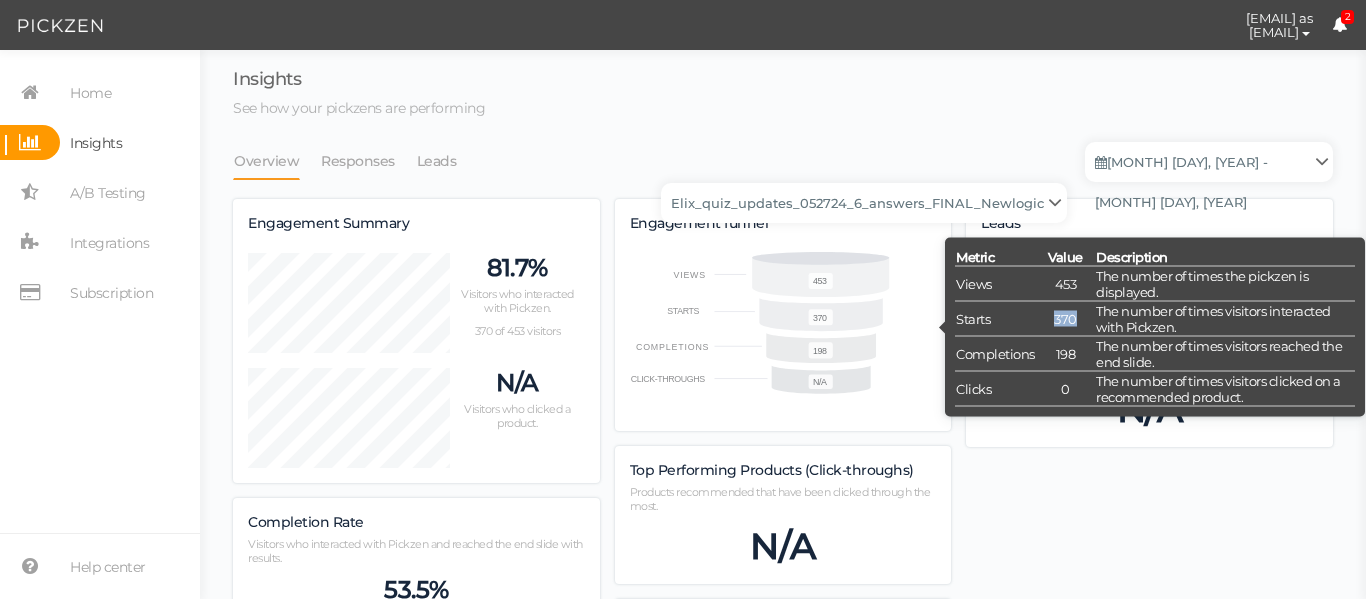 drag, startPoint x: 1071, startPoint y: 308, endPoint x: 1049, endPoint y: 318, distance: 24.166092 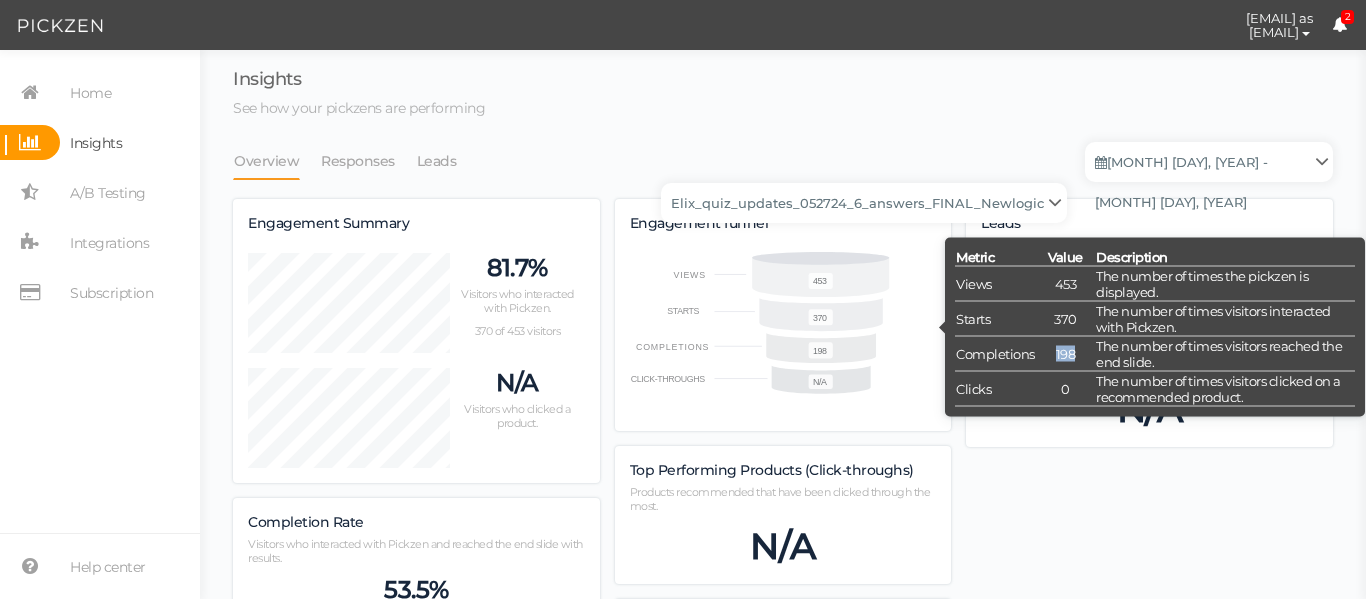 drag, startPoint x: 1068, startPoint y: 359, endPoint x: 1048, endPoint y: 359, distance: 20 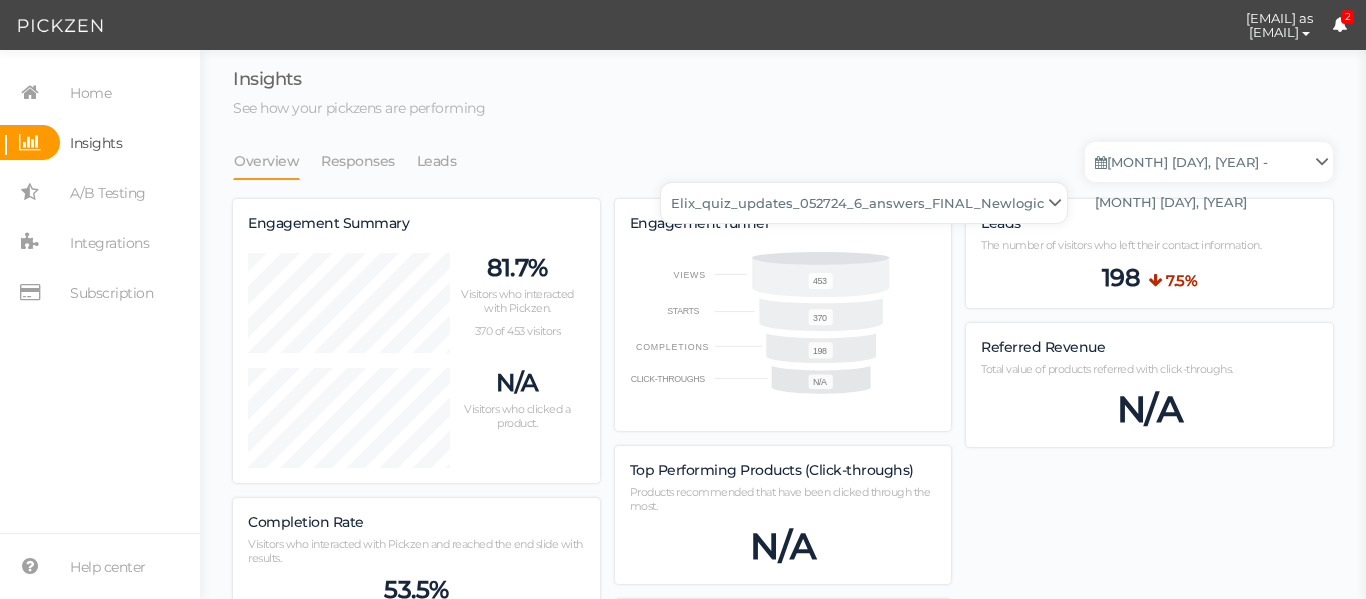 click on "Backup_2020010 backup_20200106 Elix Quiz PopUp Elix_quiz Elix_quiz [OLD] Elix_quiz_backup Elix_quiz_backup Elix_quiz_backup_06_09_22 Elix_quiz_backup_07_22 Elix_quiz_backup_08_24 Elix_quiz_backup_august_20 Elix_quiz_Backup_PZ Elix_quiz_backup_pz_09_02 Elix_quiz_copy Elix_quiz_copy Elix_quiz_copy Elix_quiz_copy Elix_quiz_copy Elix_quiz_copy Elix_quiz_copy 12.15.23 Elix_quiz_copy 2.08.24 Elix_quiz_copy CRO test DO NOT PUBLISH Elix_quiz_copy CRO test DO NOT PUBLISH_copy Elix_quiz_copy_ w research quesitons  Elix_quiz_copy_07_04_22 Elix_quiz_copy_10-27 Elix_quiz_copyScroll Elix_quiz_CRO test V2 DO NOT PUBLISH  Elix_quiz_new Elix_quiz_new_answers Elix_quiz_new_answers_BACKUP Elix_quiz_new_answers_copy Elix_quiz_new_backup Elix_quiz_new_edits_copy Elix_quiz_new_headline Elix_quiz_original version Elix_quiz_triplewhale_bear Elix_quiz_updates_051324 Elix_quiz_updates_051324_6_answers Elix_quiz_updates_051324_8_answers Elix_quiz_updates_052724_6_answers_FINAL Elix_quiz_updates_052724_6_answers_FINAL_copy Untitled" at bounding box center (864, 203) 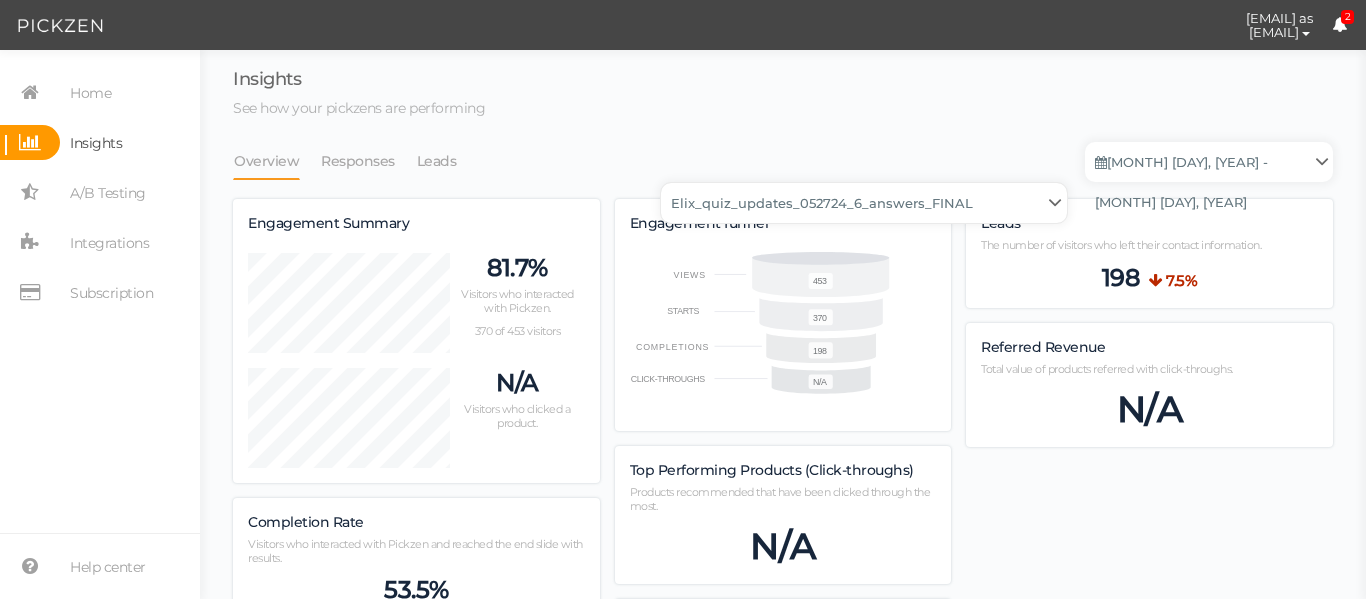 click on "Backup_2020010 backup_20200106 Elix Quiz PopUp Elix_quiz Elix_quiz [OLD] Elix_quiz_backup Elix_quiz_backup Elix_quiz_backup_06_09_22 Elix_quiz_backup_07_22 Elix_quiz_backup_08_24 Elix_quiz_backup_august_20 Elix_quiz_Backup_PZ Elix_quiz_backup_pz_09_02 Elix_quiz_copy Elix_quiz_copy Elix_quiz_copy Elix_quiz_copy Elix_quiz_copy Elix_quiz_copy Elix_quiz_copy 12.15.23 Elix_quiz_copy 2.08.24 Elix_quiz_copy CRO test DO NOT PUBLISH Elix_quiz_copy CRO test DO NOT PUBLISH_copy Elix_quiz_copy_ w research quesitons  Elix_quiz_copy_07_04_22 Elix_quiz_copy_10-27 Elix_quiz_copyScroll Elix_quiz_CRO test V2 DO NOT PUBLISH  Elix_quiz_new Elix_quiz_new_answers Elix_quiz_new_answers_BACKUP Elix_quiz_new_answers_copy Elix_quiz_new_backup Elix_quiz_new_edits_copy Elix_quiz_new_headline Elix_quiz_original version Elix_quiz_triplewhale_bear Elix_quiz_updates_051324 Elix_quiz_updates_051324_6_answers Elix_quiz_updates_051324_8_answers Elix_quiz_updates_052724_6_answers_FINAL Elix_quiz_updates_052724_6_answers_FINAL_copy Untitled" at bounding box center [864, 203] 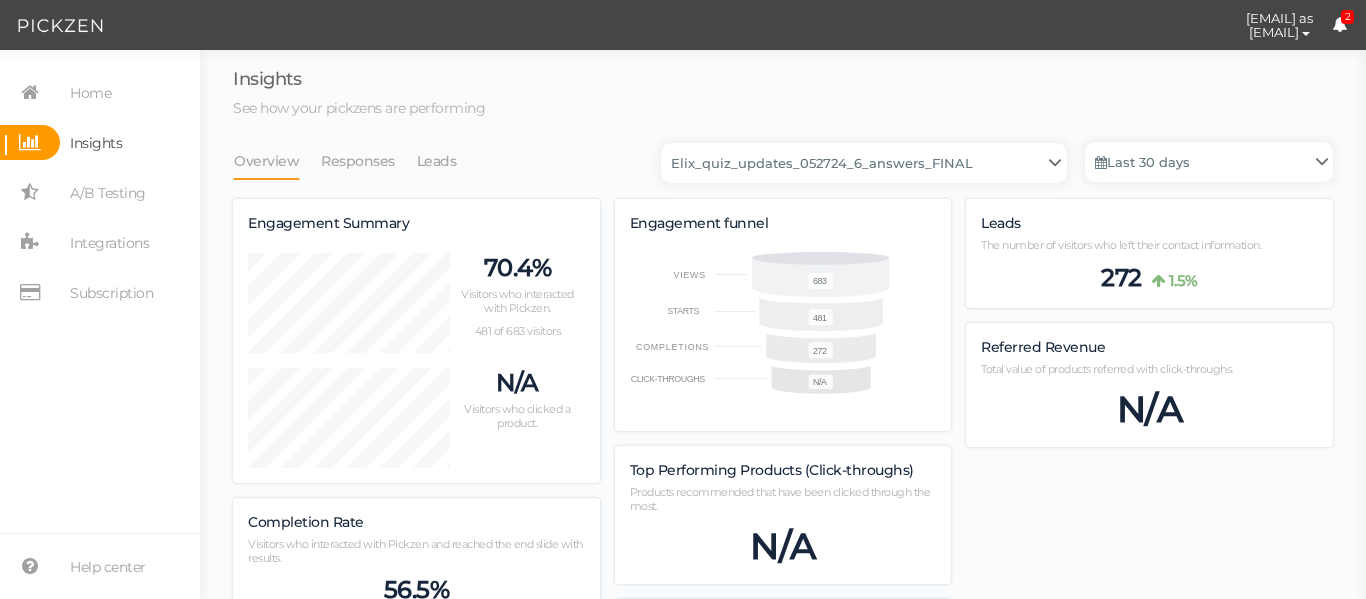 scroll, scrollTop: 997845, scrollLeft: 998900, axis: both 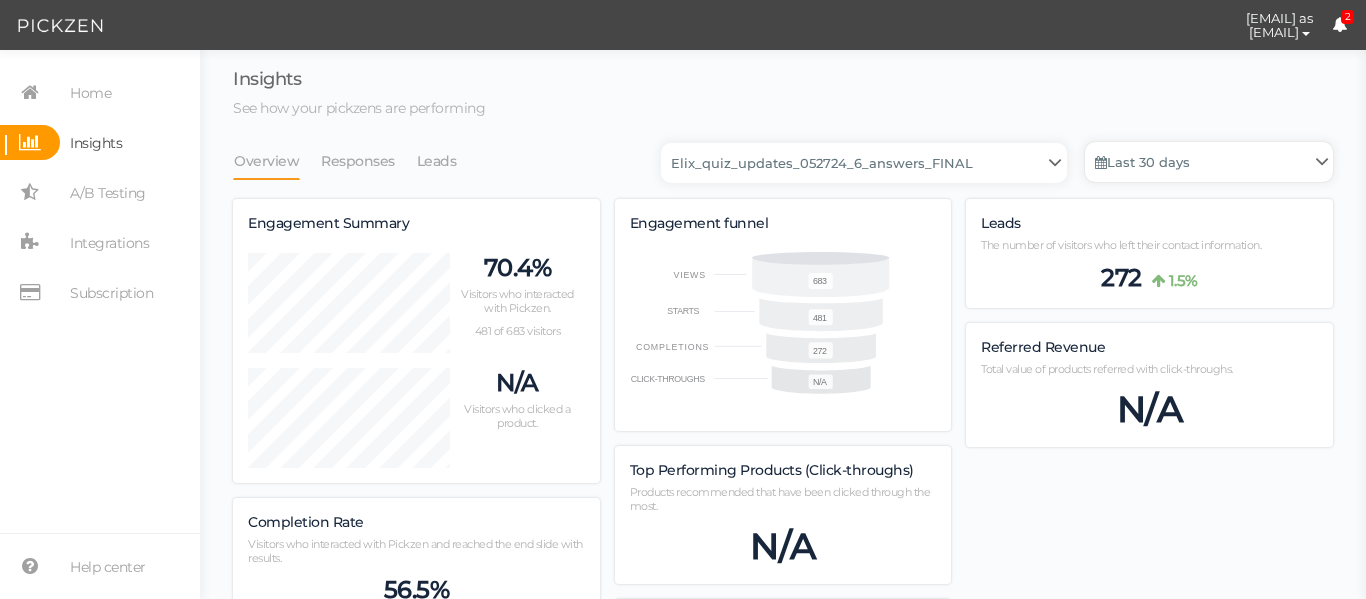 click on "Last 30 days" at bounding box center [1209, 162] 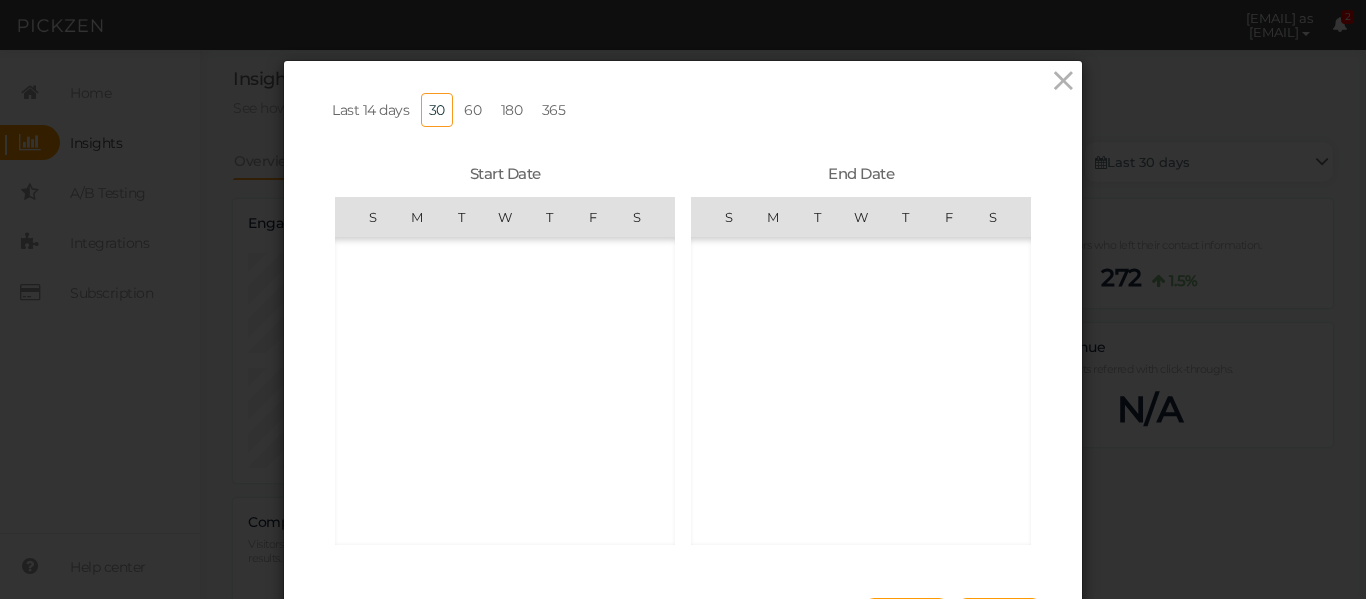 scroll, scrollTop: 462425, scrollLeft: 0, axis: vertical 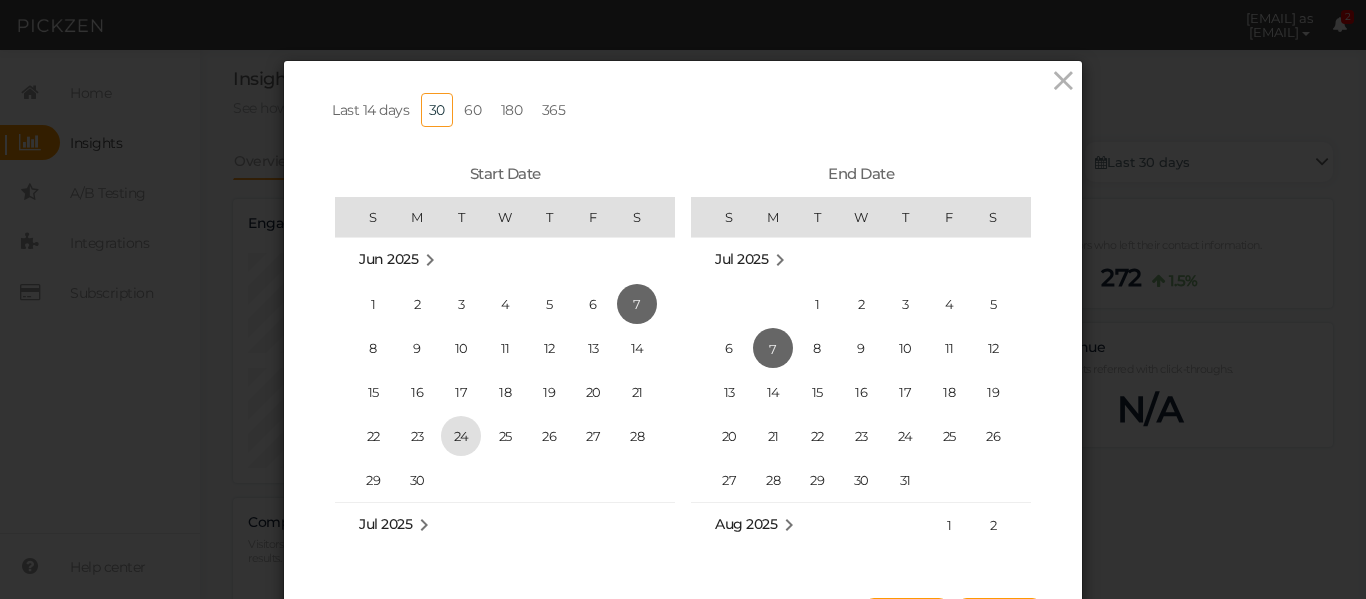 click on "24" at bounding box center (461, 436) 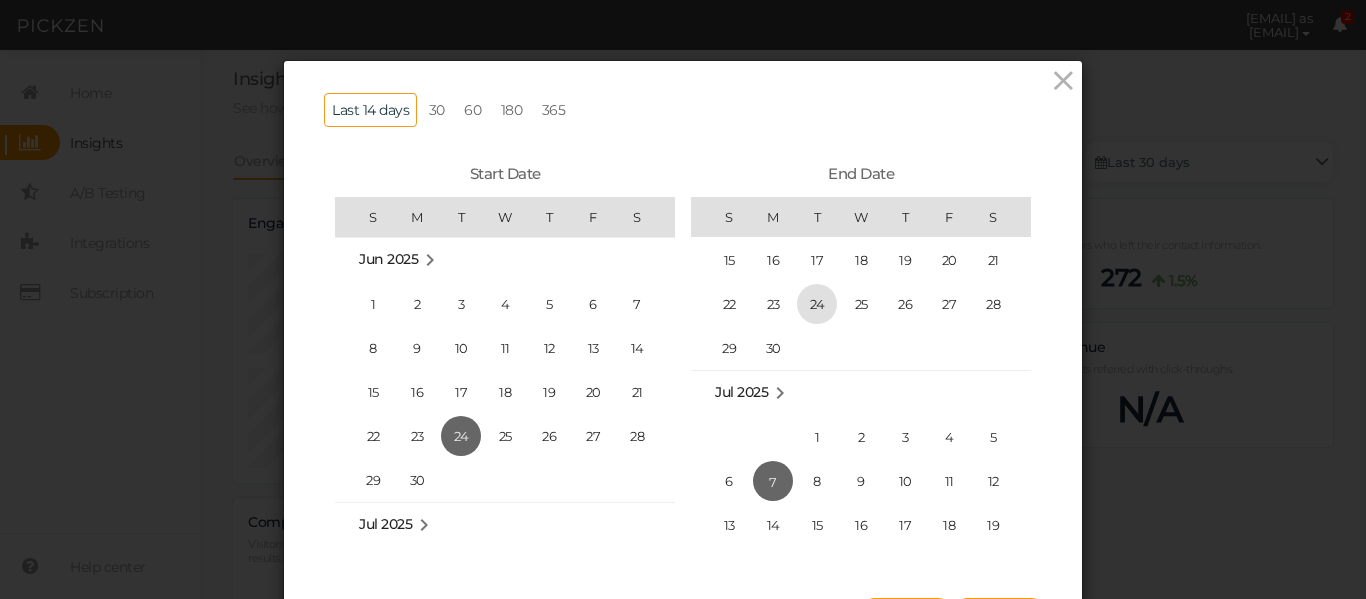 click on "24" at bounding box center (817, 304) 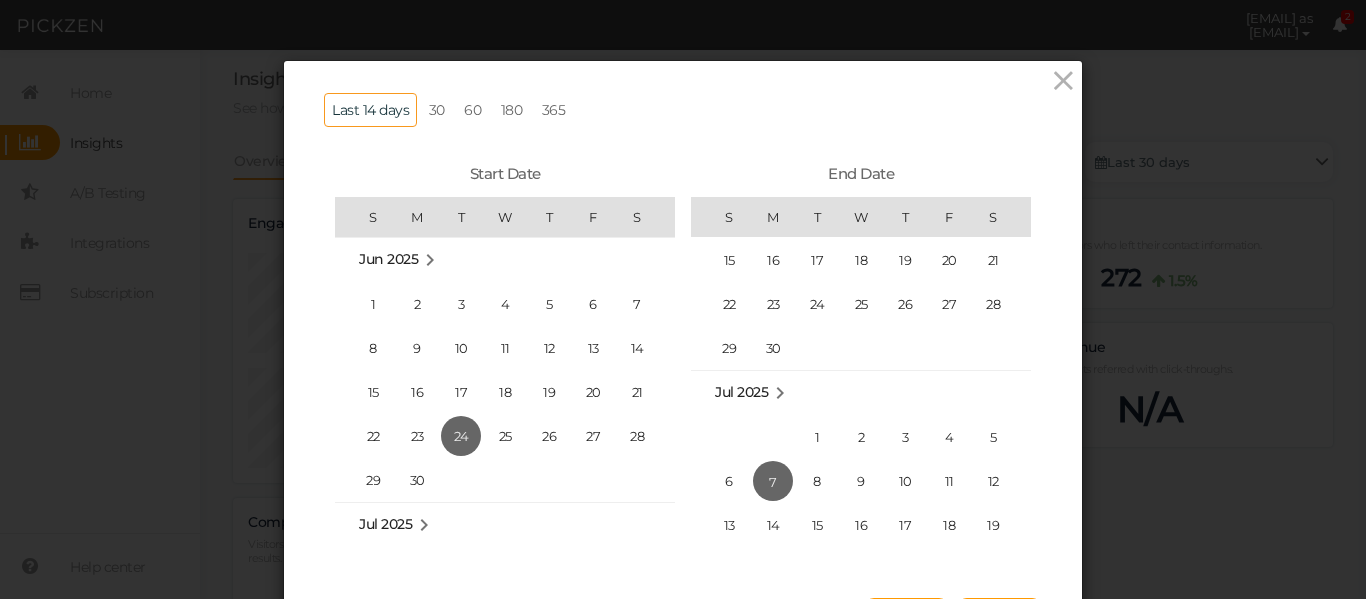 scroll, scrollTop: 462425, scrollLeft: 0, axis: vertical 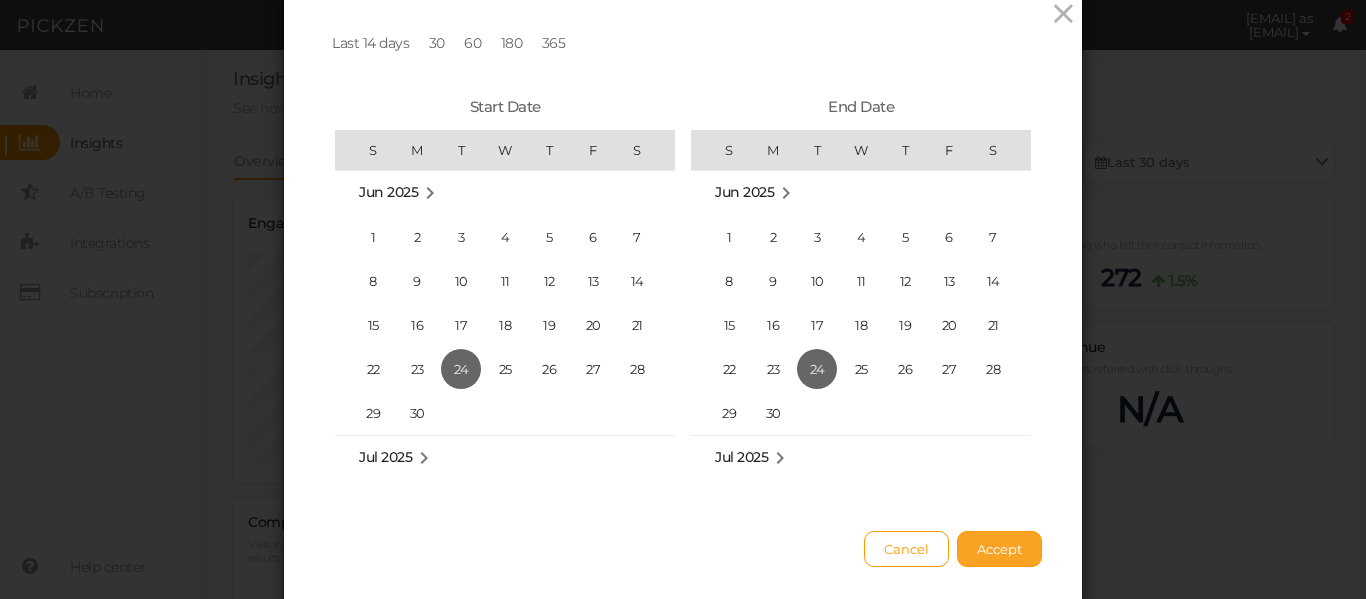 click on "Accept" at bounding box center [999, 549] 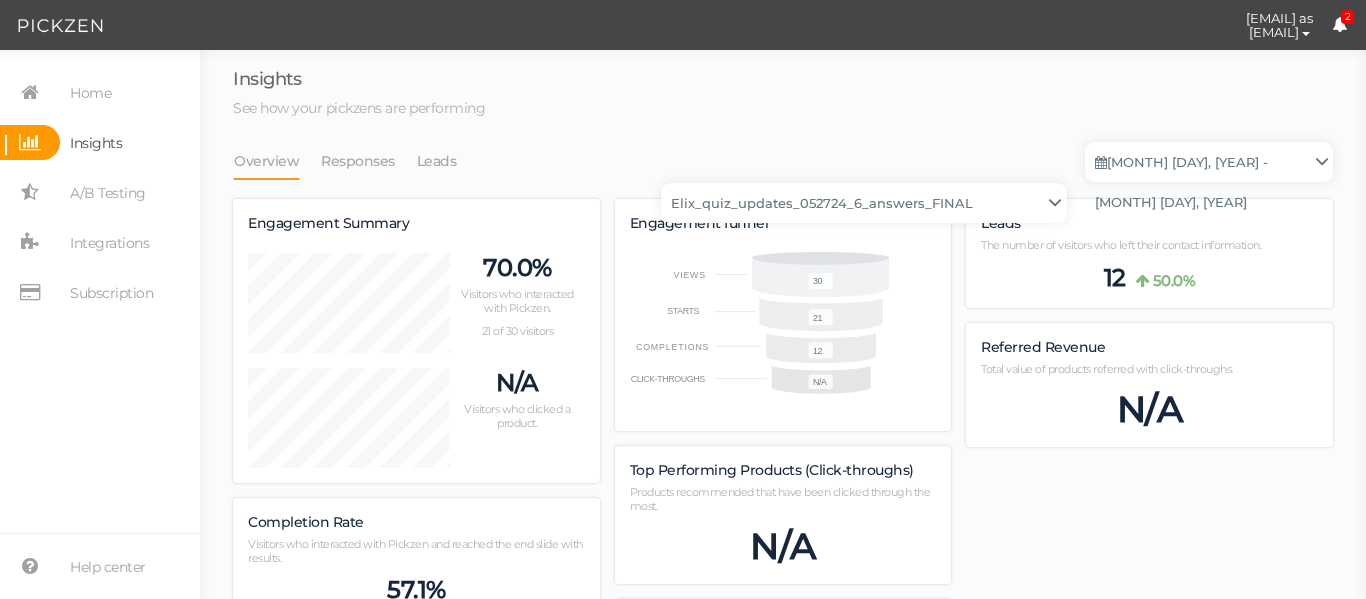 scroll, scrollTop: 998644, scrollLeft: 998900, axis: both 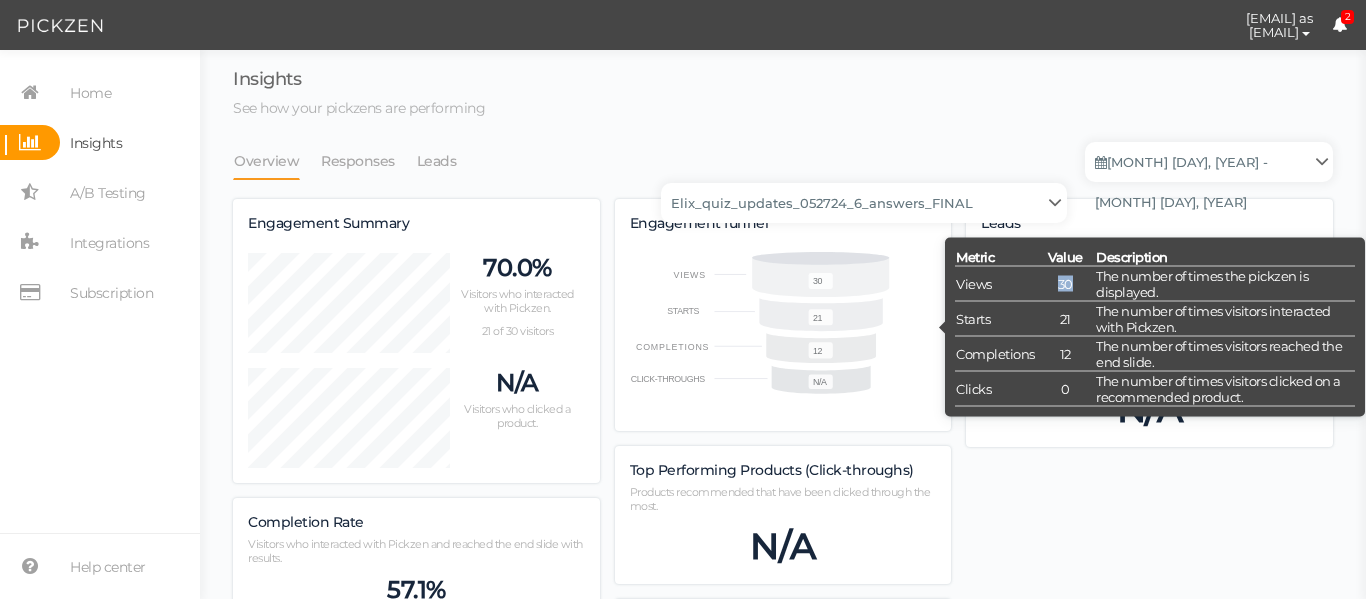 drag, startPoint x: 1072, startPoint y: 277, endPoint x: 1052, endPoint y: 284, distance: 21.189621 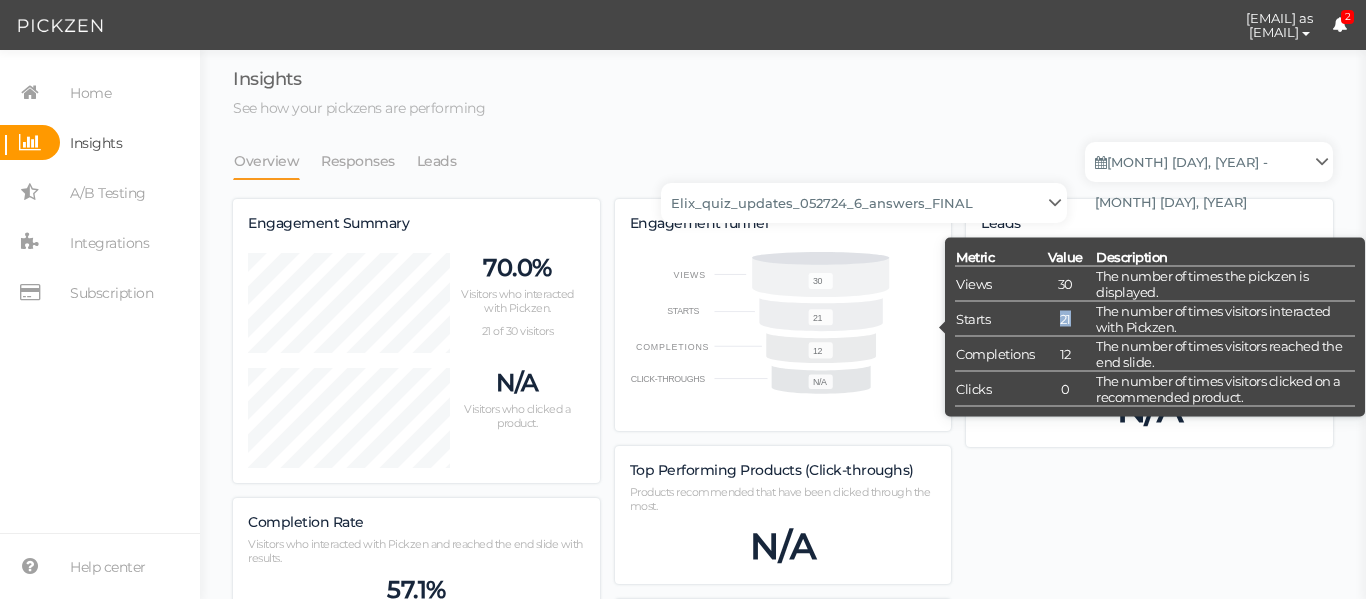 drag, startPoint x: 1070, startPoint y: 314, endPoint x: 1052, endPoint y: 319, distance: 18.681541 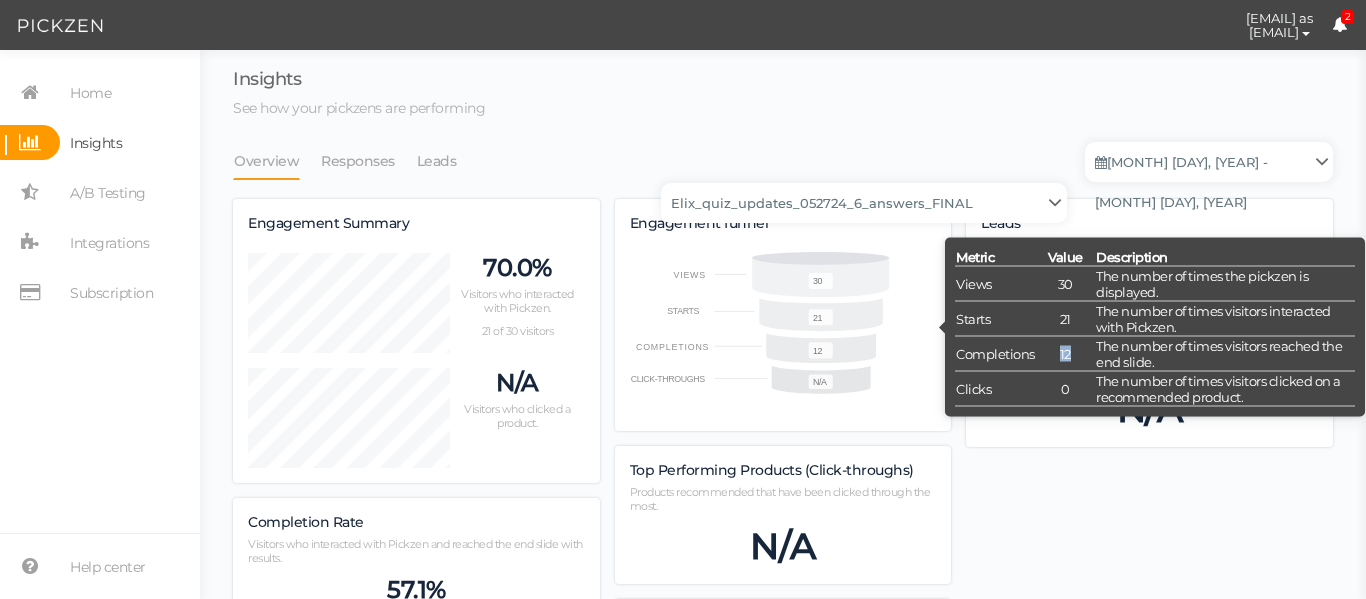 drag, startPoint x: 1067, startPoint y: 357, endPoint x: 1050, endPoint y: 358, distance: 17.029387 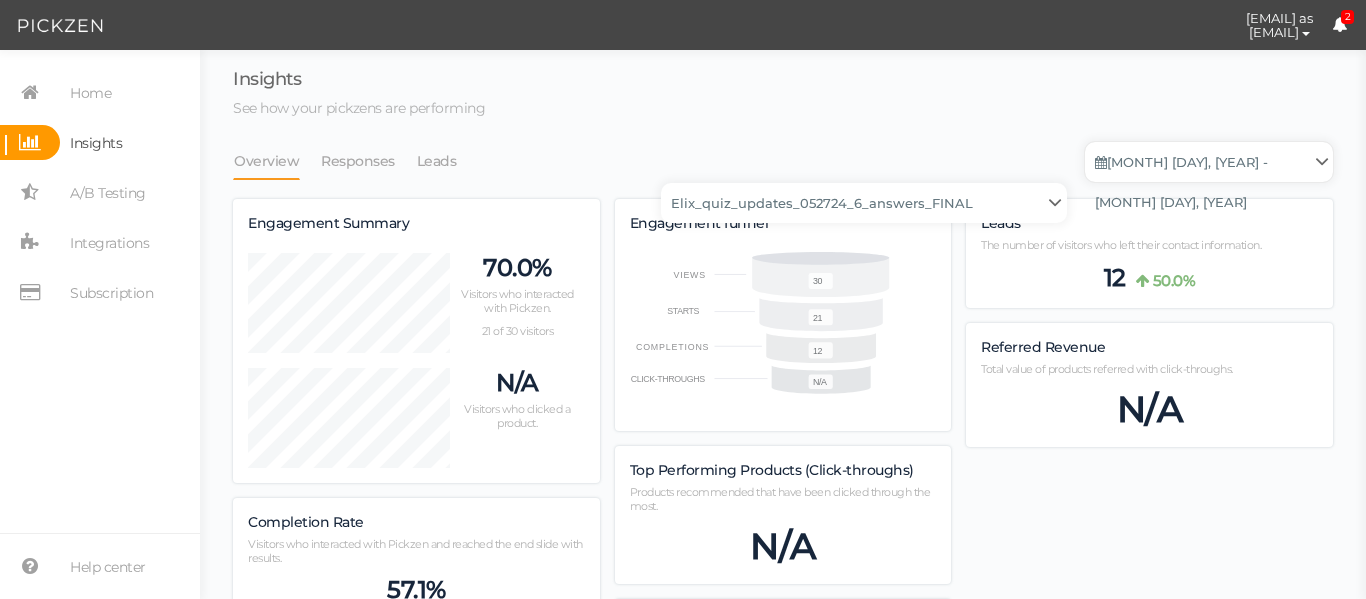 click on "[MONTH] [DAY], [YEAR] - [MONTH] [DAY], [YEAR]" at bounding box center [1209, 162] 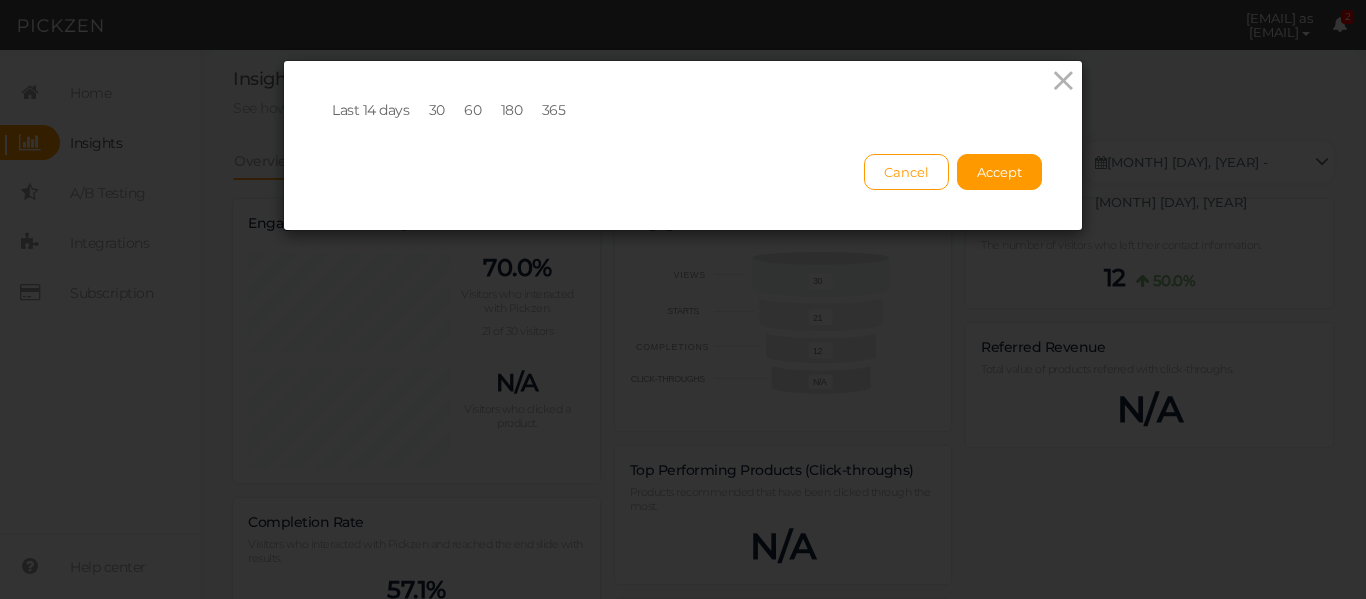 scroll, scrollTop: 462425, scrollLeft: 0, axis: vertical 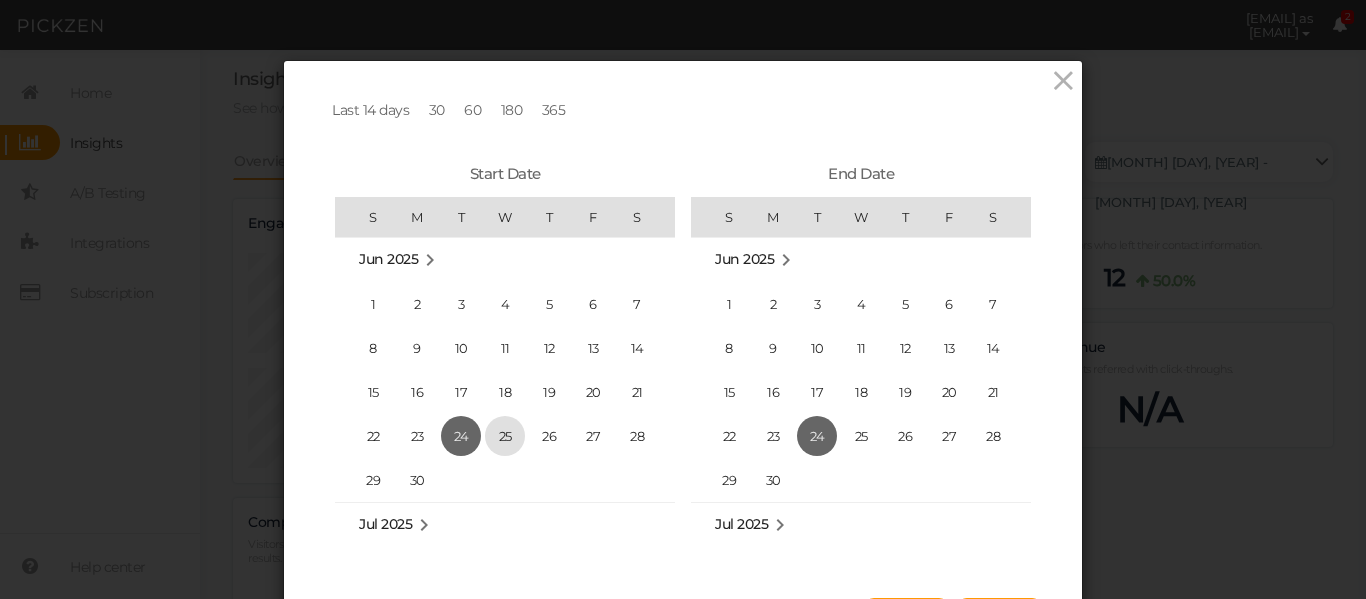 click on "25" at bounding box center (505, 436) 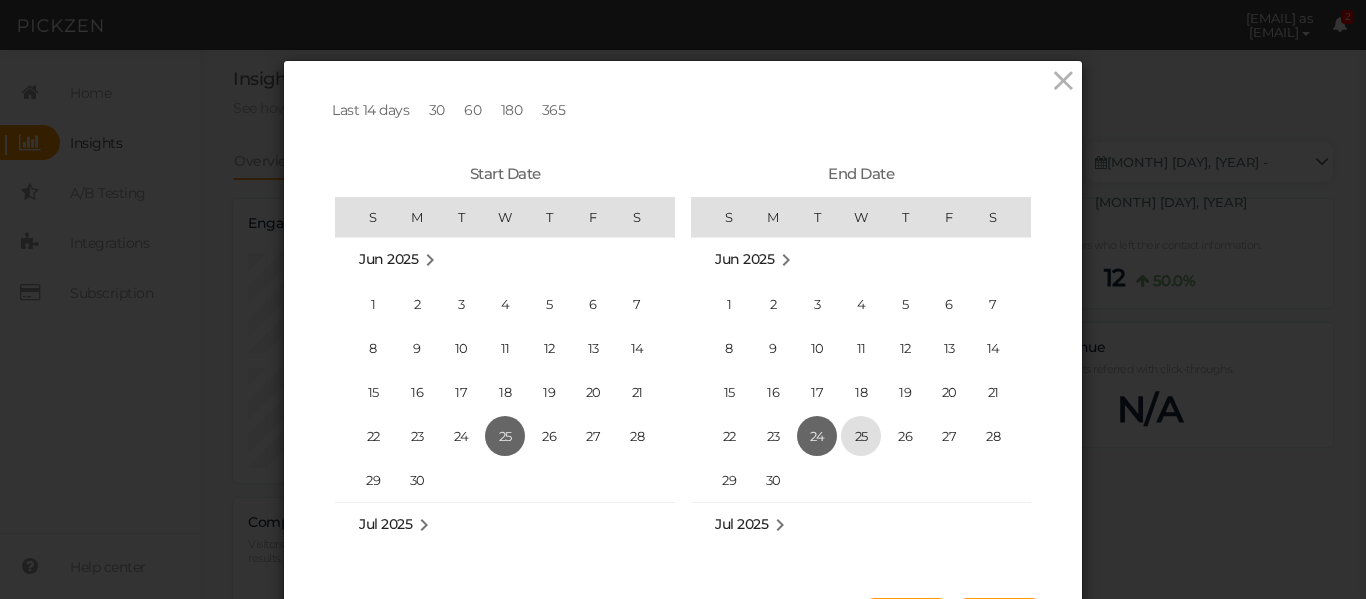 click on "25" at bounding box center [861, 436] 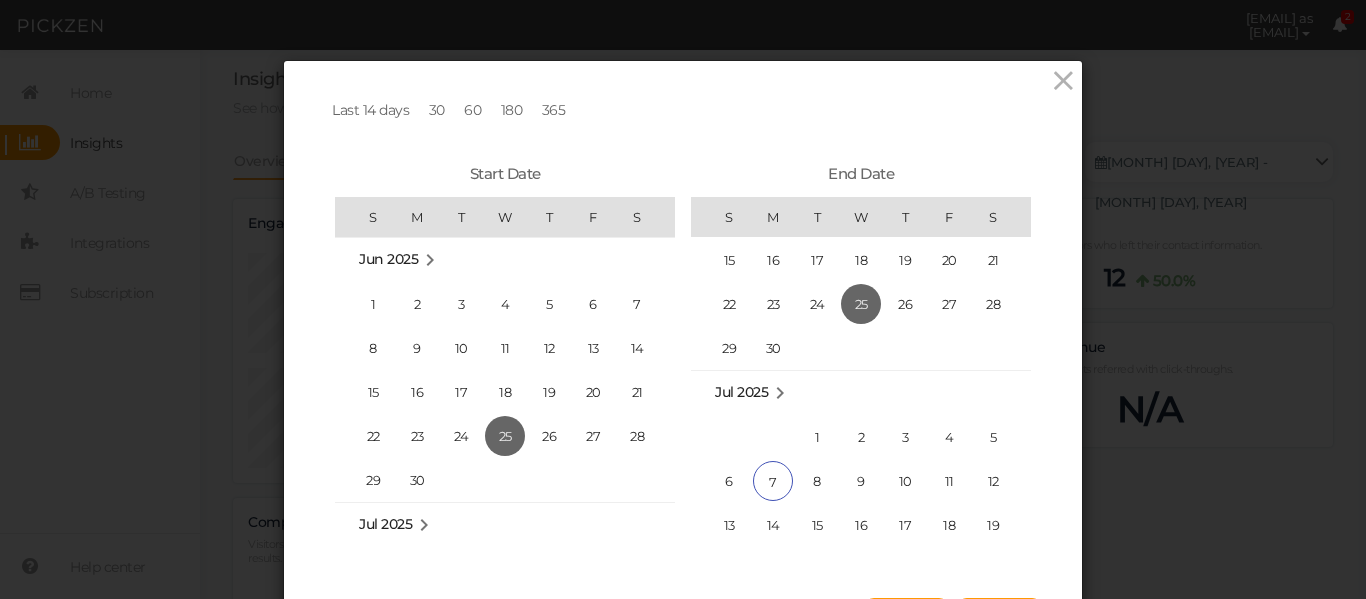 scroll, scrollTop: 462558, scrollLeft: 0, axis: vertical 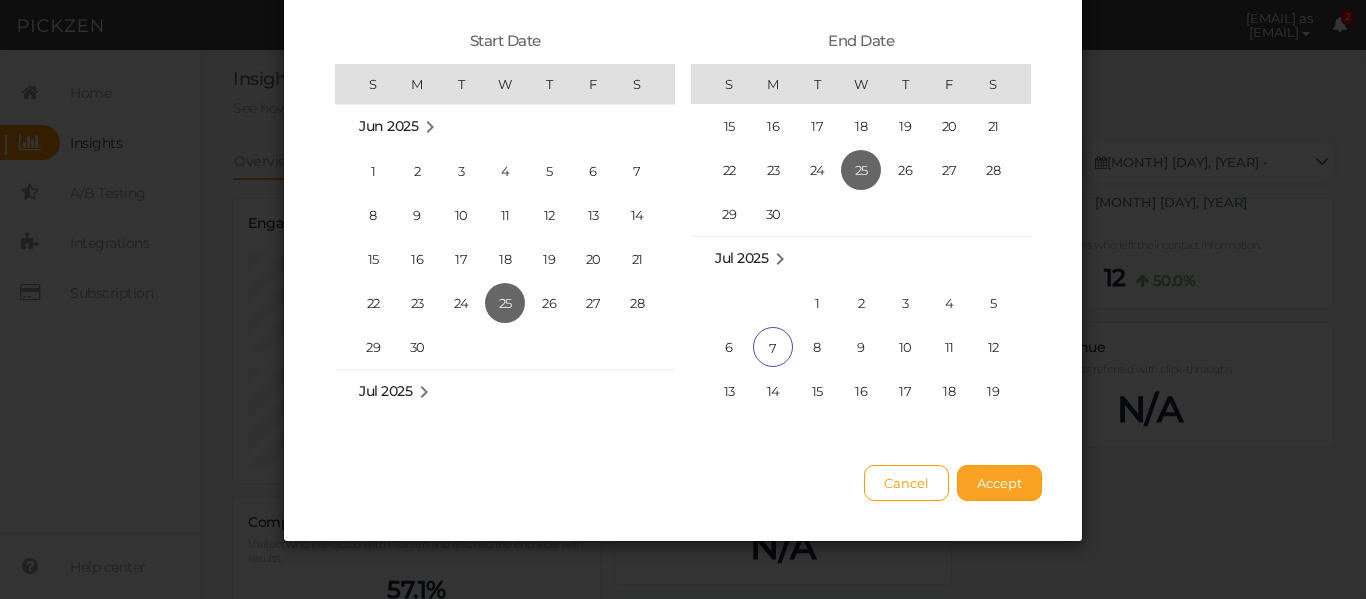 click on "Accept" at bounding box center (999, 483) 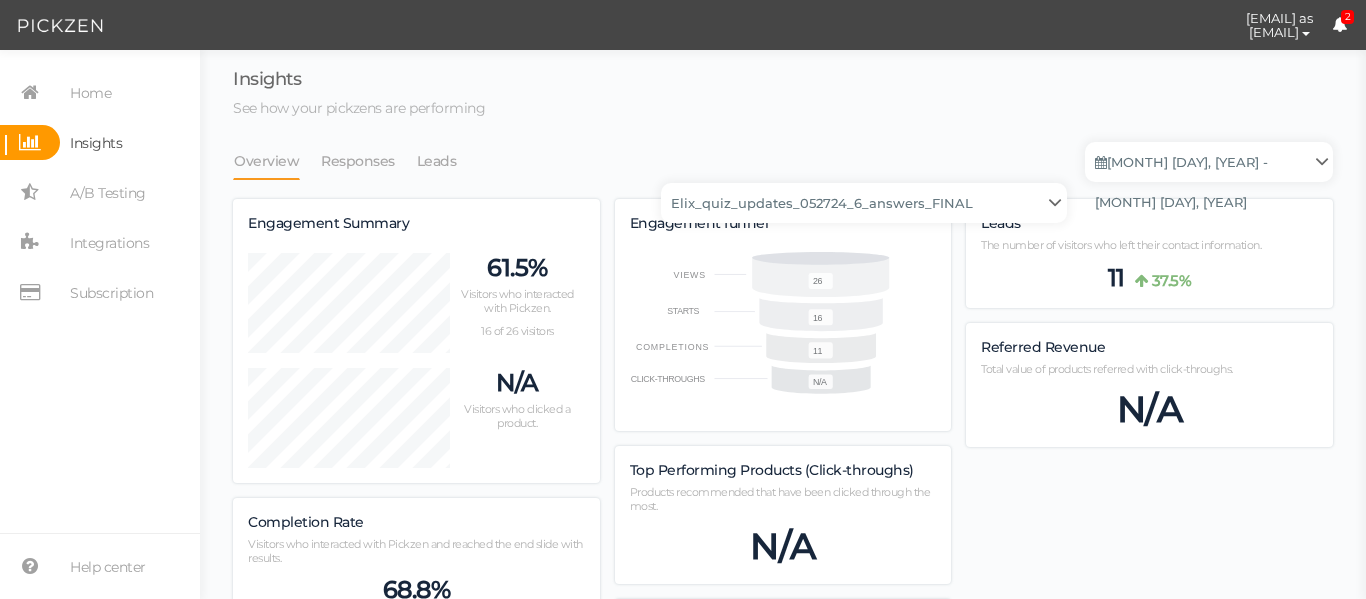 scroll, scrollTop: 998831, scrollLeft: 998900, axis: both 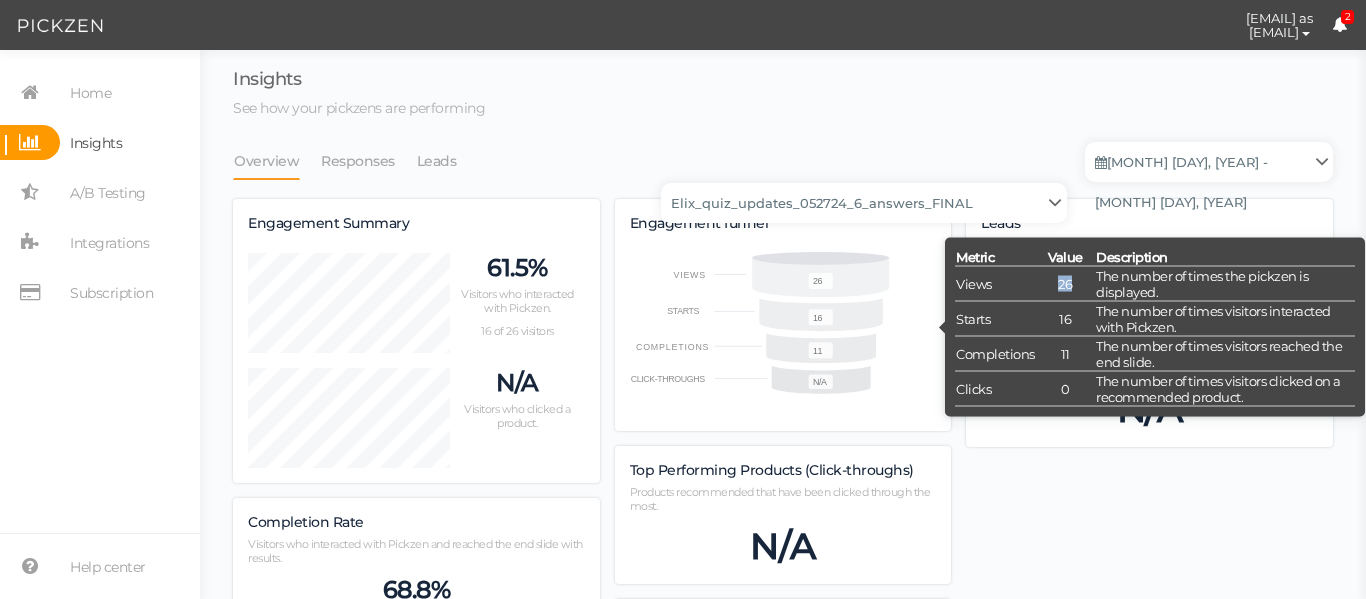 drag, startPoint x: 1066, startPoint y: 289, endPoint x: 1036, endPoint y: 288, distance: 30.016663 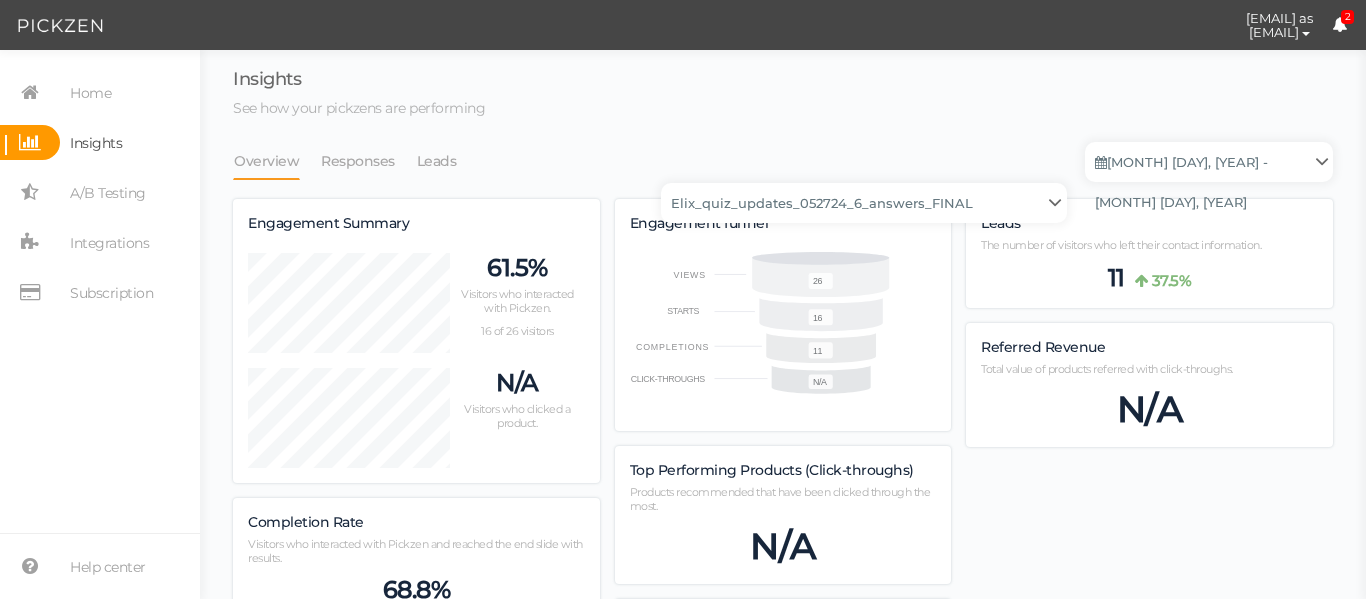 copy on "26" 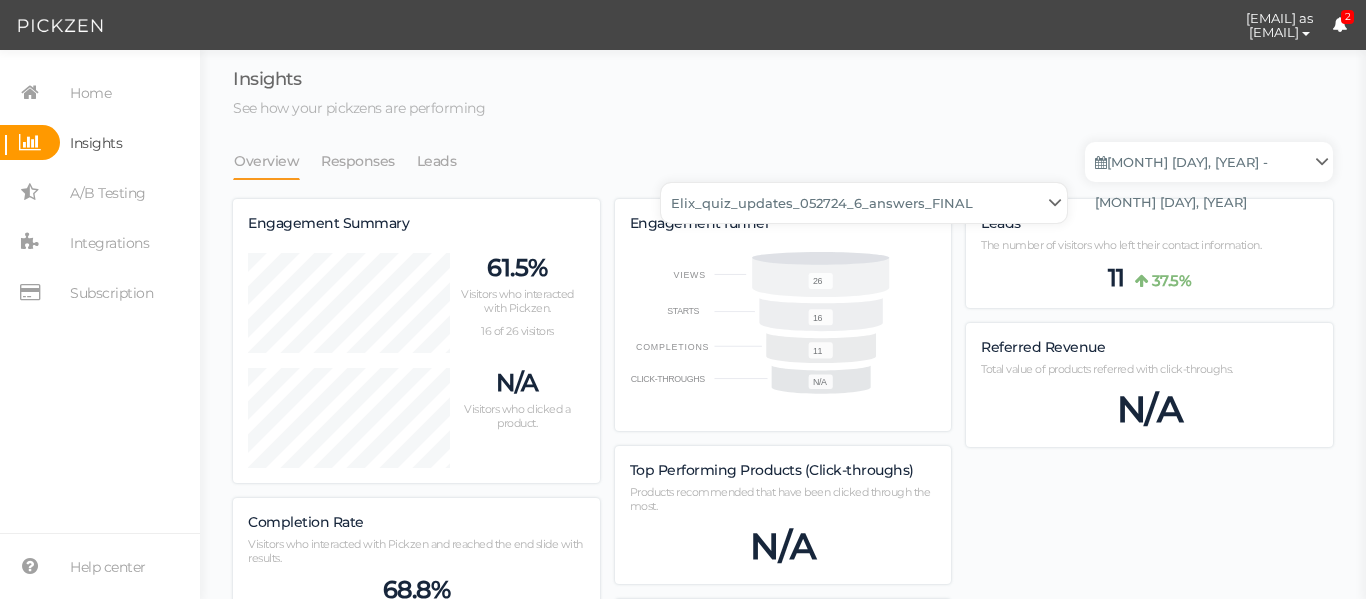click on "Backup_2020010 backup_20200106 Elix Quiz PopUp Elix_quiz Elix_quiz [OLD] Elix_quiz_backup Elix_quiz_backup Elix_quiz_backup_06_09_22 Elix_quiz_backup_07_22 Elix_quiz_backup_08_24 Elix_quiz_backup_august_20 Elix_quiz_Backup_PZ Elix_quiz_backup_pz_09_02 Elix_quiz_copy Elix_quiz_copy Elix_quiz_copy Elix_quiz_copy Elix_quiz_copy Elix_quiz_copy Elix_quiz_copy 12.15.23 Elix_quiz_copy 2.08.24 Elix_quiz_copy CRO test DO NOT PUBLISH Elix_quiz_copy CRO test DO NOT PUBLISH_copy Elix_quiz_copy_ w research quesitons  Elix_quiz_copy_07_04_22 Elix_quiz_copy_10-27 Elix_quiz_copyScroll Elix_quiz_CRO test V2 DO NOT PUBLISH  Elix_quiz_new Elix_quiz_new_answers Elix_quiz_new_answers_BACKUP Elix_quiz_new_answers_copy Elix_quiz_new_backup Elix_quiz_new_edits_copy Elix_quiz_new_headline Elix_quiz_original version Elix_quiz_triplewhale_bear Elix_quiz_updates_051324 Elix_quiz_updates_051324_6_answers Elix_quiz_updates_051324_8_answers Elix_quiz_updates_052724_6_answers_FINAL Elix_quiz_updates_052724_6_answers_FINAL_copy Untitled" at bounding box center (864, 203) 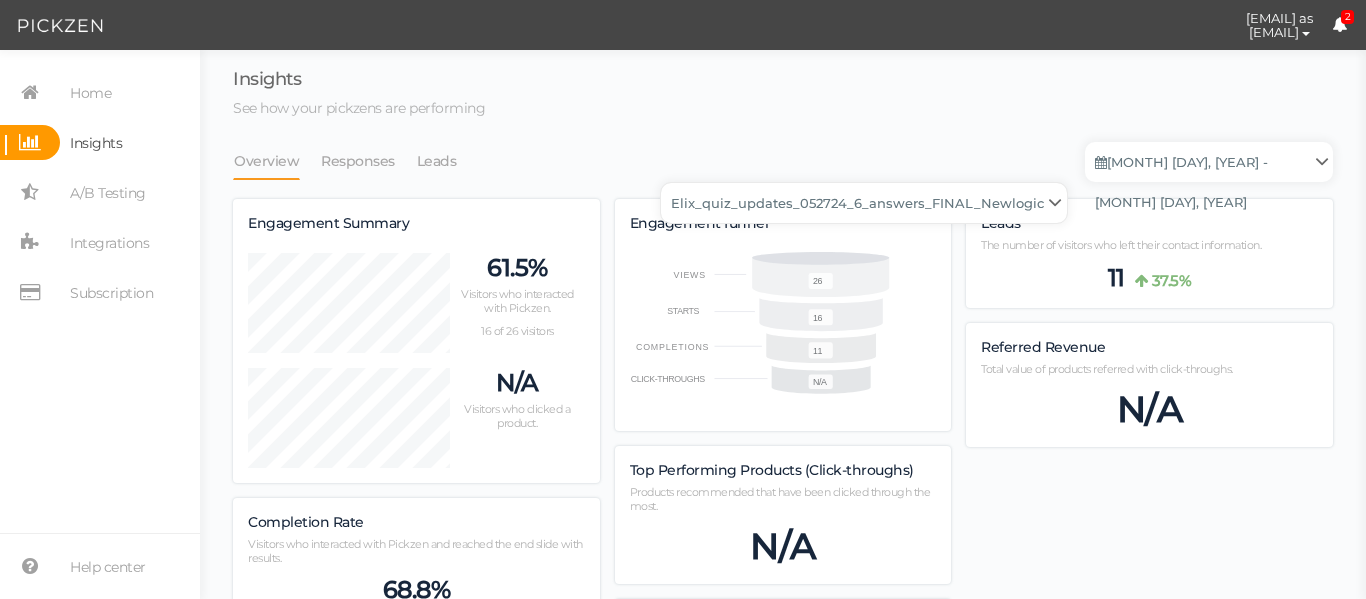 click on "Backup_2020010 backup_20200106 Elix Quiz PopUp Elix_quiz Elix_quiz [OLD] Elix_quiz_backup Elix_quiz_backup Elix_quiz_backup_06_09_22 Elix_quiz_backup_07_22 Elix_quiz_backup_08_24 Elix_quiz_backup_august_20 Elix_quiz_Backup_PZ Elix_quiz_backup_pz_09_02 Elix_quiz_copy Elix_quiz_copy Elix_quiz_copy Elix_quiz_copy Elix_quiz_copy Elix_quiz_copy Elix_quiz_copy 12.15.23 Elix_quiz_copy 2.08.24 Elix_quiz_copy CRO test DO NOT PUBLISH Elix_quiz_copy CRO test DO NOT PUBLISH_copy Elix_quiz_copy_ w research quesitons  Elix_quiz_copy_07_04_22 Elix_quiz_copy_10-27 Elix_quiz_copyScroll Elix_quiz_CRO test V2 DO NOT PUBLISH  Elix_quiz_new Elix_quiz_new_answers Elix_quiz_new_answers_BACKUP Elix_quiz_new_answers_copy Elix_quiz_new_backup Elix_quiz_new_edits_copy Elix_quiz_new_headline Elix_quiz_original version Elix_quiz_triplewhale_bear Elix_quiz_updates_051324 Elix_quiz_updates_051324_6_answers Elix_quiz_updates_051324_8_answers Elix_quiz_updates_052724_6_answers_FINAL Elix_quiz_updates_052724_6_answers_FINAL_copy Untitled" at bounding box center (864, 203) 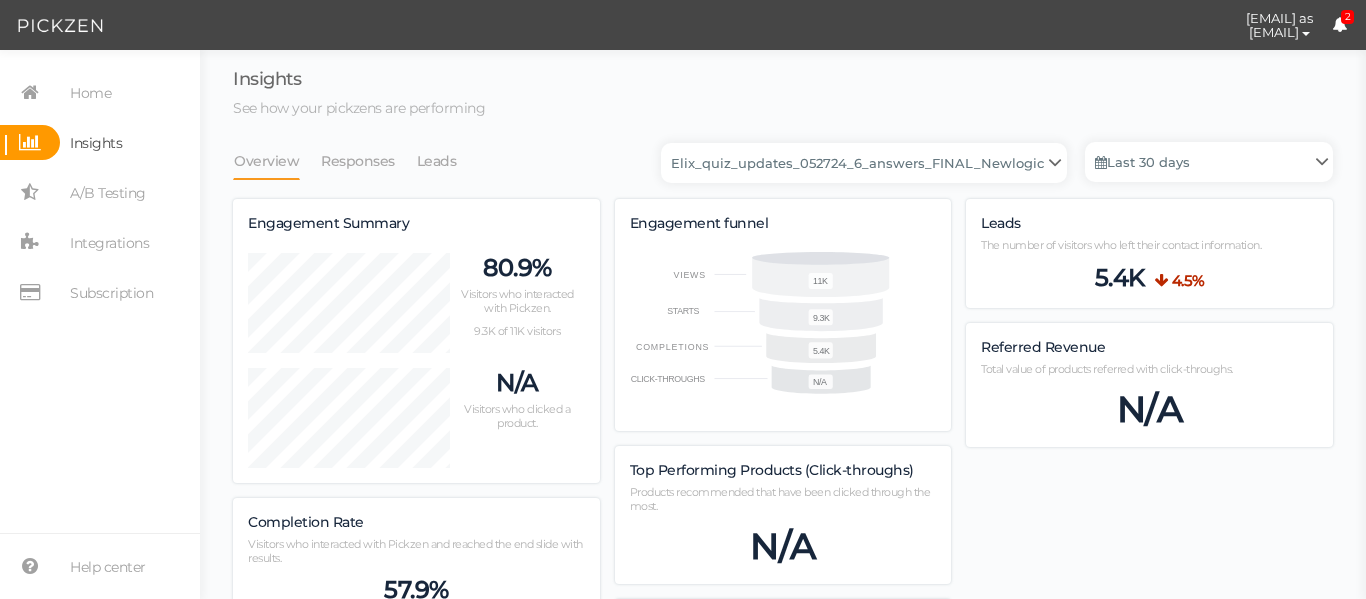 scroll, scrollTop: 996944, scrollLeft: 998900, axis: both 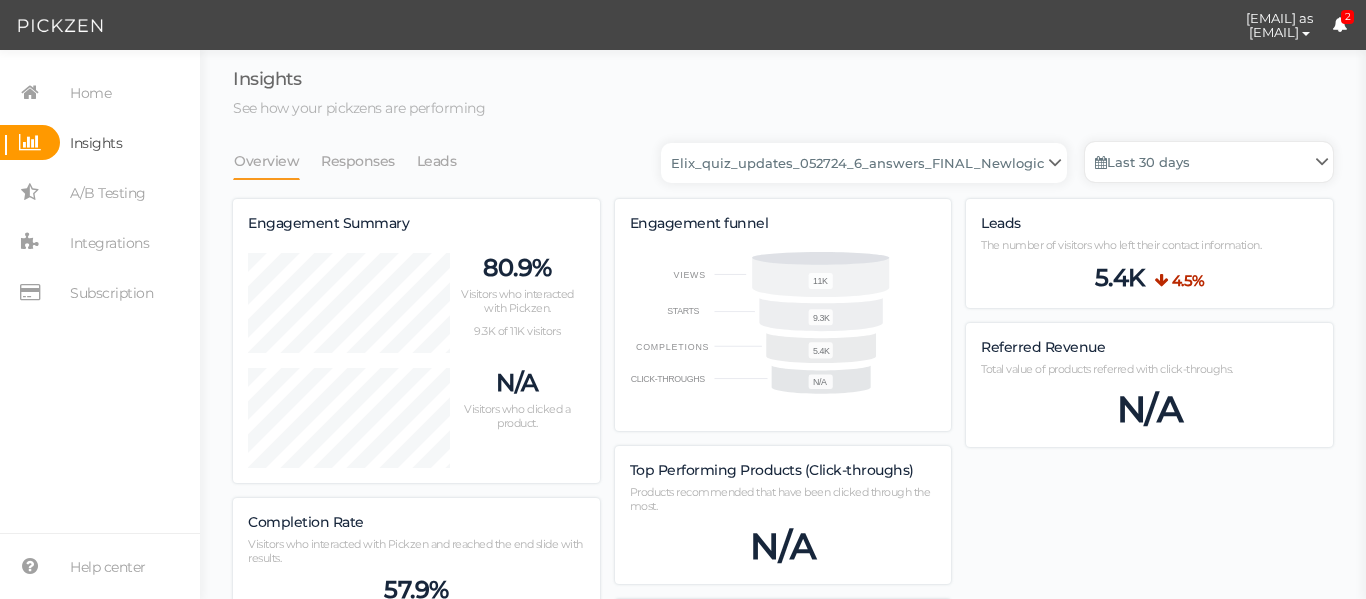 click on "Last 30 days" at bounding box center (1209, 162) 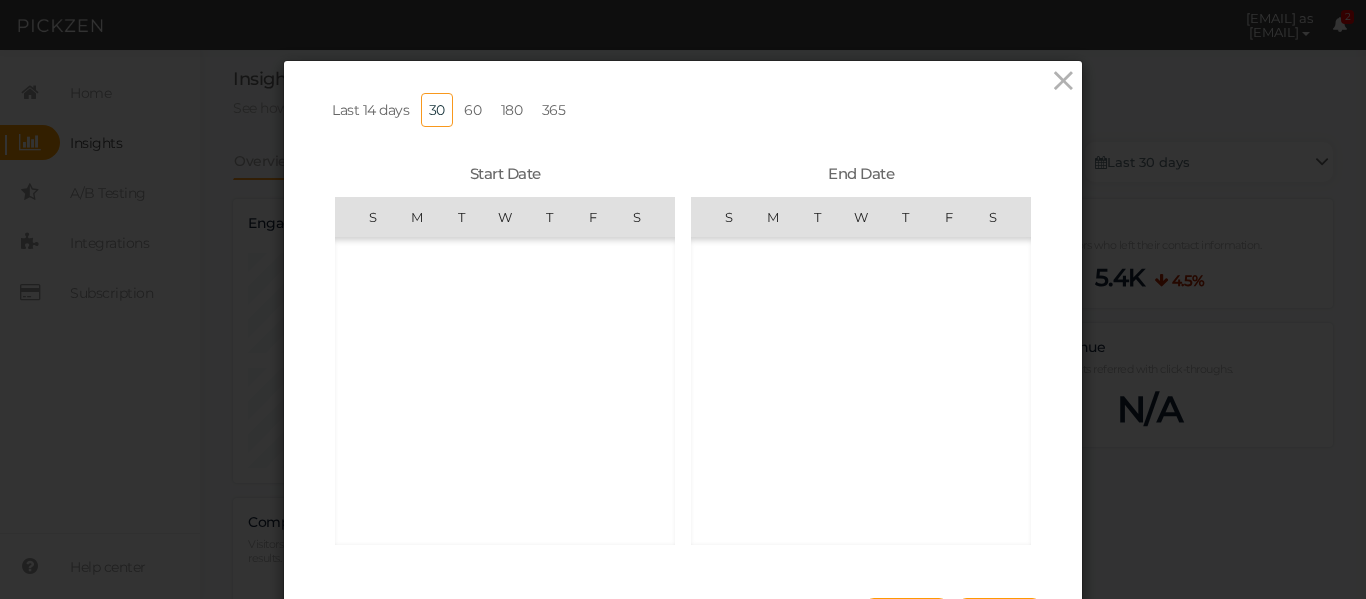 scroll, scrollTop: 462425, scrollLeft: 0, axis: vertical 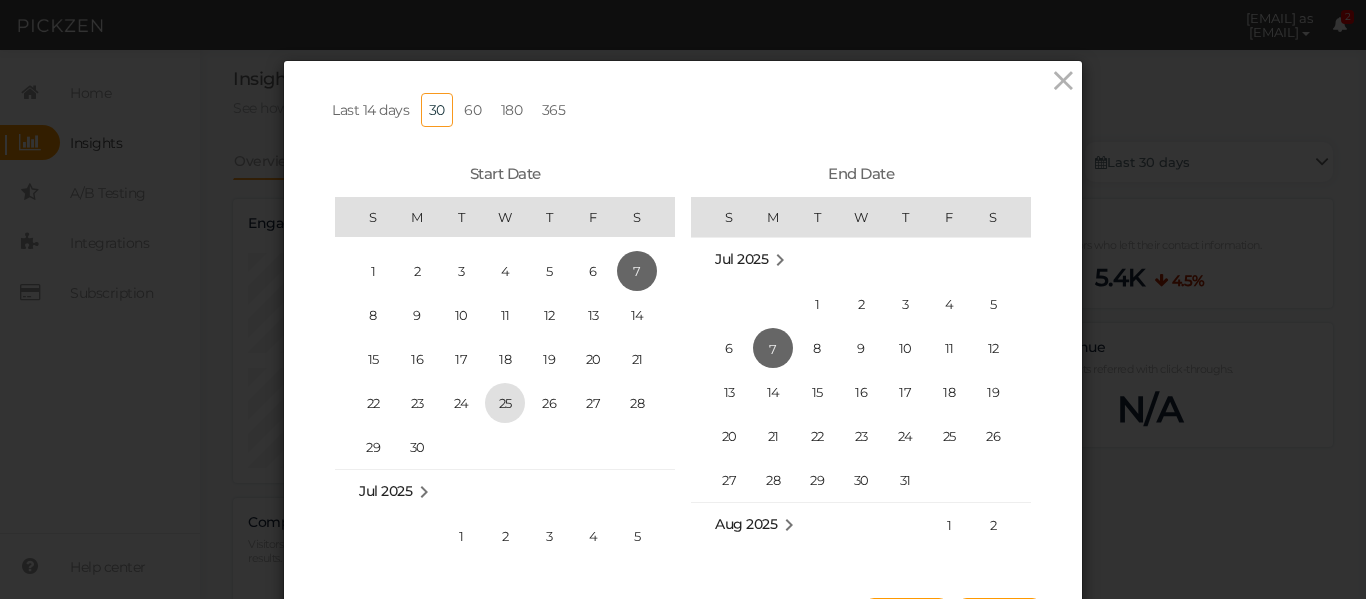 click on "25" at bounding box center [505, 403] 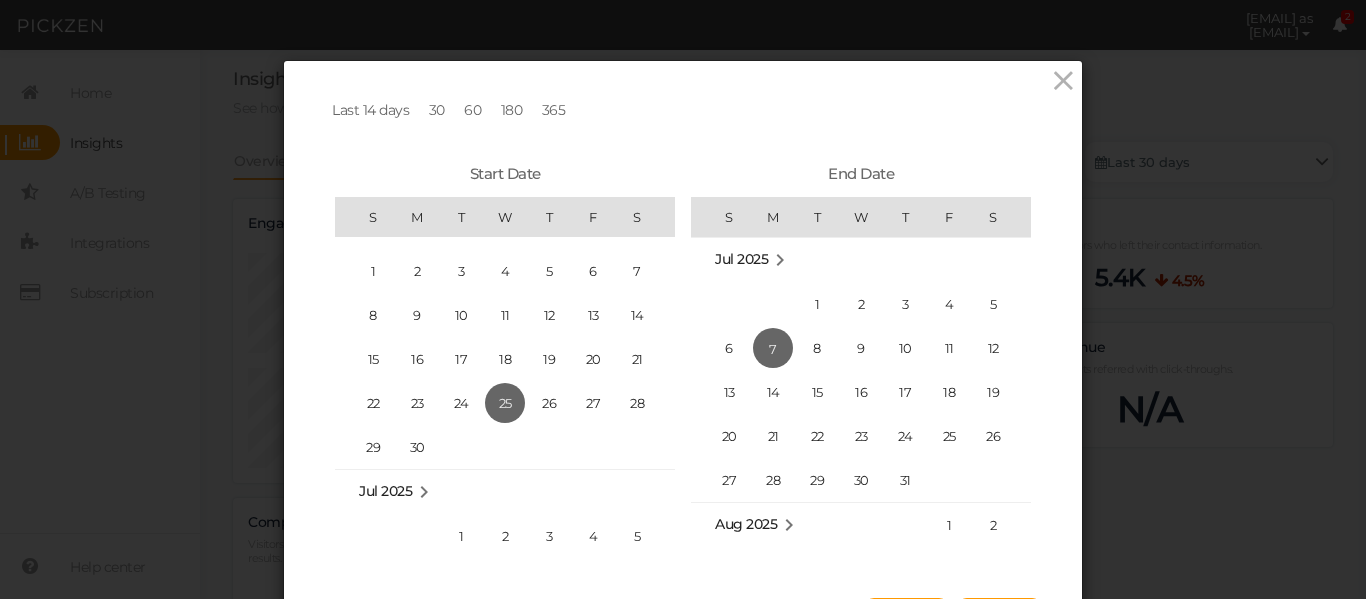 scroll, scrollTop: 462425, scrollLeft: 0, axis: vertical 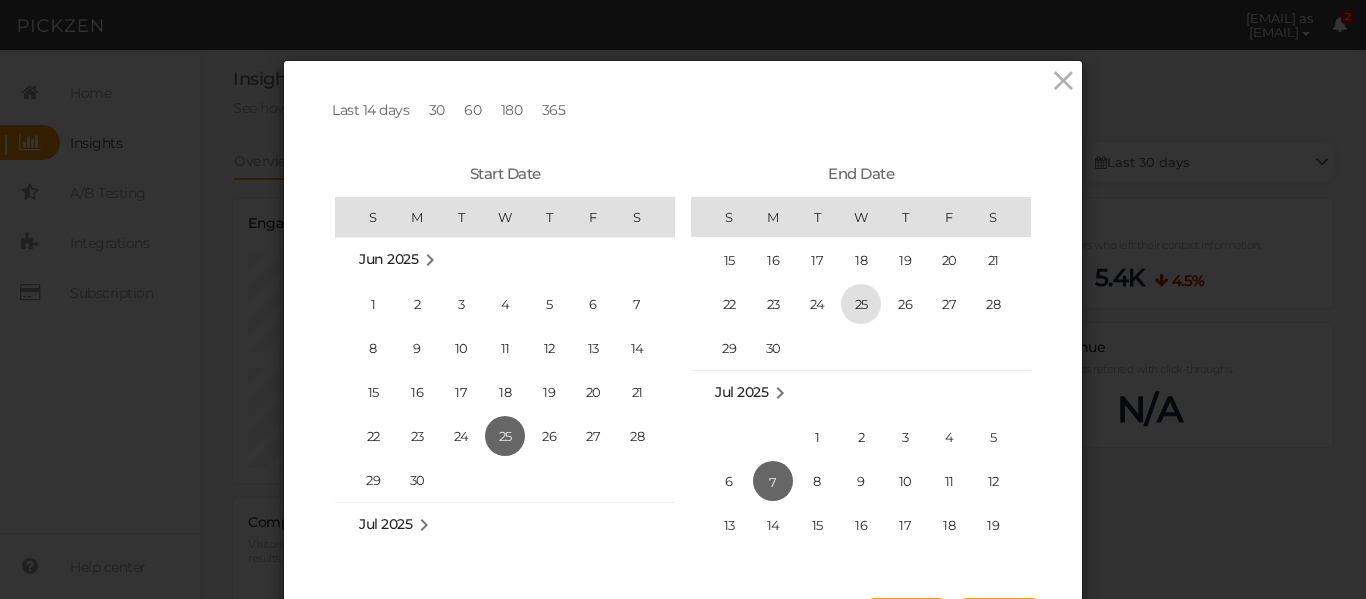 click on "25" at bounding box center [861, 304] 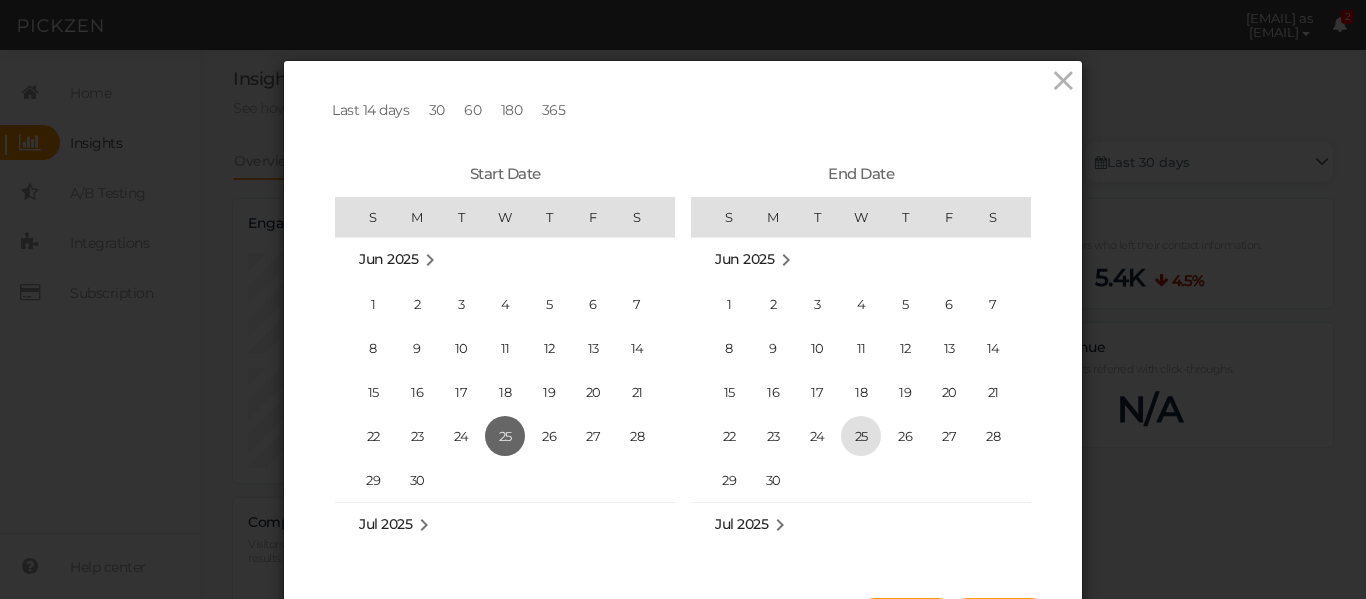click on "4" at bounding box center [861, 304] 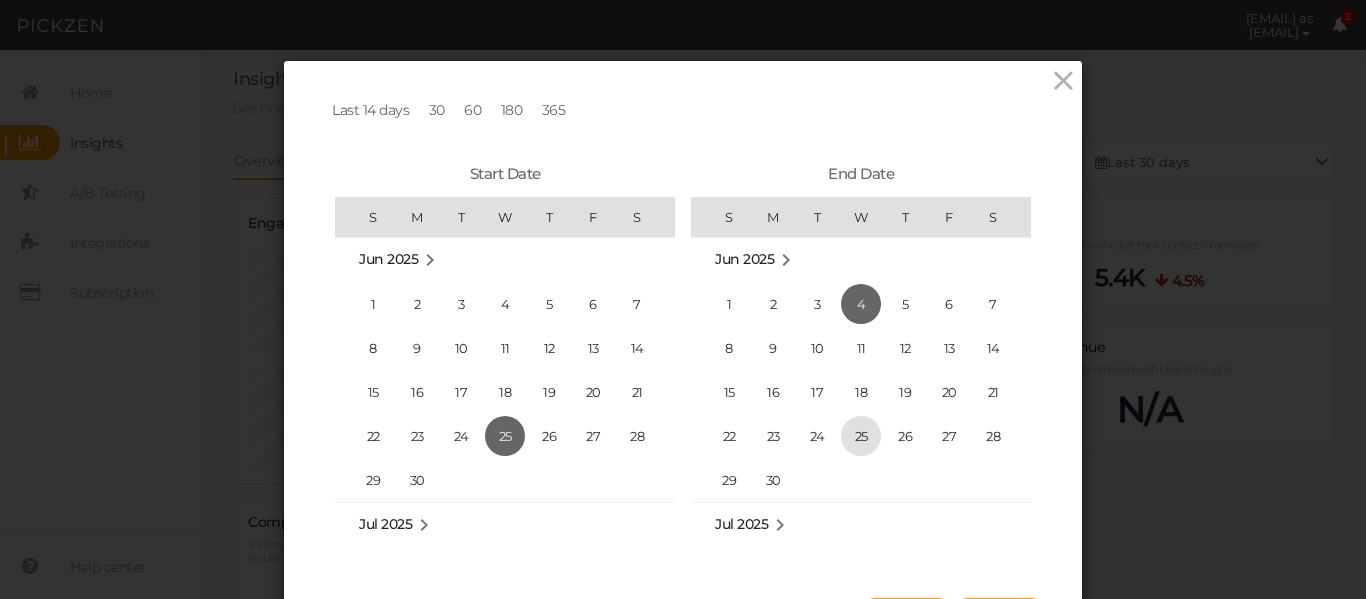 click on "25" at bounding box center [861, 436] 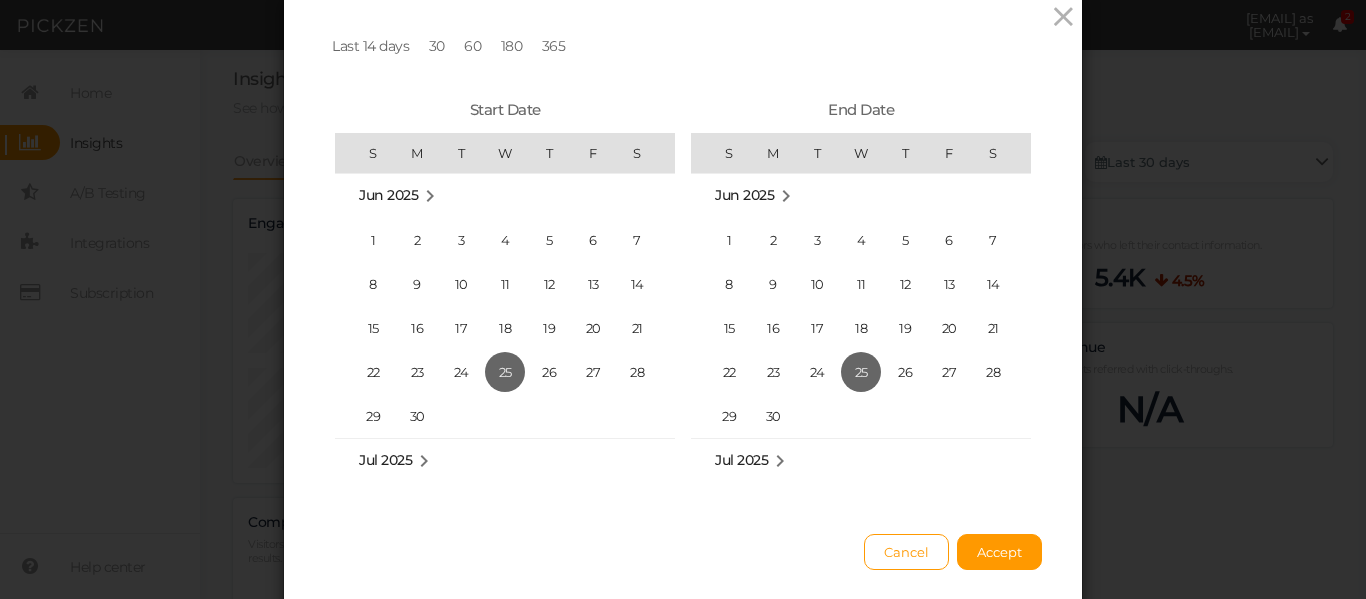 scroll, scrollTop: 67, scrollLeft: 0, axis: vertical 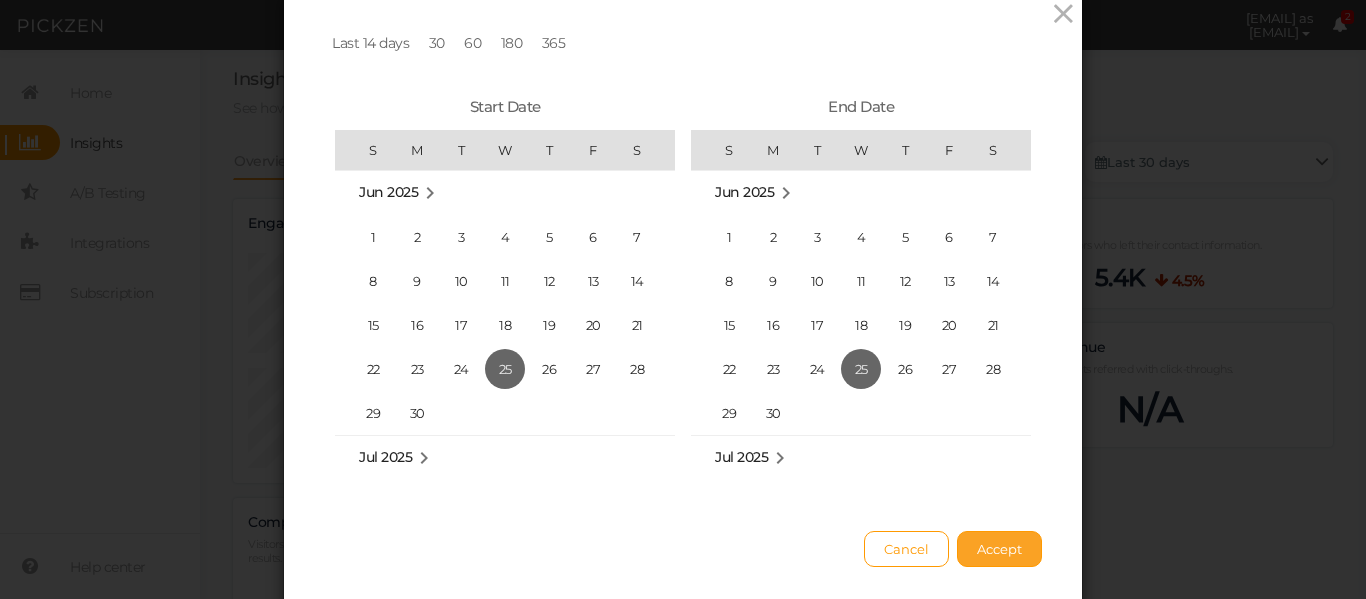 click on "Accept" at bounding box center (999, 549) 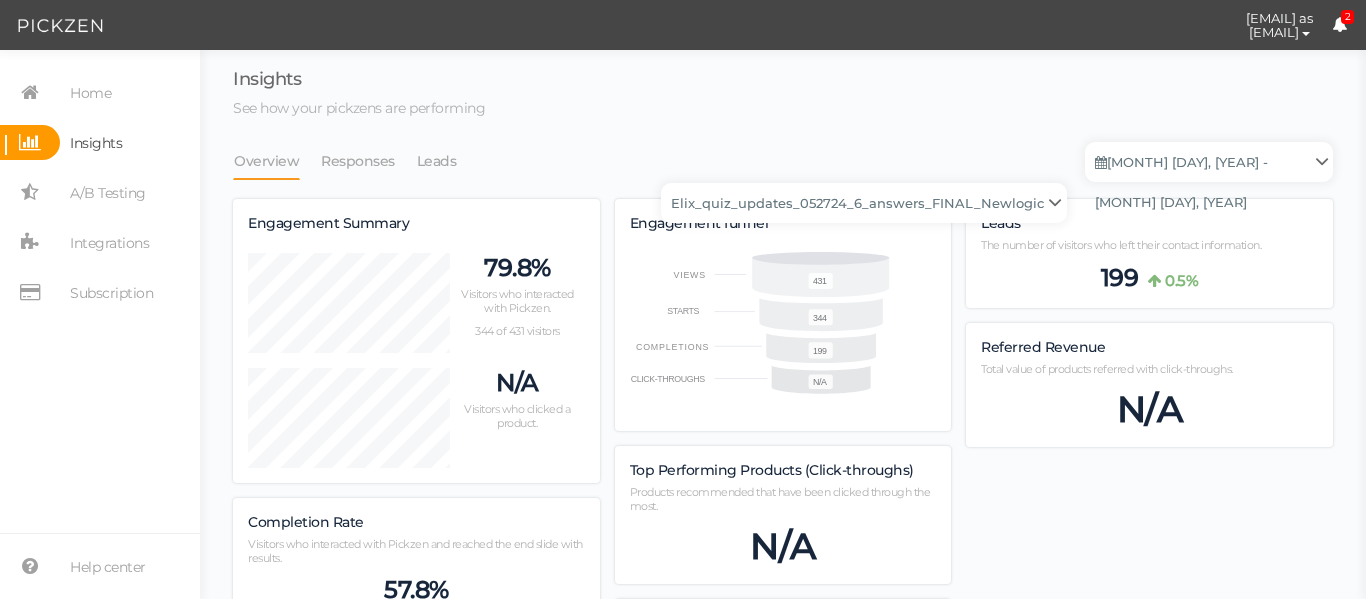 scroll, scrollTop: 998184, scrollLeft: 998900, axis: both 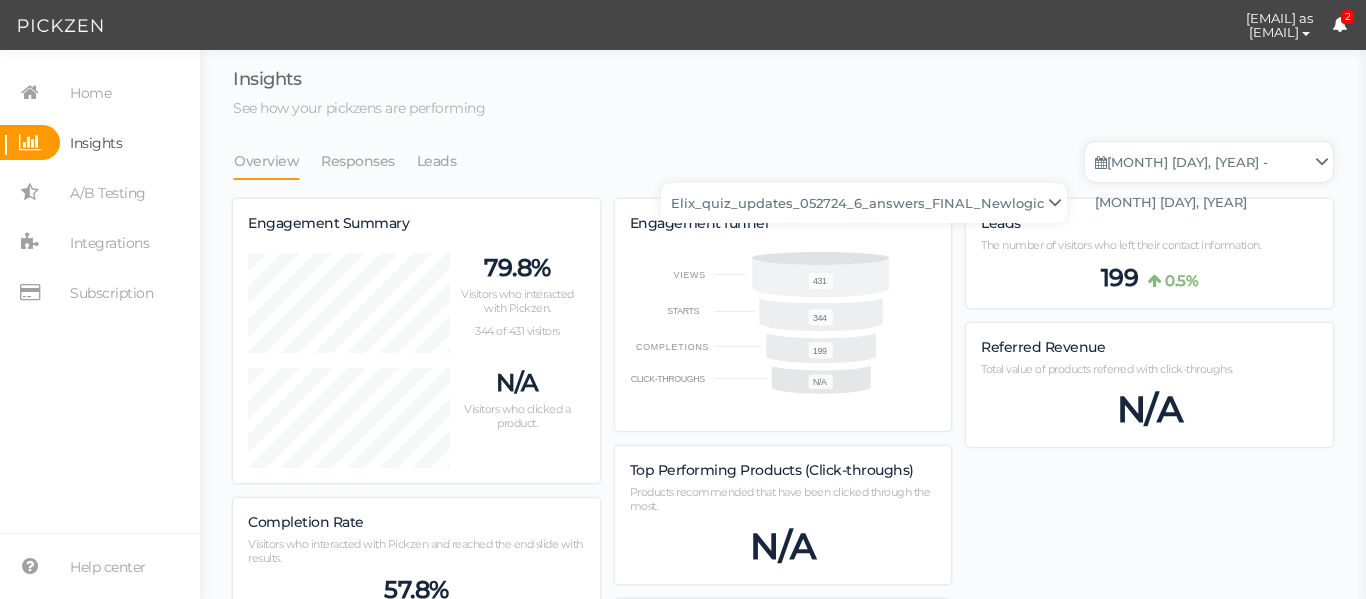 click on "[MONTH] [DAY], [YEAR] - [MONTH] [DAY], [YEAR]" at bounding box center [1209, 162] 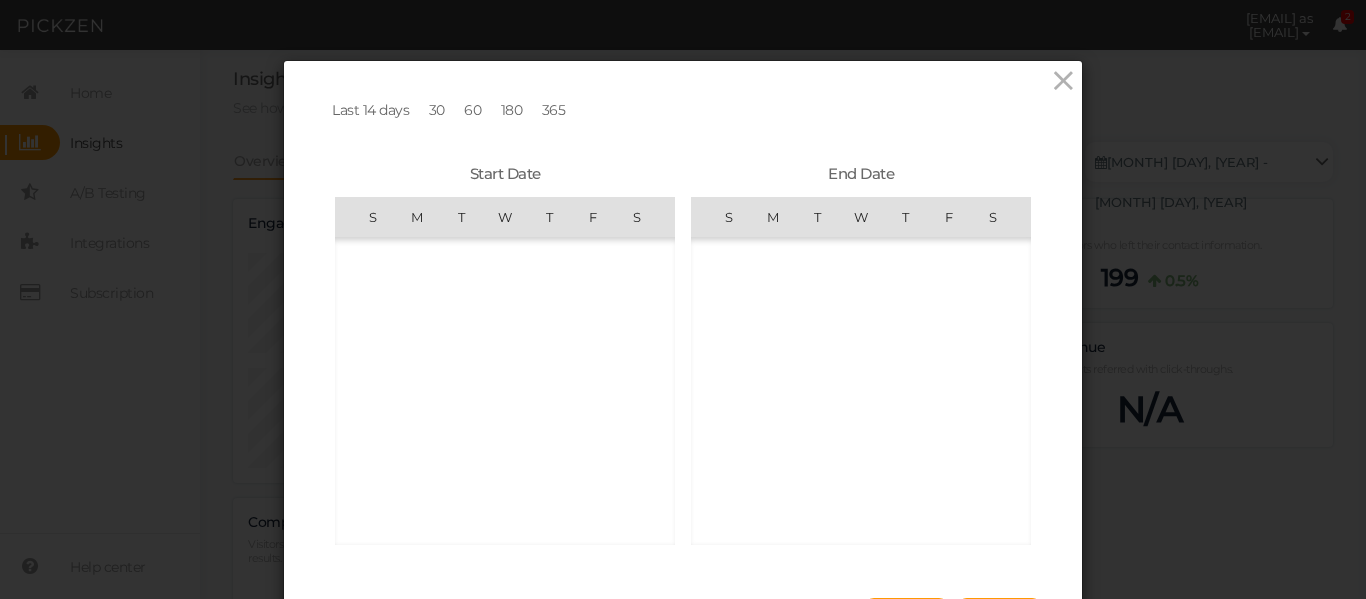 scroll, scrollTop: 462425, scrollLeft: 0, axis: vertical 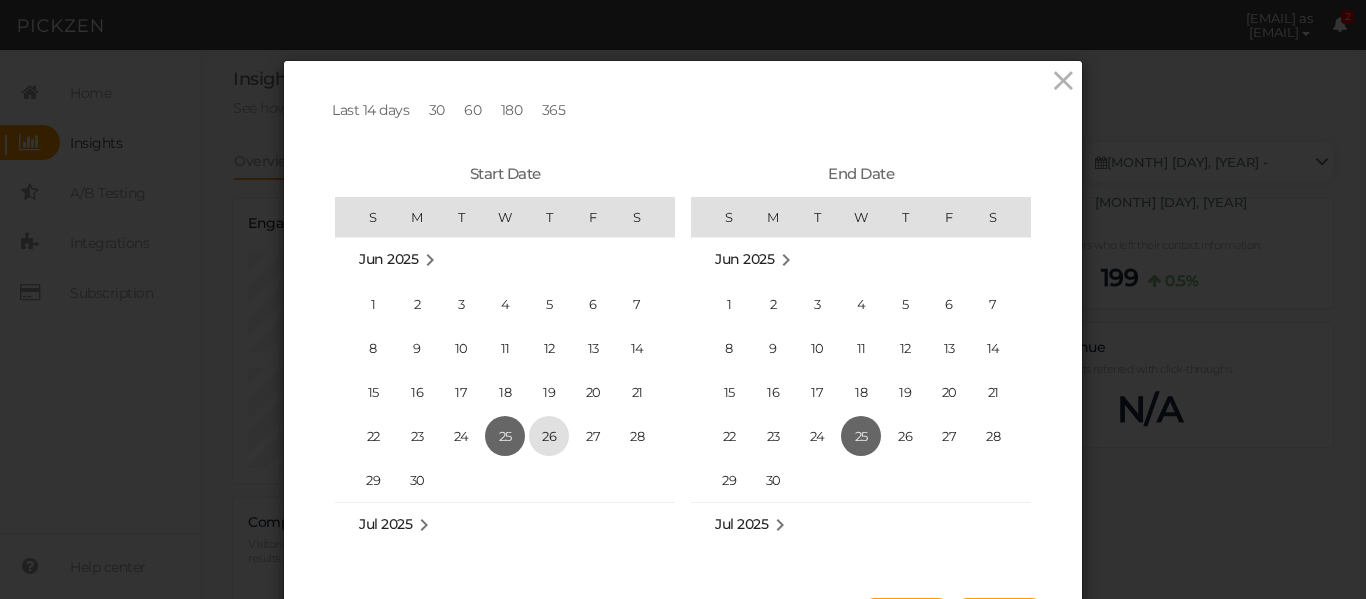 click on "26" at bounding box center (549, 436) 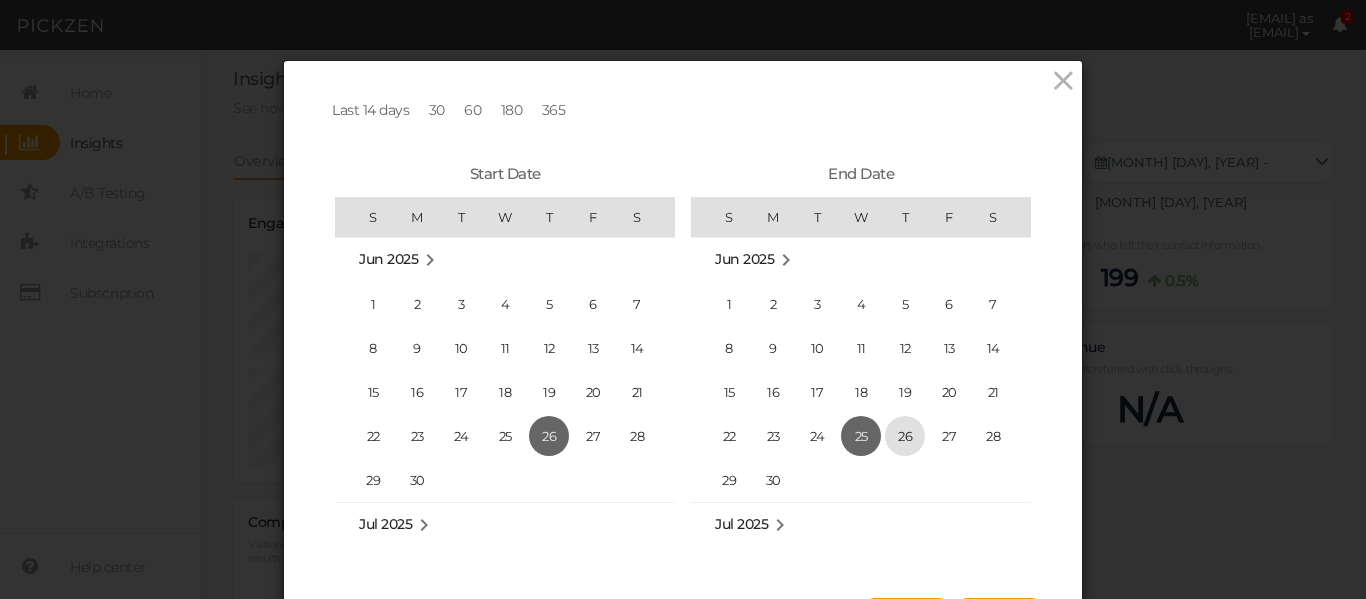 click on "26" at bounding box center [905, 436] 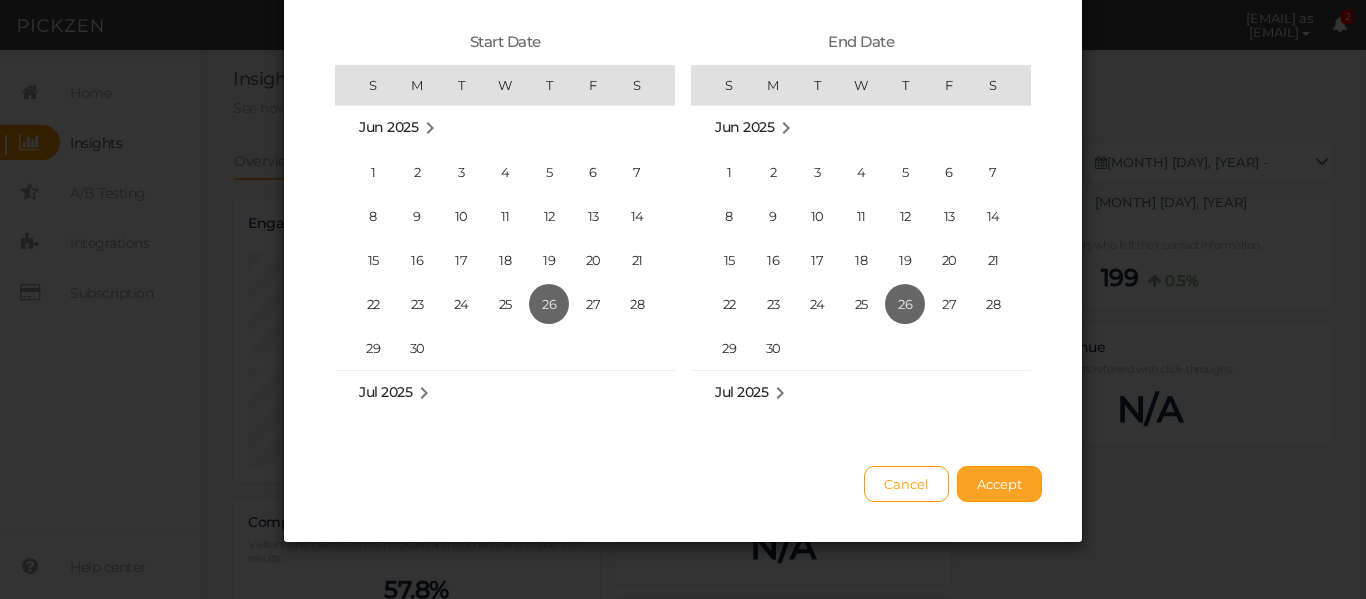 scroll, scrollTop: 133, scrollLeft: 0, axis: vertical 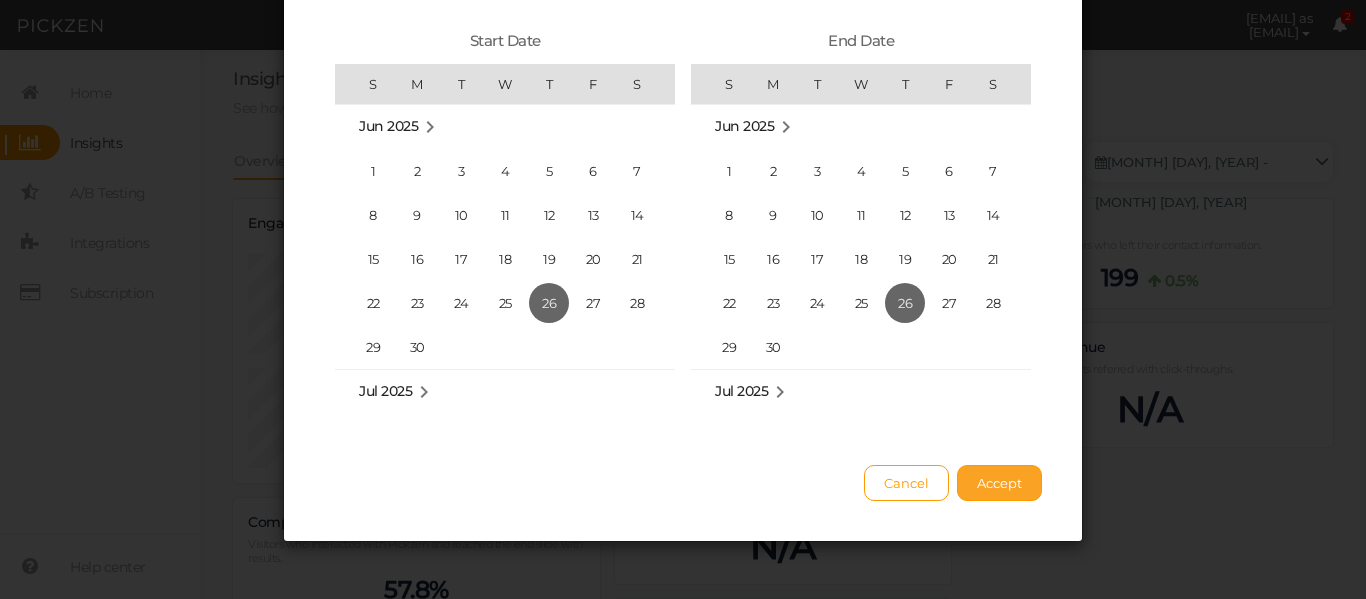 click on "Accept" at bounding box center (999, 483) 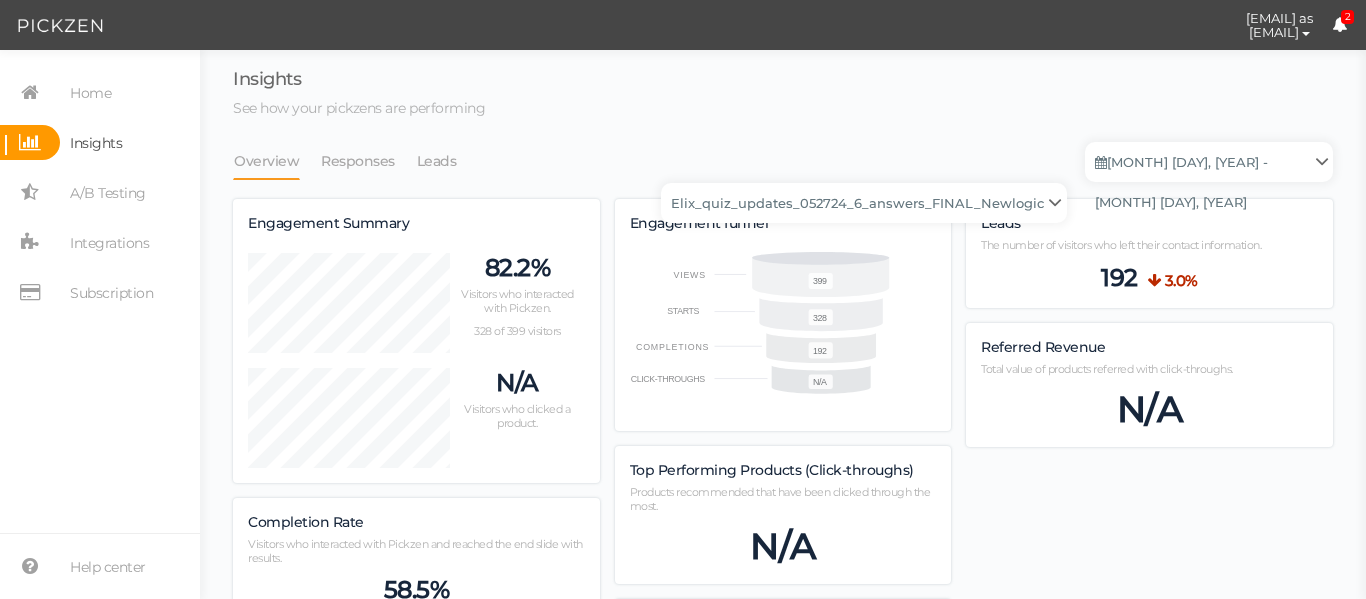 scroll, scrollTop: 998318, scrollLeft: 998900, axis: both 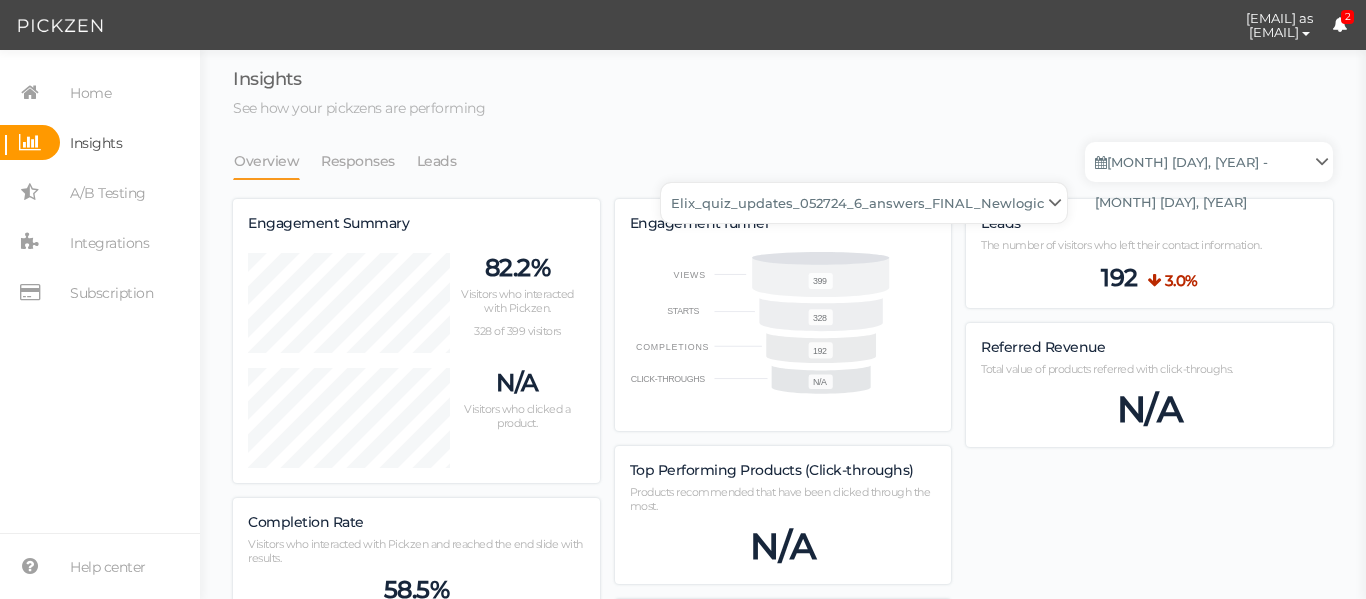 click on "Backup_2020010 backup_20200106 Elix Quiz PopUp Elix_quiz Elix_quiz [OLD] Elix_quiz_backup Elix_quiz_backup Elix_quiz_backup_06_09_22 Elix_quiz_backup_07_22 Elix_quiz_backup_08_24 Elix_quiz_backup_august_20 Elix_quiz_Backup_PZ Elix_quiz_backup_pz_09_02 Elix_quiz_copy Elix_quiz_copy Elix_quiz_copy Elix_quiz_copy Elix_quiz_copy Elix_quiz_copy Elix_quiz_copy 12.15.23 Elix_quiz_copy 2.08.24 Elix_quiz_copy CRO test DO NOT PUBLISH Elix_quiz_copy CRO test DO NOT PUBLISH_copy Elix_quiz_copy_ w research quesitons  Elix_quiz_copy_07_04_22 Elix_quiz_copy_10-27 Elix_quiz_copyScroll Elix_quiz_CRO test V2 DO NOT PUBLISH  Elix_quiz_new Elix_quiz_new_answers Elix_quiz_new_answers_BACKUP Elix_quiz_new_answers_copy Elix_quiz_new_backup Elix_quiz_new_edits_copy Elix_quiz_new_headline Elix_quiz_original version Elix_quiz_triplewhale_bear Elix_quiz_updates_051324 Elix_quiz_updates_051324_6_answers Elix_quiz_updates_051324_8_answers Elix_quiz_updates_052724_6_answers_FINAL Elix_quiz_updates_052724_6_answers_FINAL_copy Untitled" at bounding box center [864, 203] 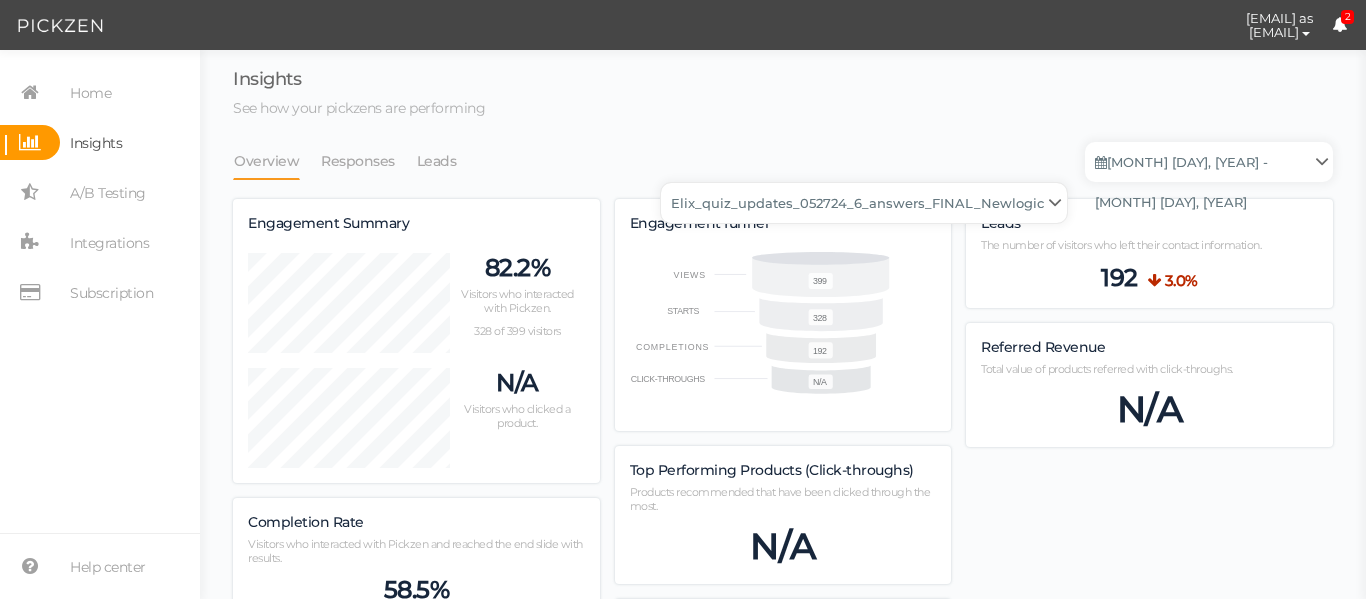 select on "13104" 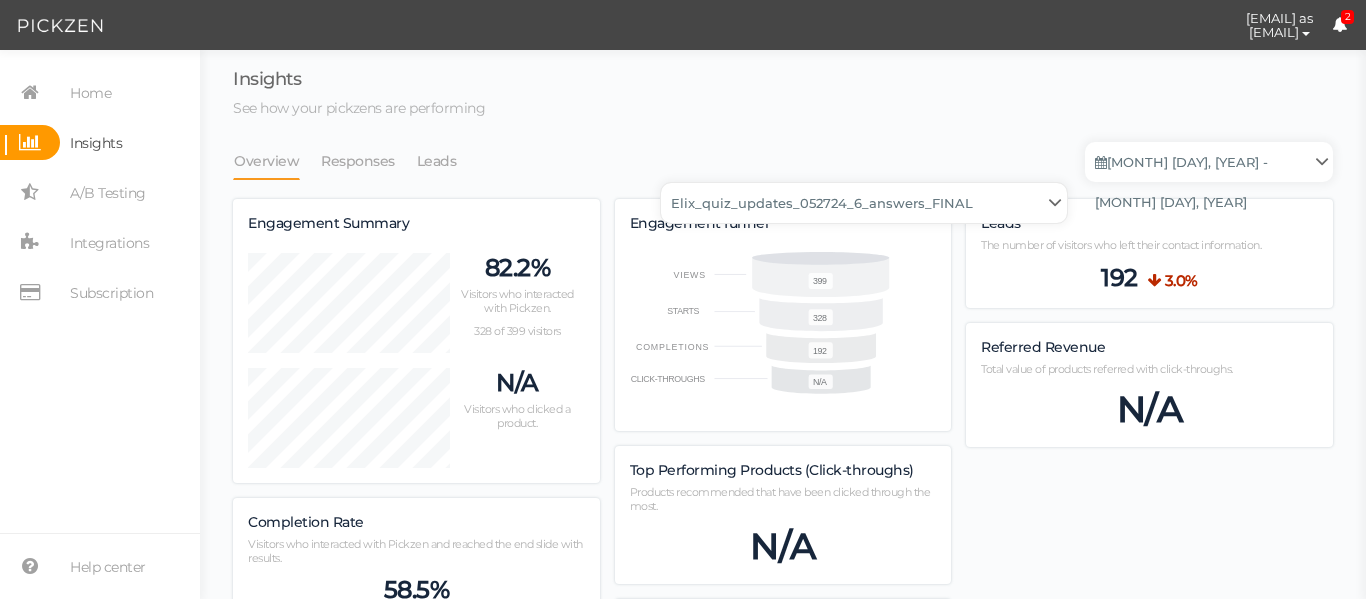 click on "Backup_2020010 backup_20200106 Elix Quiz PopUp Elix_quiz Elix_quiz [OLD] Elix_quiz_backup Elix_quiz_backup Elix_quiz_backup_06_09_22 Elix_quiz_backup_07_22 Elix_quiz_backup_08_24 Elix_quiz_backup_august_20 Elix_quiz_Backup_PZ Elix_quiz_backup_pz_09_02 Elix_quiz_copy Elix_quiz_copy Elix_quiz_copy Elix_quiz_copy Elix_quiz_copy Elix_quiz_copy Elix_quiz_copy 12.15.23 Elix_quiz_copy 2.08.24 Elix_quiz_copy CRO test DO NOT PUBLISH Elix_quiz_copy CRO test DO NOT PUBLISH_copy Elix_quiz_copy_ w research quesitons  Elix_quiz_copy_07_04_22 Elix_quiz_copy_10-27 Elix_quiz_copyScroll Elix_quiz_CRO test V2 DO NOT PUBLISH  Elix_quiz_new Elix_quiz_new_answers Elix_quiz_new_answers_BACKUP Elix_quiz_new_answers_copy Elix_quiz_new_backup Elix_quiz_new_edits_copy Elix_quiz_new_headline Elix_quiz_original version Elix_quiz_triplewhale_bear Elix_quiz_updates_051324 Elix_quiz_updates_051324_6_answers Elix_quiz_updates_051324_8_answers Elix_quiz_updates_052724_6_answers_FINAL Elix_quiz_updates_052724_6_answers_FINAL_copy Untitled" at bounding box center [864, 203] 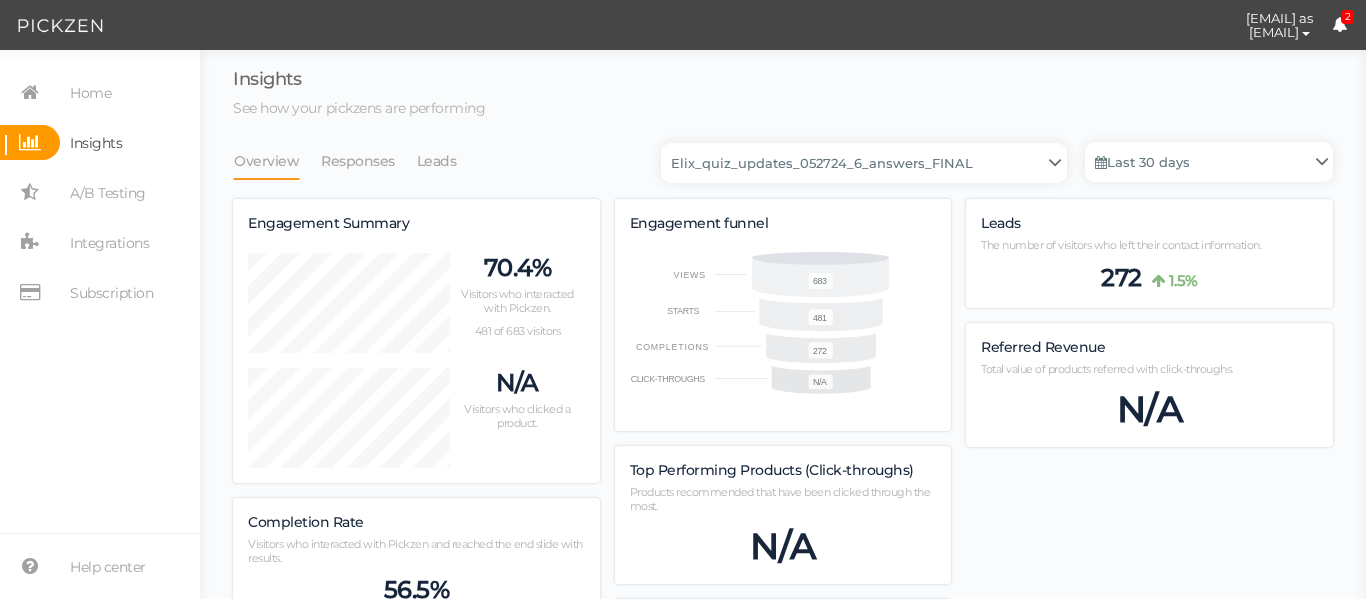 scroll, scrollTop: 997845, scrollLeft: 998900, axis: both 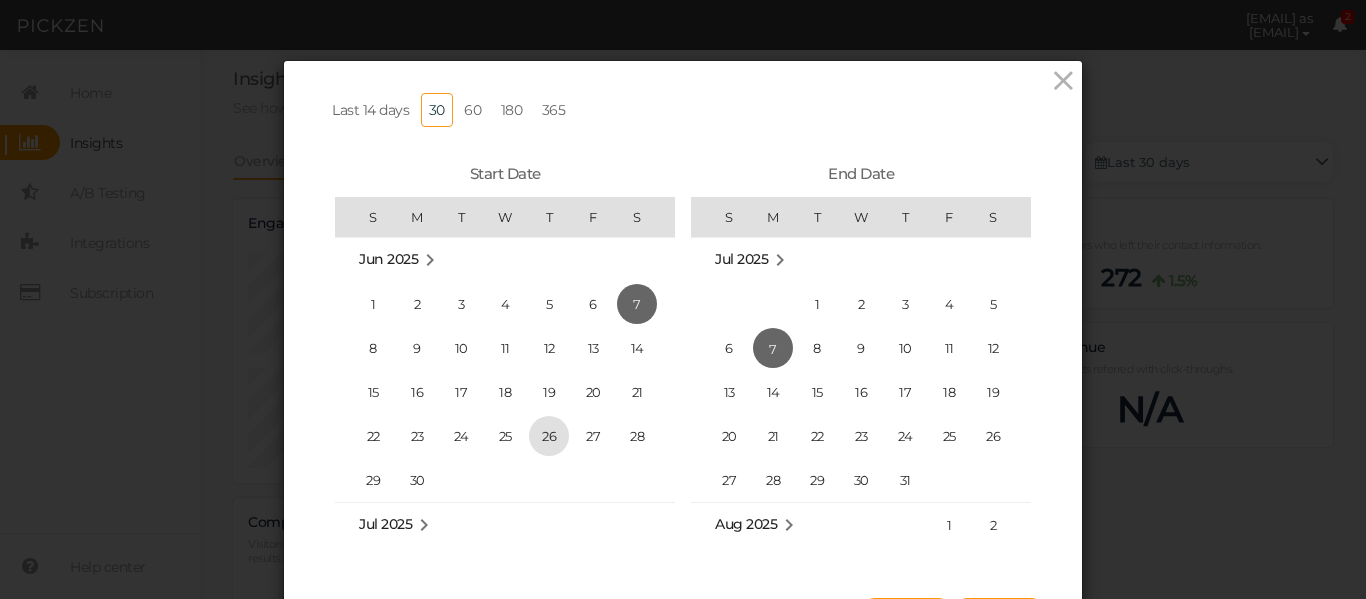 click on "26" at bounding box center [549, 436] 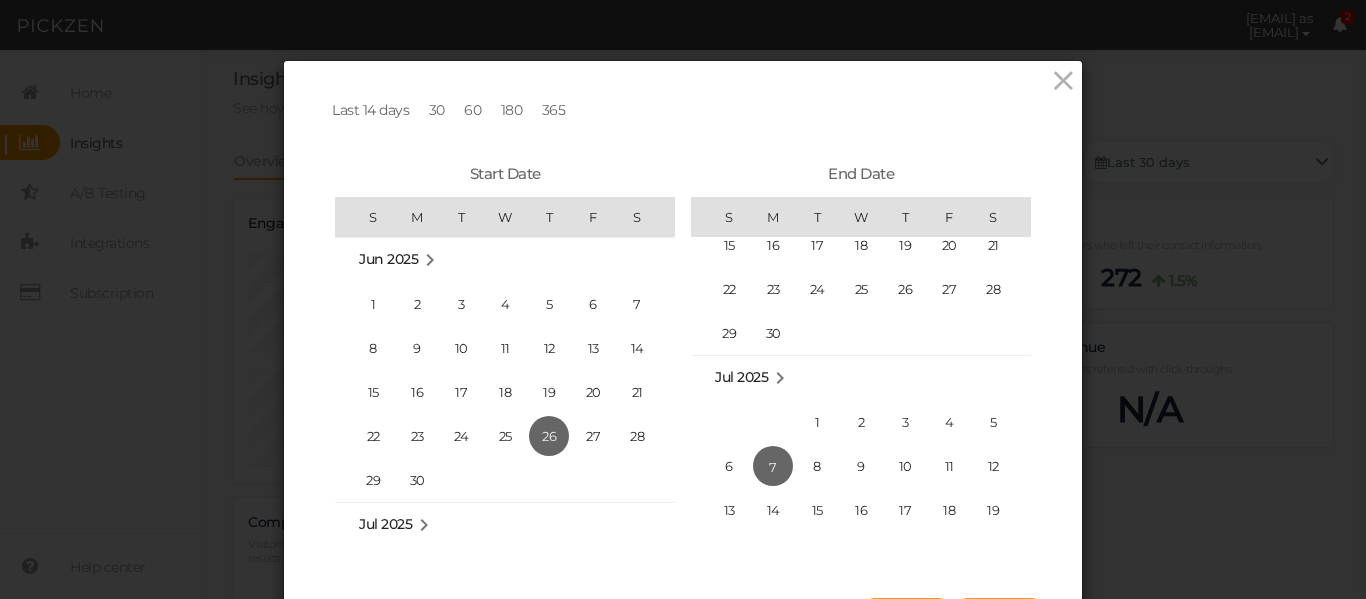 scroll, scrollTop: 462557, scrollLeft: 0, axis: vertical 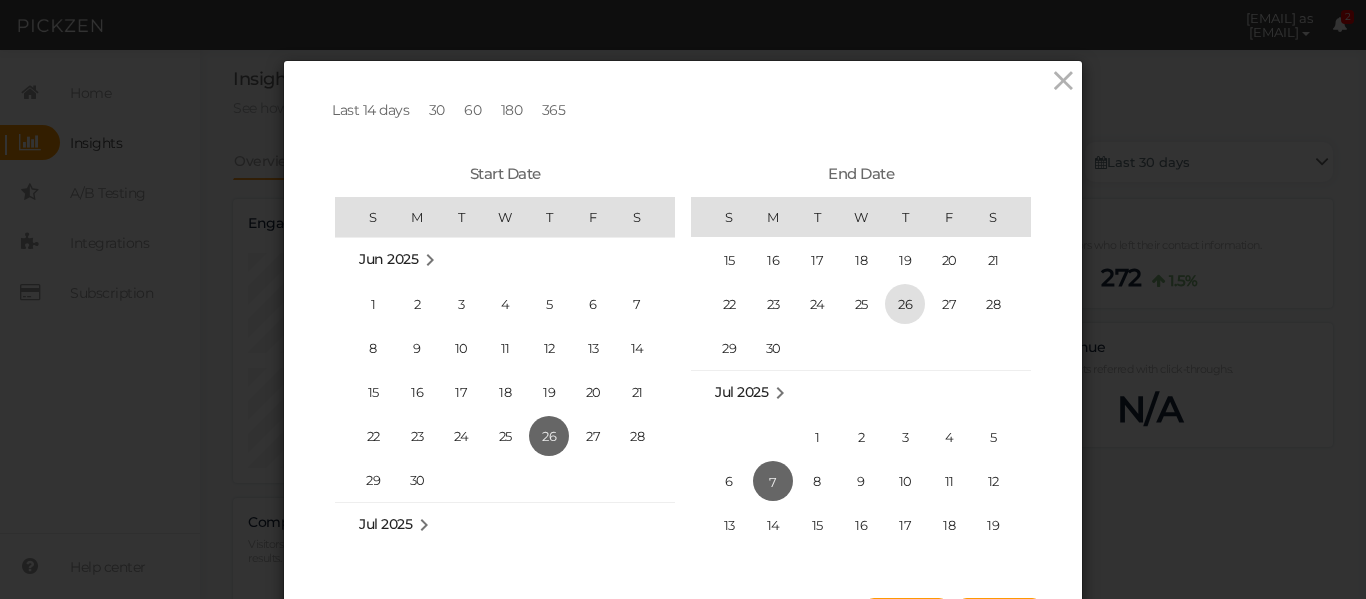 click on "26" at bounding box center [905, 304] 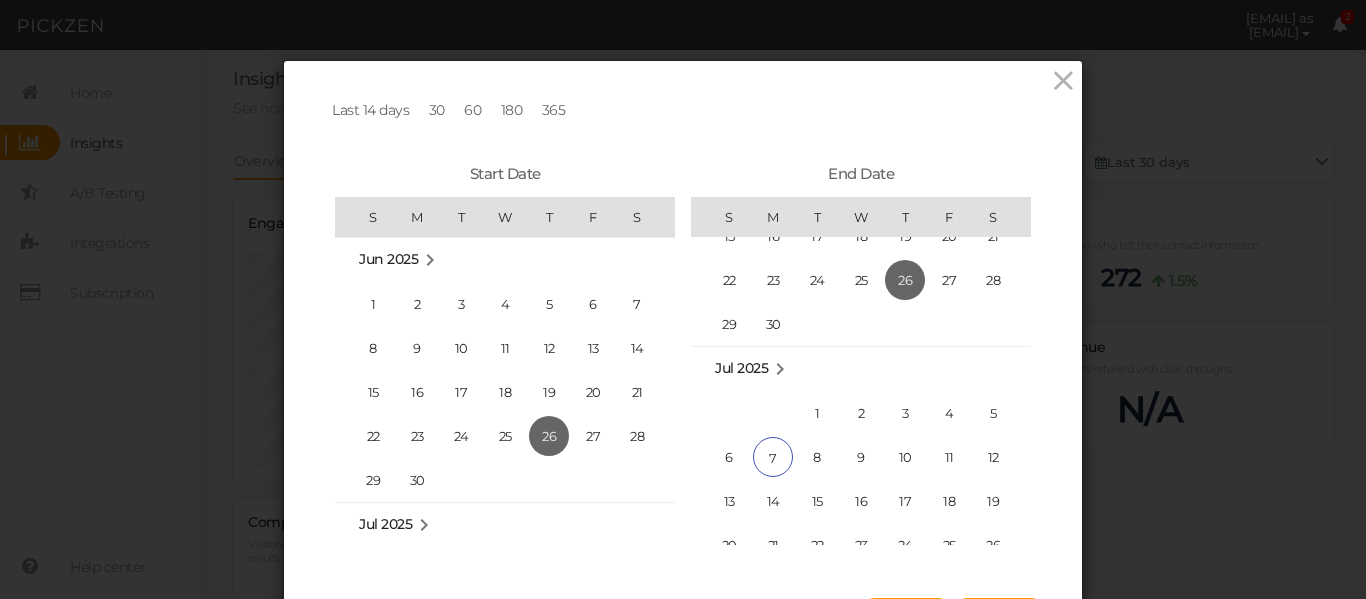 scroll, scrollTop: 462591, scrollLeft: 0, axis: vertical 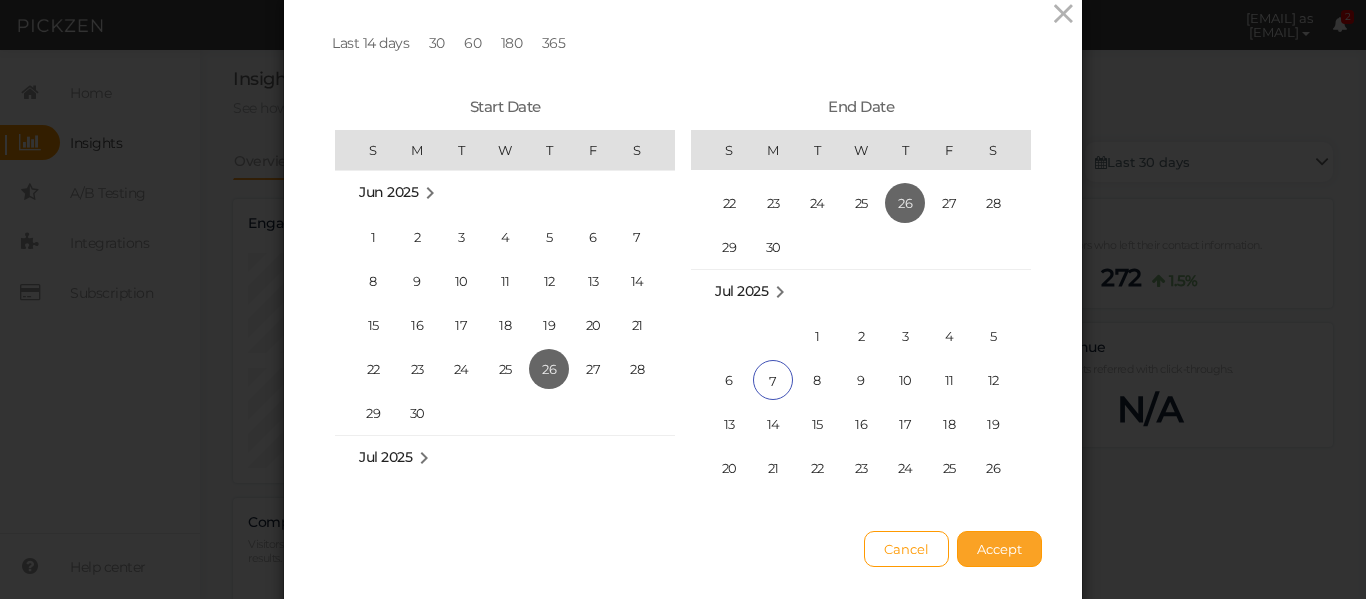 click on "Accept" at bounding box center (999, 549) 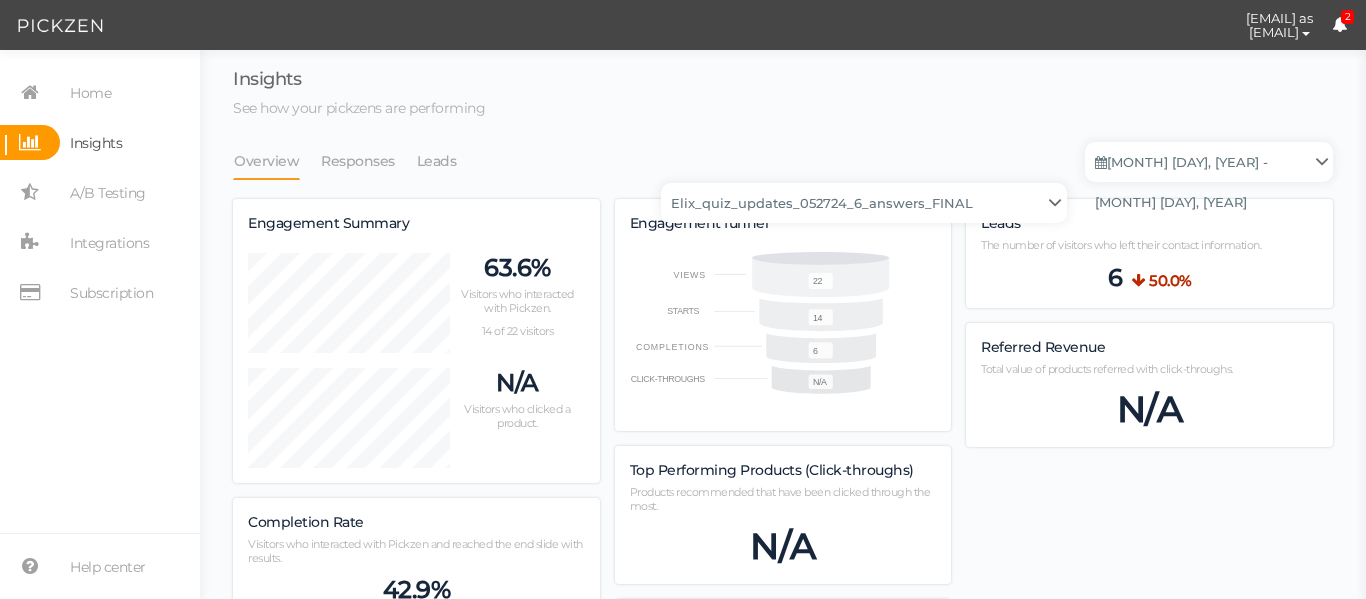 scroll, scrollTop: 998831, scrollLeft: 998900, axis: both 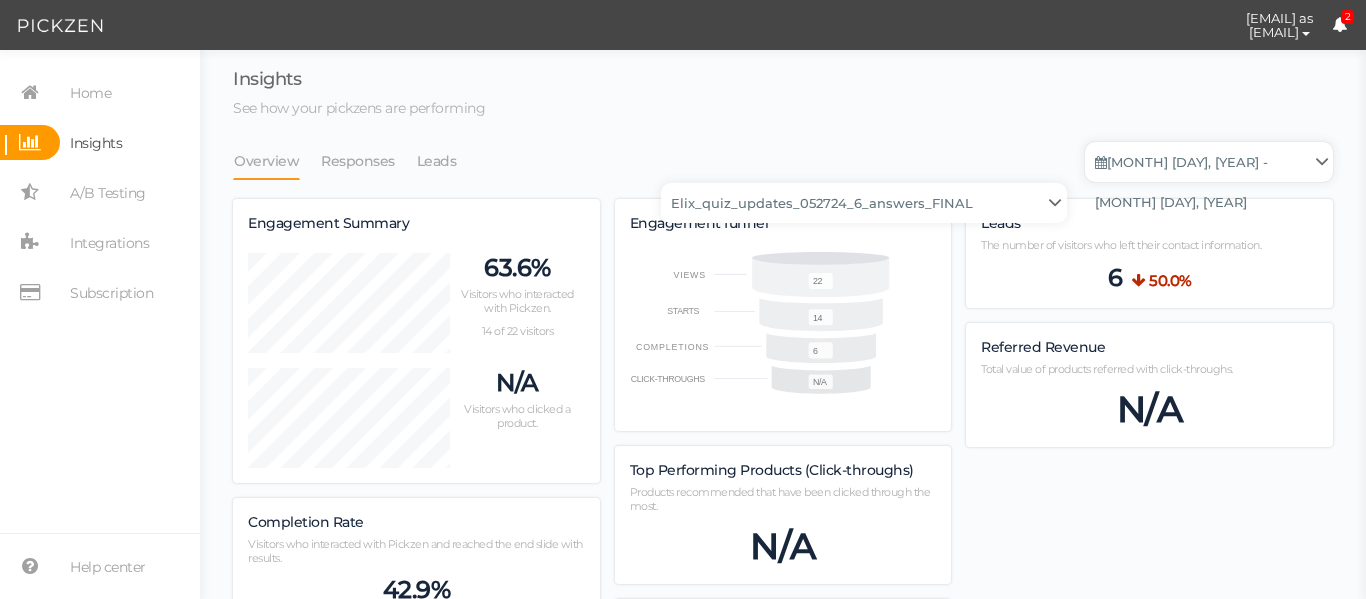 click on "[MONTH] [DAY], [YEAR] - [MONTH] [DAY], [YEAR]" at bounding box center (1209, 162) 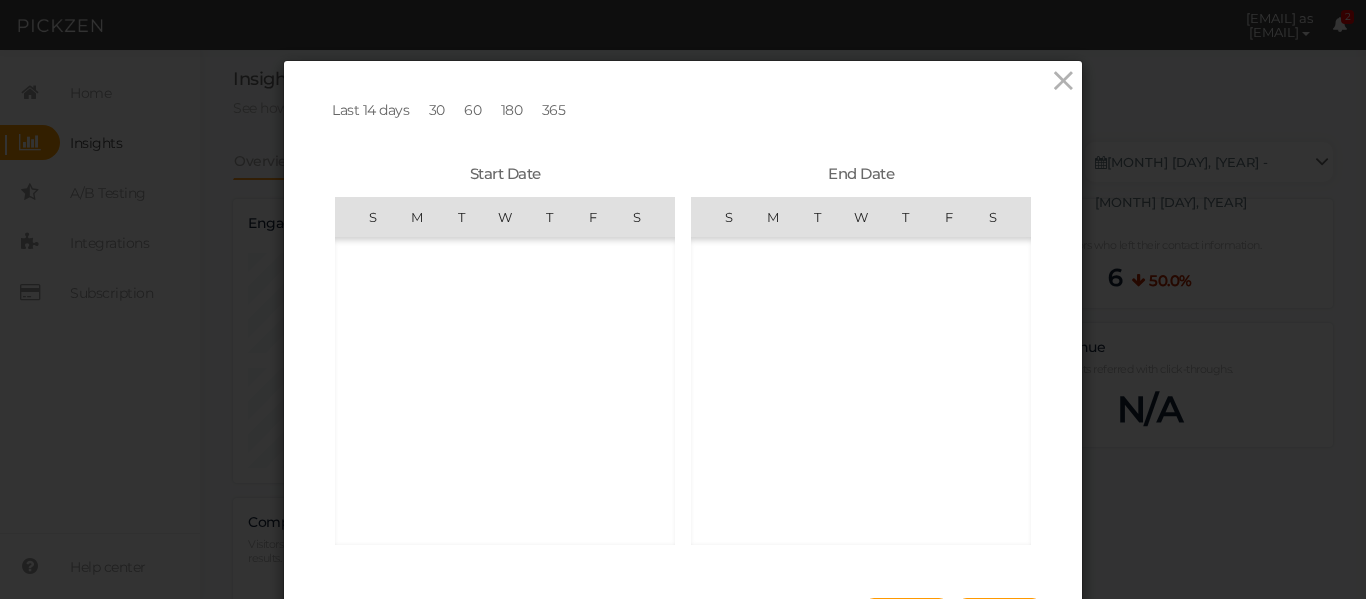 scroll, scrollTop: 462425, scrollLeft: 0, axis: vertical 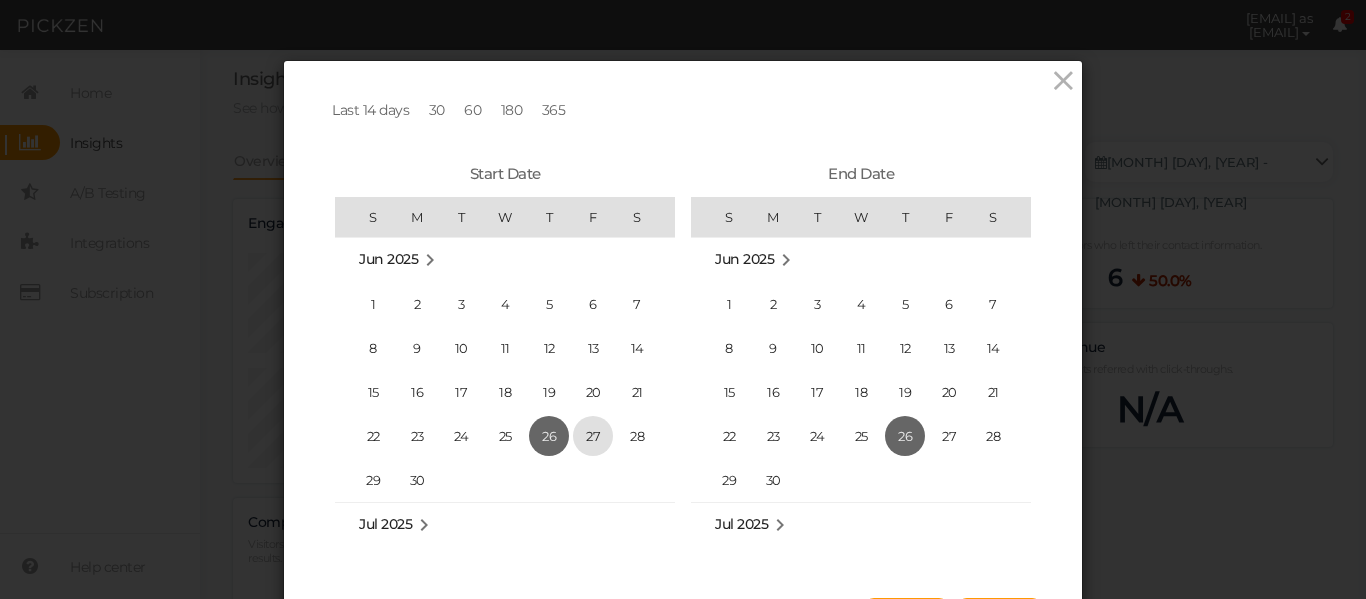 click on "27" at bounding box center [593, 436] 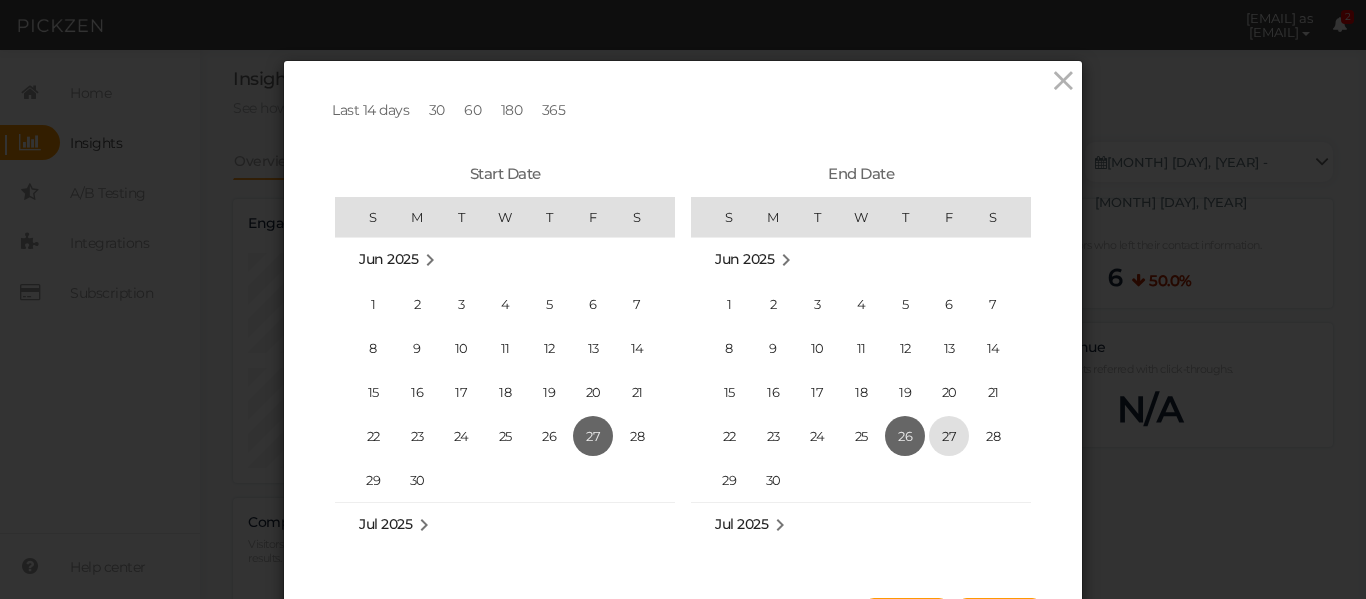 click on "27" at bounding box center [949, 436] 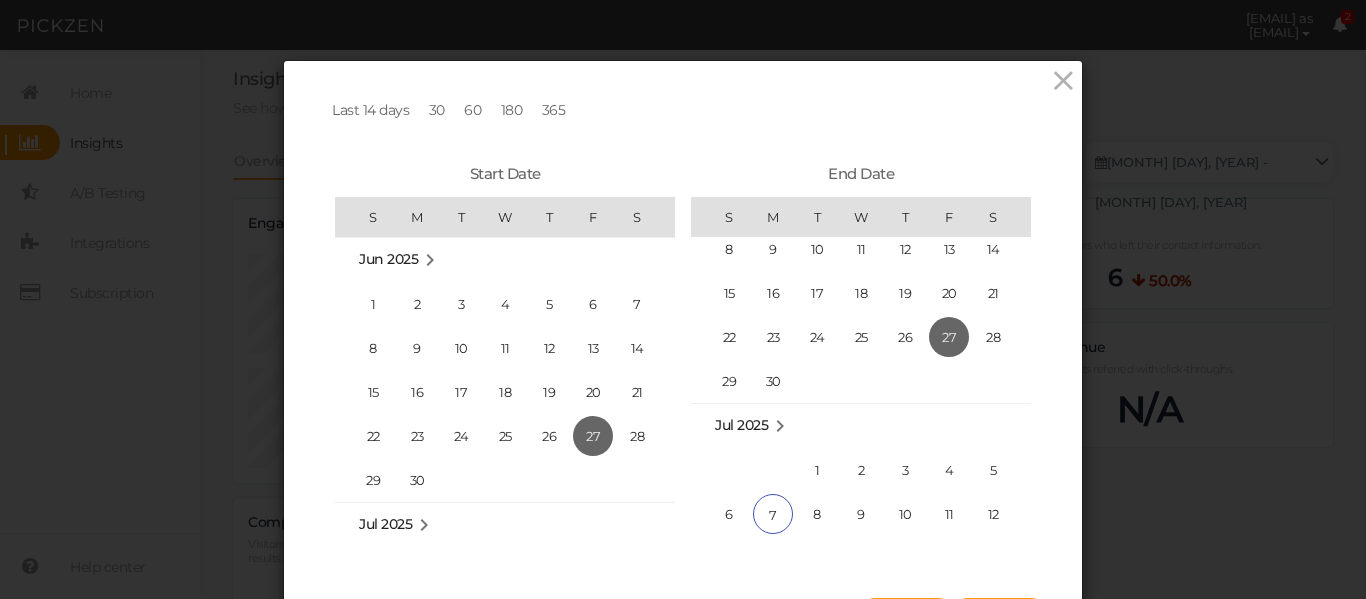 scroll, scrollTop: 462525, scrollLeft: 0, axis: vertical 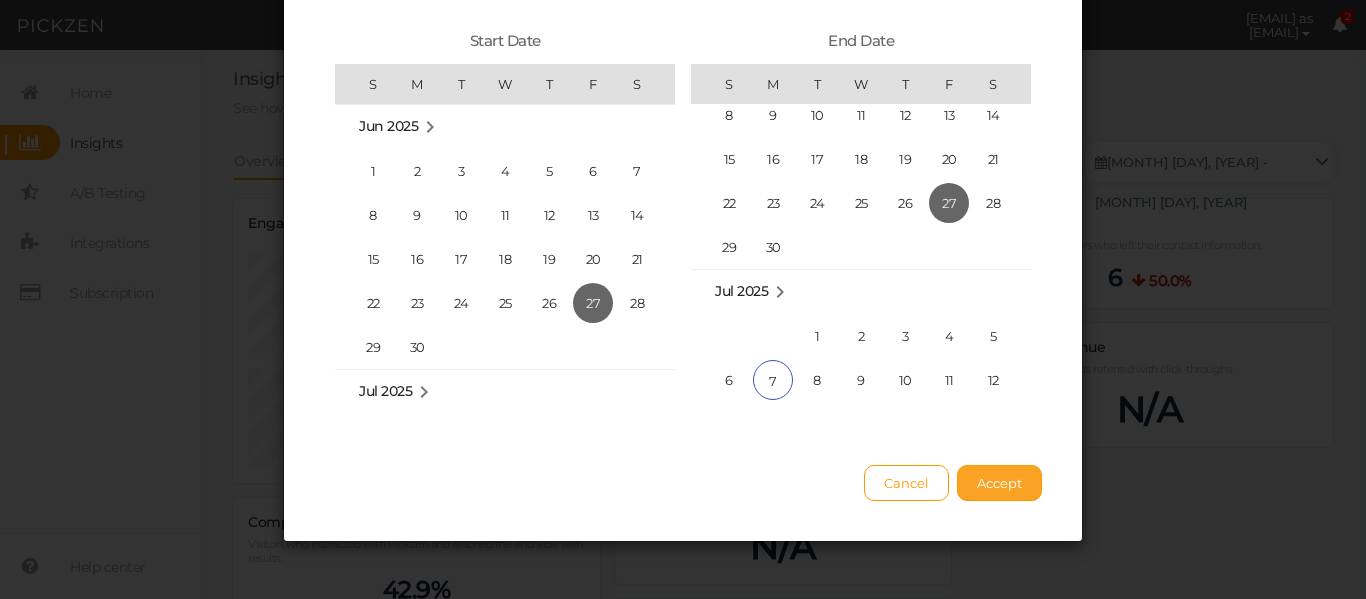 click on "Accept" at bounding box center (999, 483) 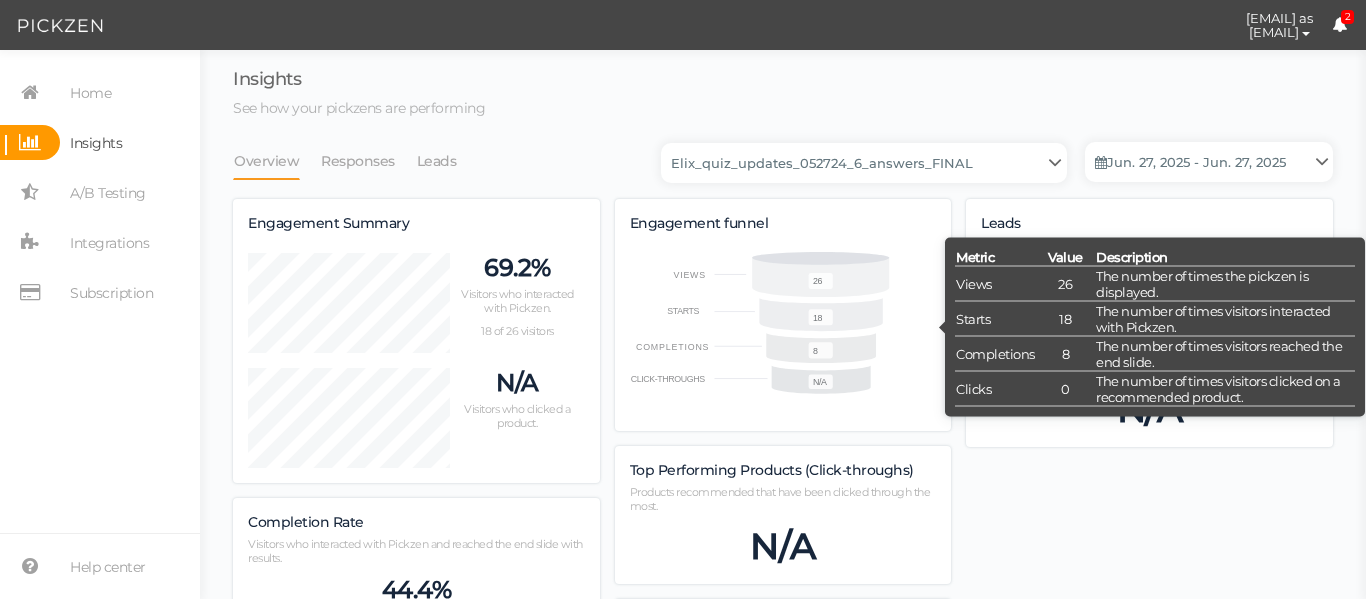scroll, scrollTop: 998697, scrollLeft: 998900, axis: both 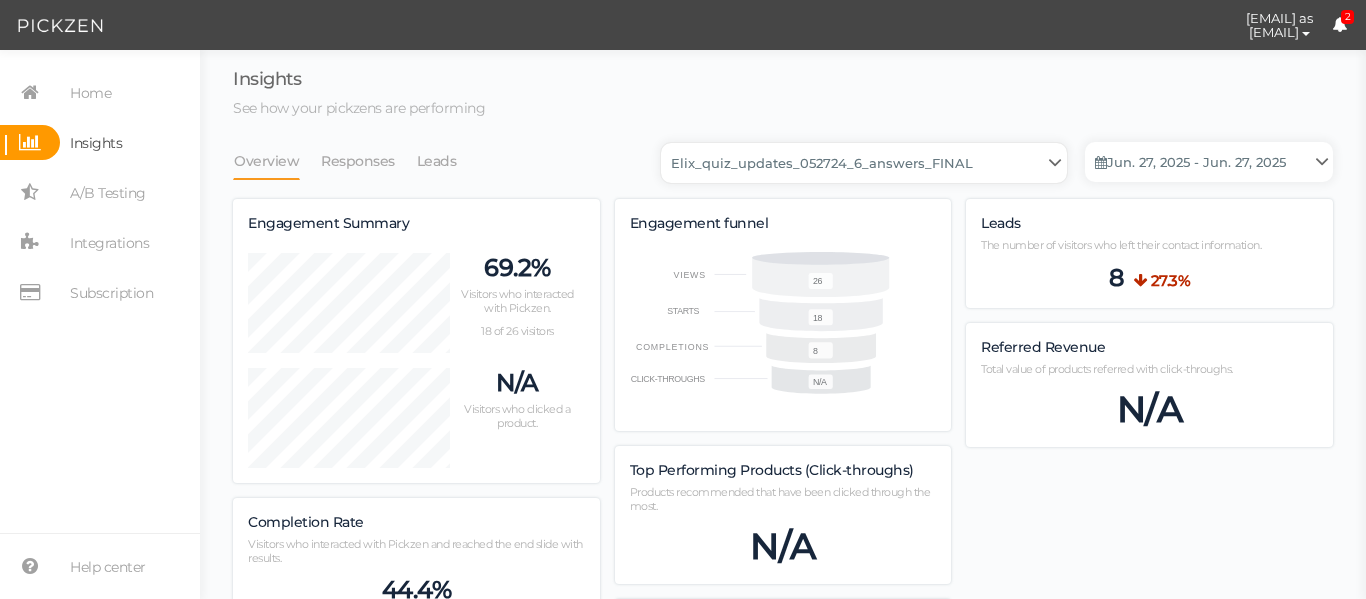 click on "Backup_2020010 backup_20200106 Elix Quiz PopUp Elix_quiz Elix_quiz [OLD] Elix_quiz_backup Elix_quiz_backup Elix_quiz_backup_06_09_22 Elix_quiz_backup_07_22 Elix_quiz_backup_08_24 Elix_quiz_backup_august_20 Elix_quiz_Backup_PZ Elix_quiz_backup_pz_09_02 Elix_quiz_copy Elix_quiz_copy Elix_quiz_copy Elix_quiz_copy Elix_quiz_copy Elix_quiz_copy Elix_quiz_copy 12.15.23 Elix_quiz_copy 2.08.24 Elix_quiz_copy CRO test DO NOT PUBLISH Elix_quiz_copy CRO test DO NOT PUBLISH_copy Elix_quiz_copy_ w research quesitons  Elix_quiz_copy_07_04_22 Elix_quiz_copy_10-27 Elix_quiz_copyScroll Elix_quiz_CRO test V2 DO NOT PUBLISH  Elix_quiz_new Elix_quiz_new_answers Elix_quiz_new_answers_BACKUP Elix_quiz_new_answers_copy Elix_quiz_new_backup Elix_quiz_new_edits_copy Elix_quiz_new_headline Elix_quiz_original version Elix_quiz_triplewhale_bear Elix_quiz_updates_051324 Elix_quiz_updates_051324_6_answers Elix_quiz_updates_051324_8_answers Elix_quiz_updates_052724_6_answers_FINAL Elix_quiz_updates_052724_6_answers_FINAL_copy Untitled" at bounding box center (864, 163) 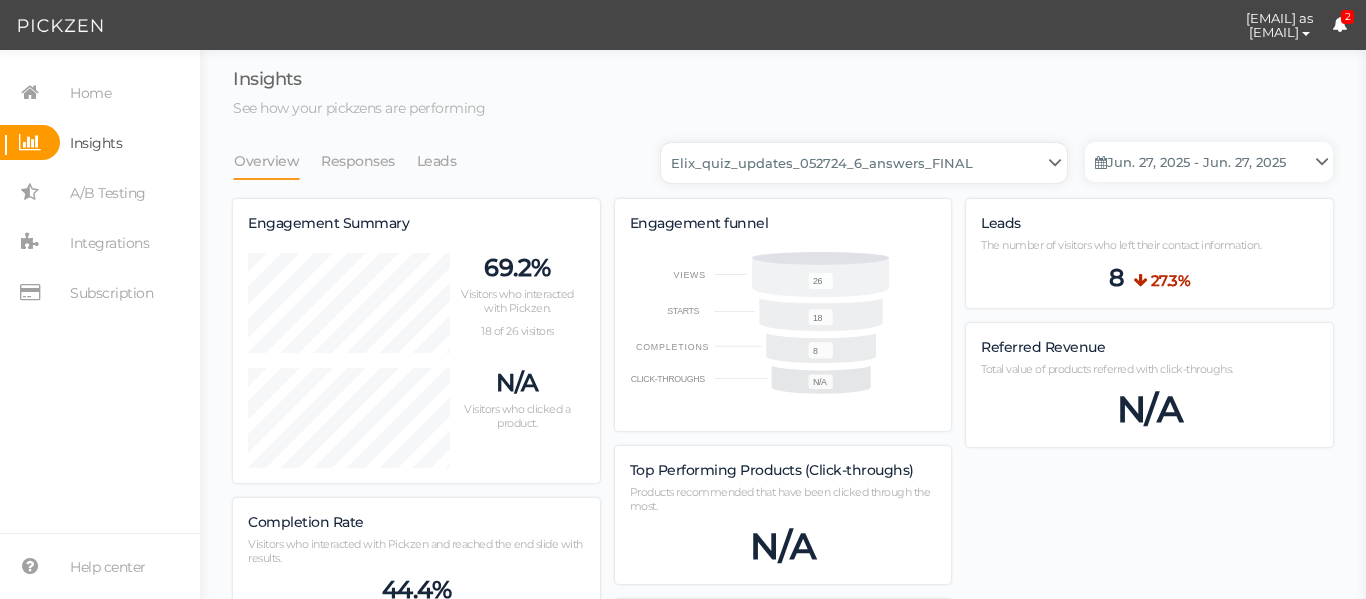 select on "13533" 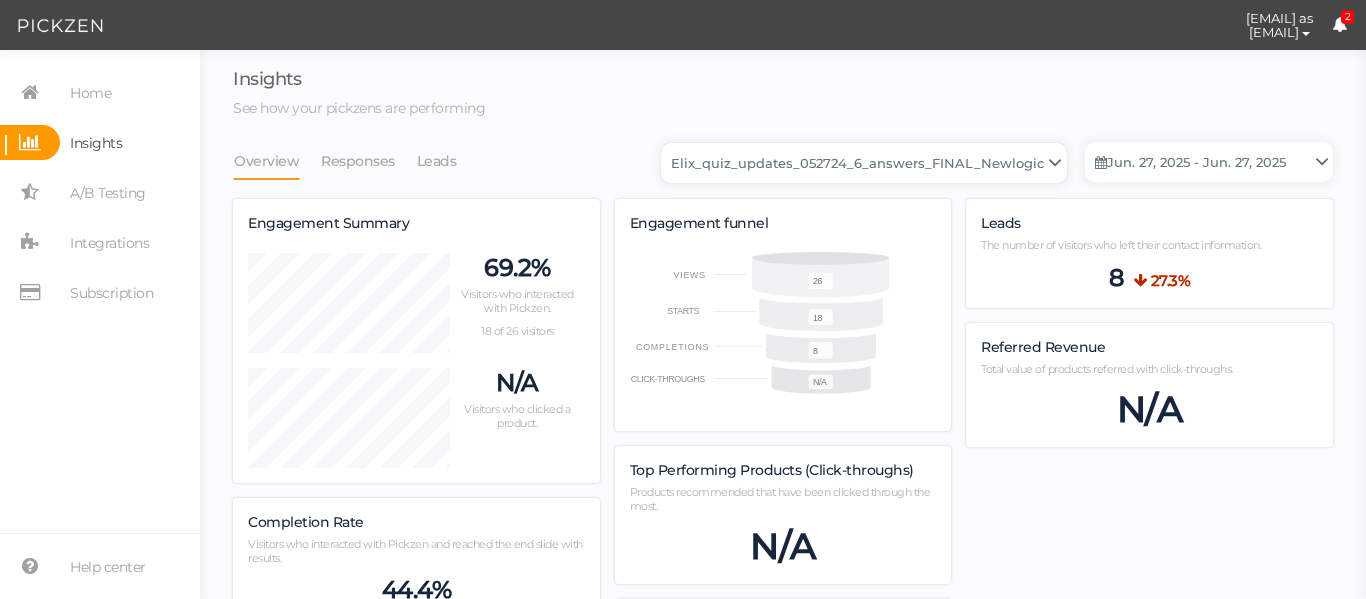 click on "Backup_2020010 backup_20200106 Elix Quiz PopUp Elix_quiz Elix_quiz [OLD] Elix_quiz_backup Elix_quiz_backup Elix_quiz_backup_06_09_22 Elix_quiz_backup_07_22 Elix_quiz_backup_08_24 Elix_quiz_backup_august_20 Elix_quiz_Backup_PZ Elix_quiz_backup_pz_09_02 Elix_quiz_copy Elix_quiz_copy Elix_quiz_copy Elix_quiz_copy Elix_quiz_copy Elix_quiz_copy Elix_quiz_copy 12.15.23 Elix_quiz_copy 2.08.24 Elix_quiz_copy CRO test DO NOT PUBLISH Elix_quiz_copy CRO test DO NOT PUBLISH_copy Elix_quiz_copy_ w research quesitons  Elix_quiz_copy_07_04_22 Elix_quiz_copy_10-27 Elix_quiz_copyScroll Elix_quiz_CRO test V2 DO NOT PUBLISH  Elix_quiz_new Elix_quiz_new_answers Elix_quiz_new_answers_BACKUP Elix_quiz_new_answers_copy Elix_quiz_new_backup Elix_quiz_new_edits_copy Elix_quiz_new_headline Elix_quiz_original version Elix_quiz_triplewhale_bear Elix_quiz_updates_051324 Elix_quiz_updates_051324_6_answers Elix_quiz_updates_051324_8_answers Elix_quiz_updates_052724_6_answers_FINAL Elix_quiz_updates_052724_6_answers_FINAL_copy Untitled" at bounding box center [864, 163] 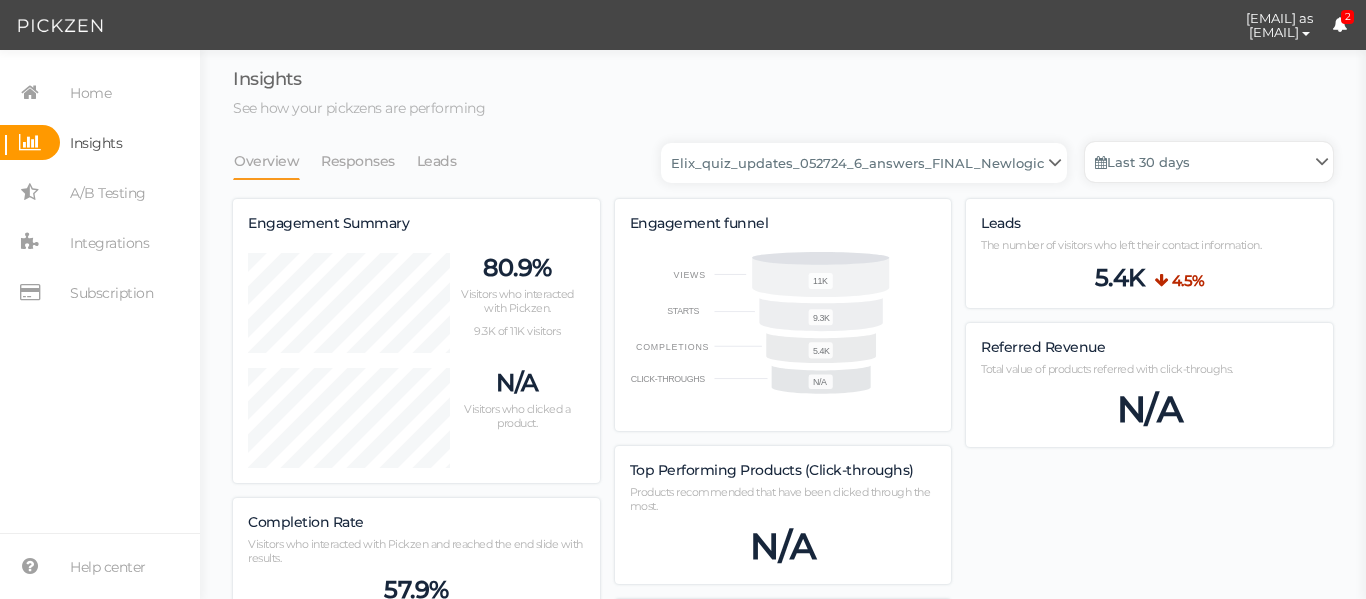 scroll, scrollTop: 996944, scrollLeft: 998900, axis: both 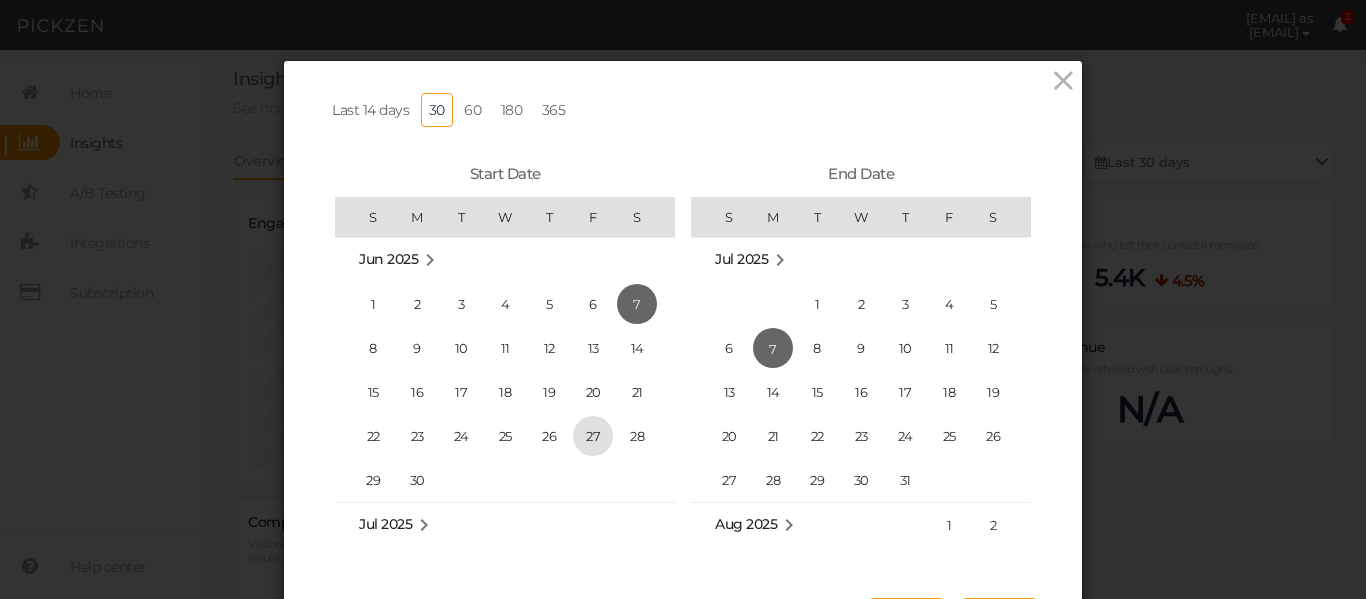 click on "27" at bounding box center (593, 436) 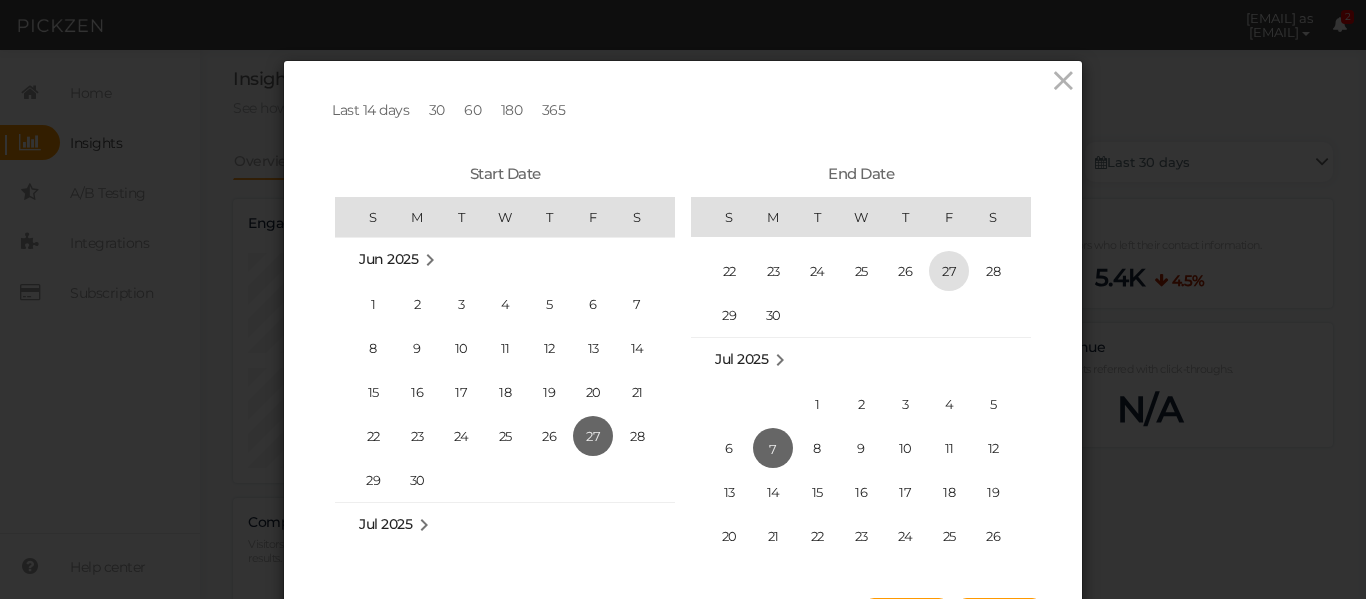 drag, startPoint x: 945, startPoint y: 267, endPoint x: 973, endPoint y: 351, distance: 88.54378 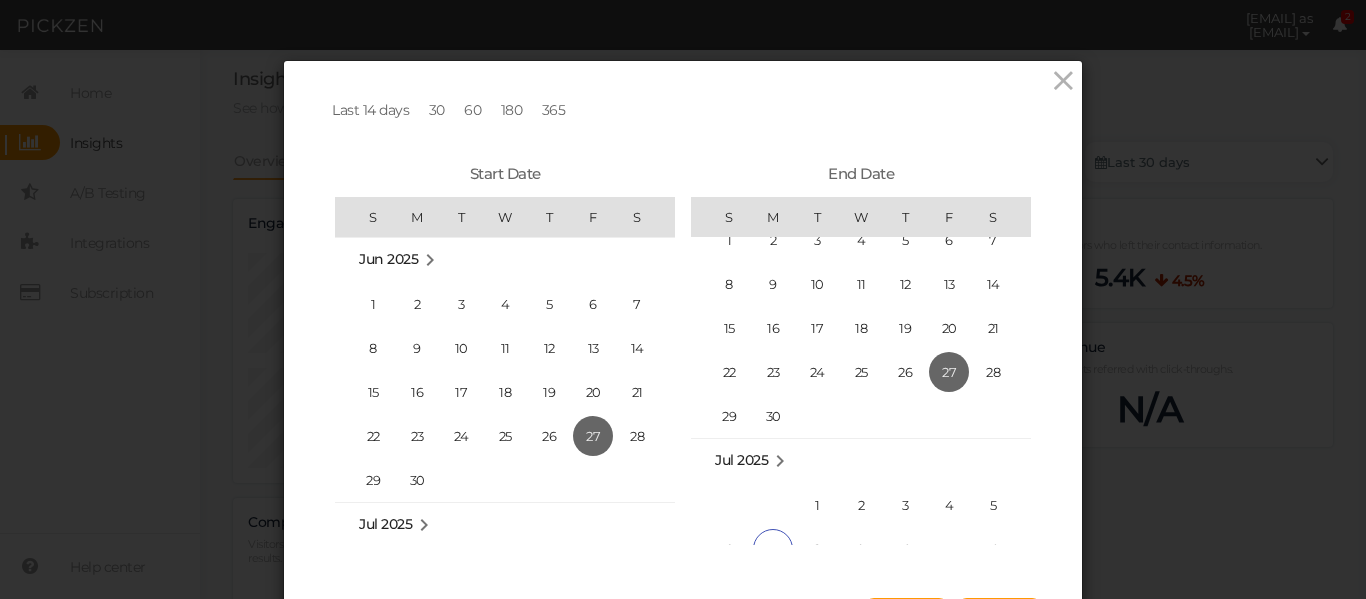 scroll, scrollTop: 462492, scrollLeft: 0, axis: vertical 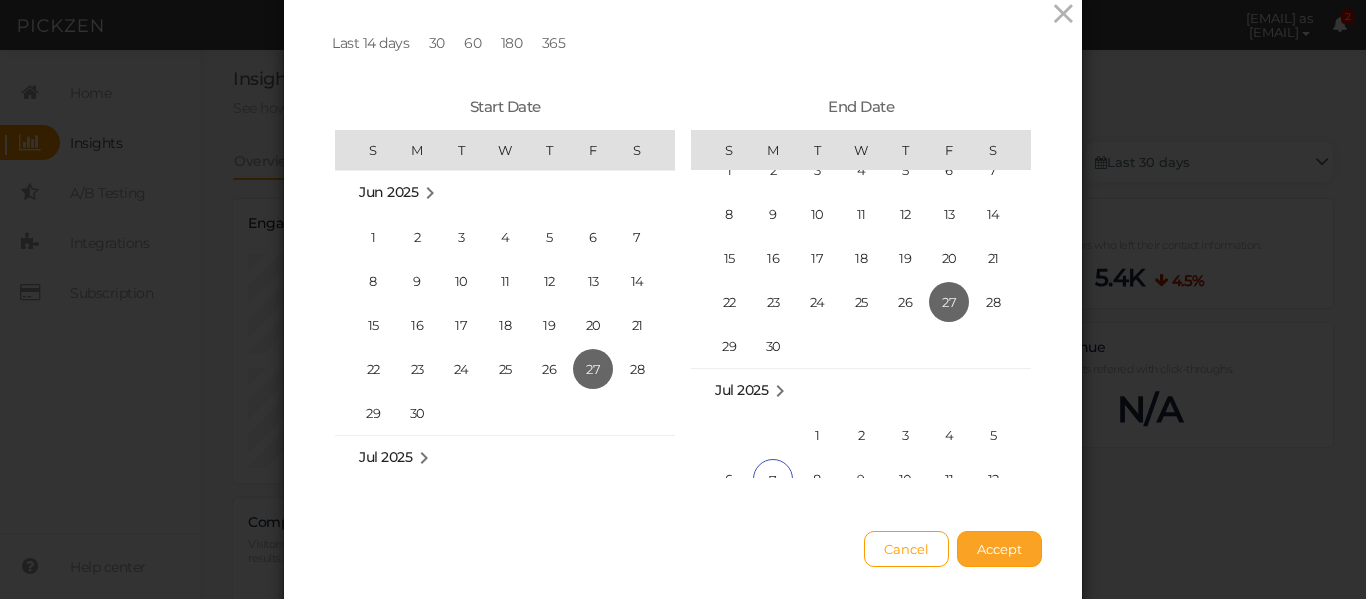click on "Accept" at bounding box center (999, 549) 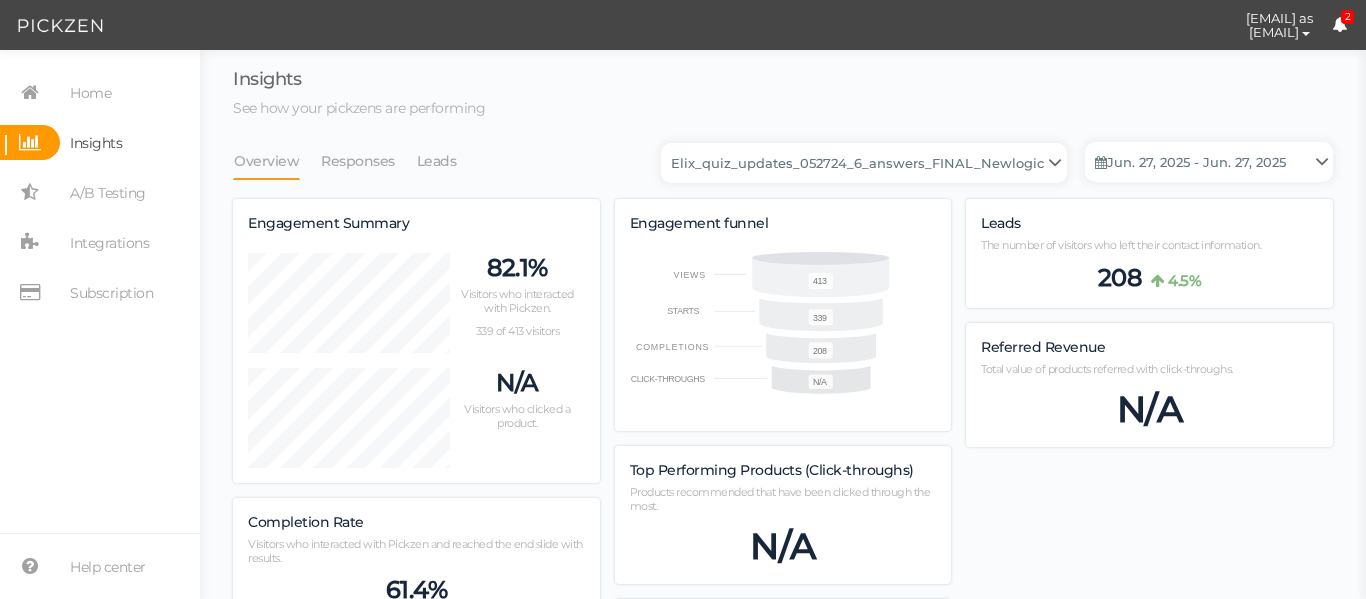 scroll, scrollTop: 998117, scrollLeft: 998900, axis: both 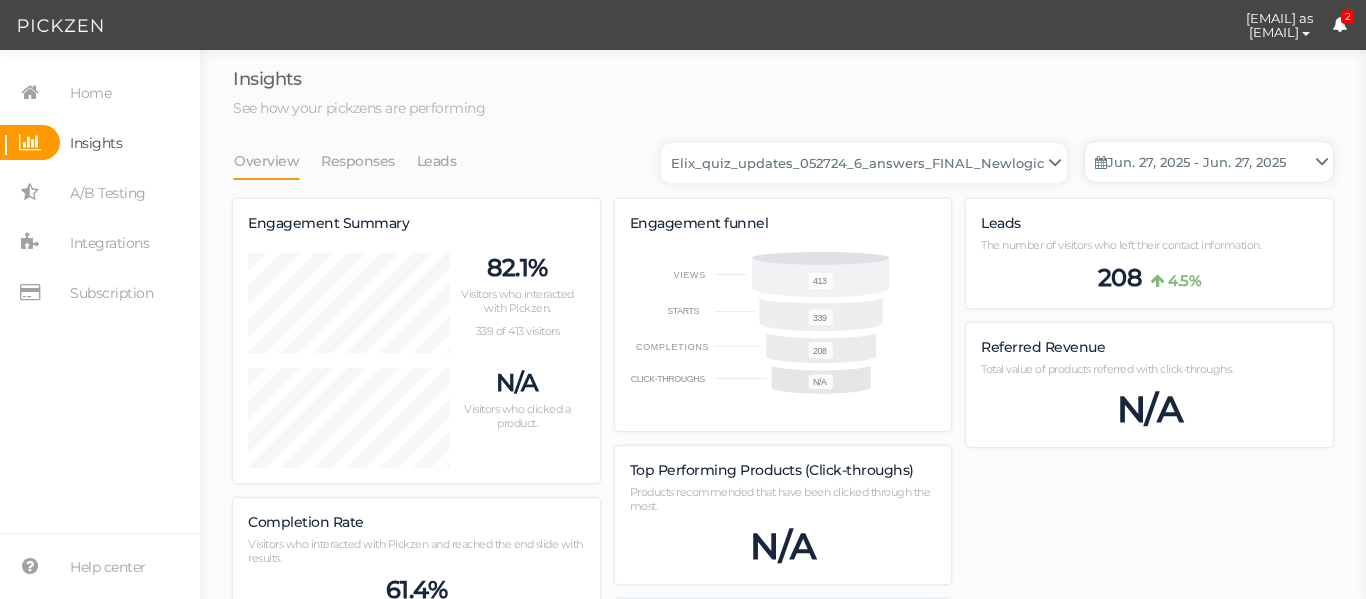 click on "Jun. 27, 2025 - Jun. 27, 2025" at bounding box center [1209, 162] 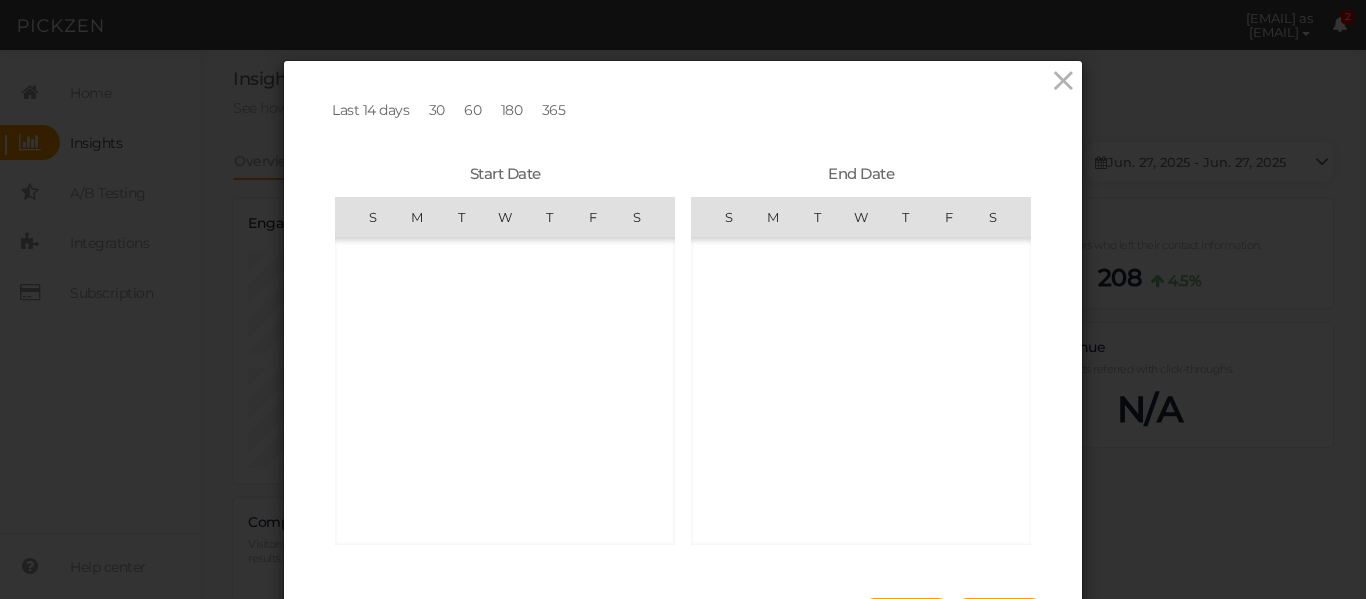scroll, scrollTop: 462425, scrollLeft: 0, axis: vertical 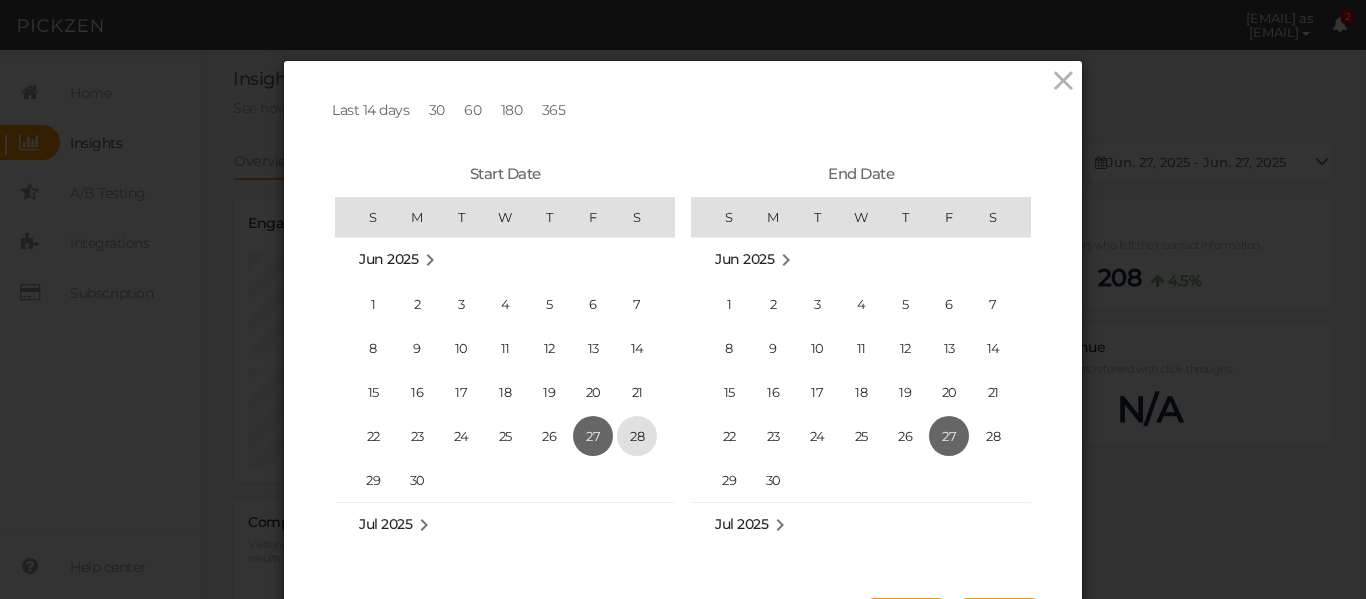 click on "28" at bounding box center (637, 436) 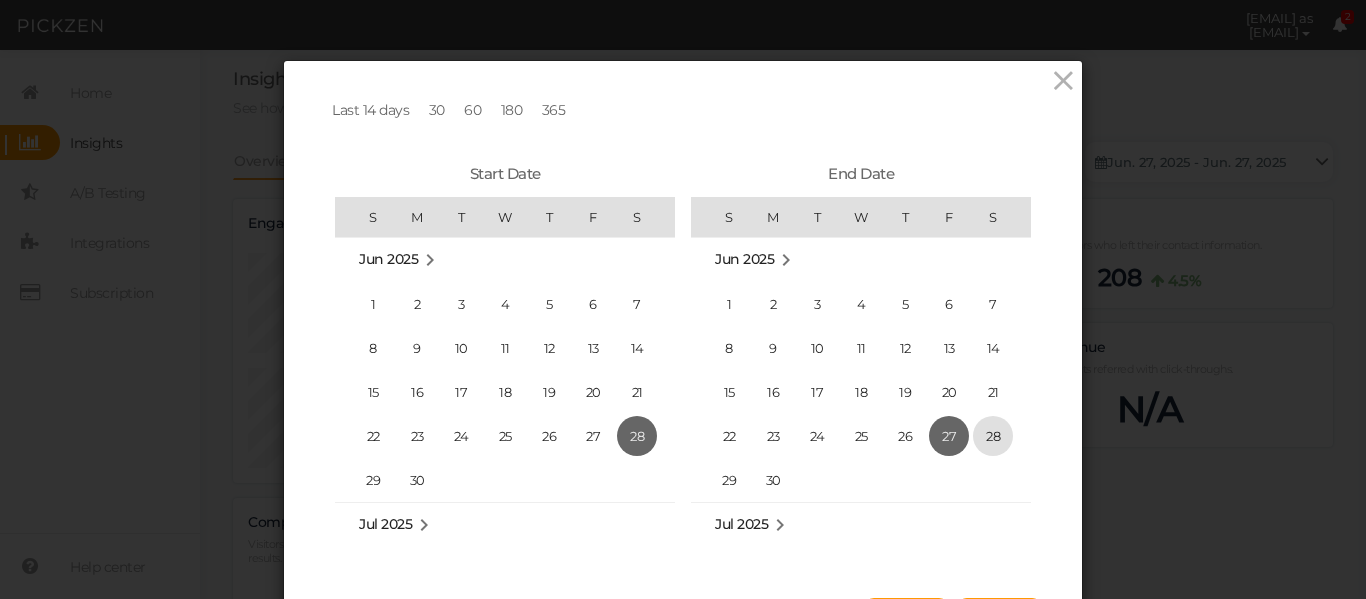 click on "28" at bounding box center [993, 436] 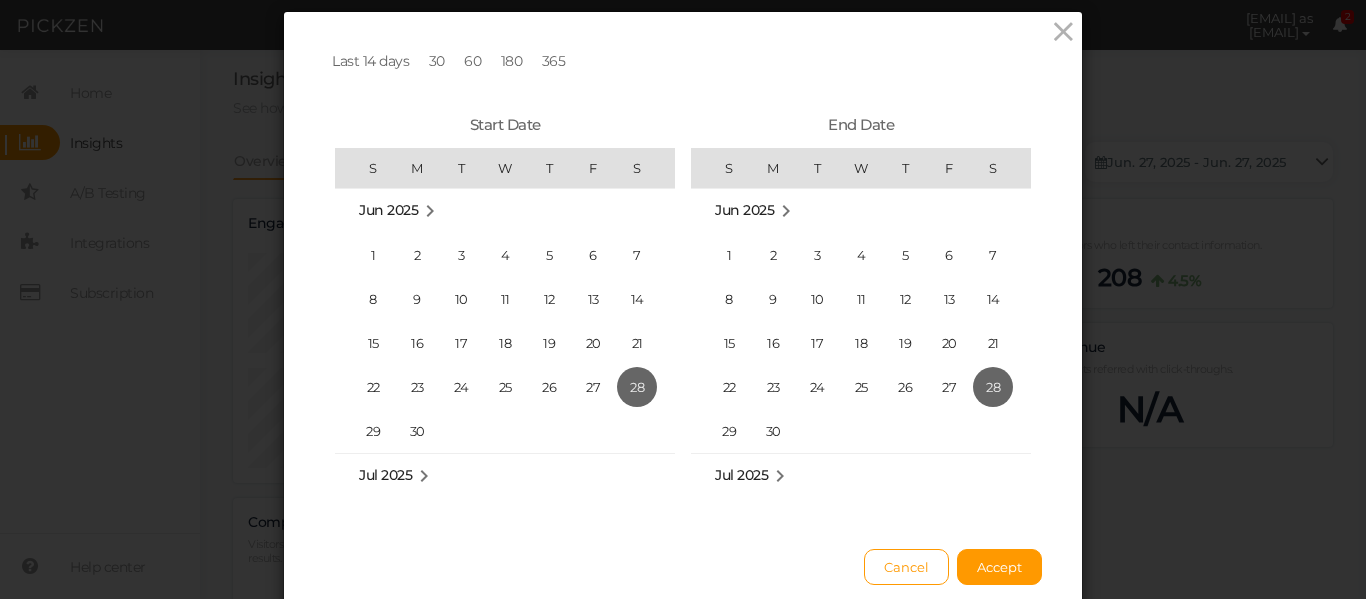 scroll, scrollTop: 67, scrollLeft: 0, axis: vertical 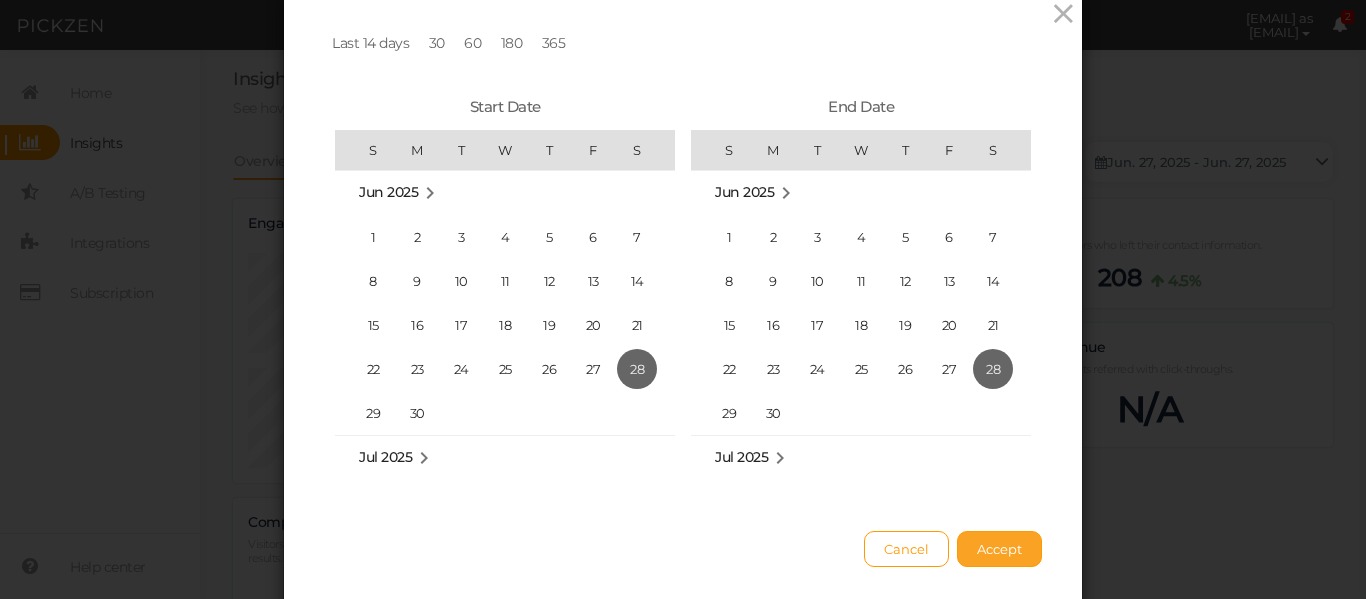 click on "Accept" at bounding box center [999, 549] 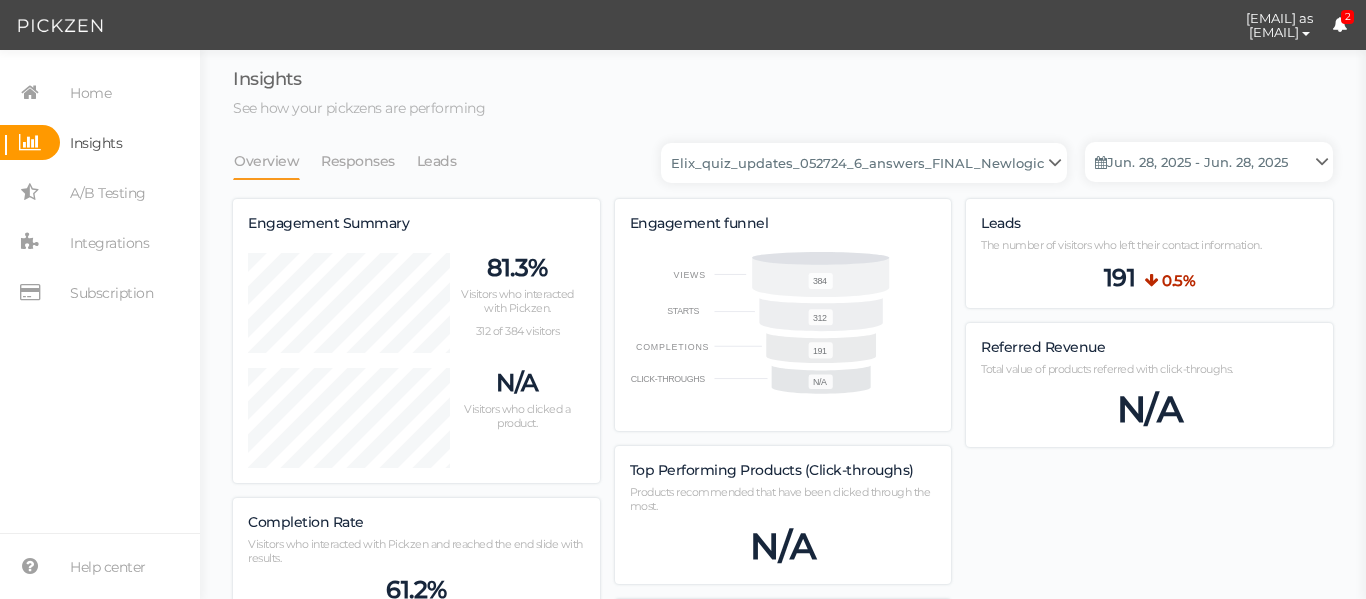 scroll, scrollTop: 998371, scrollLeft: 998900, axis: both 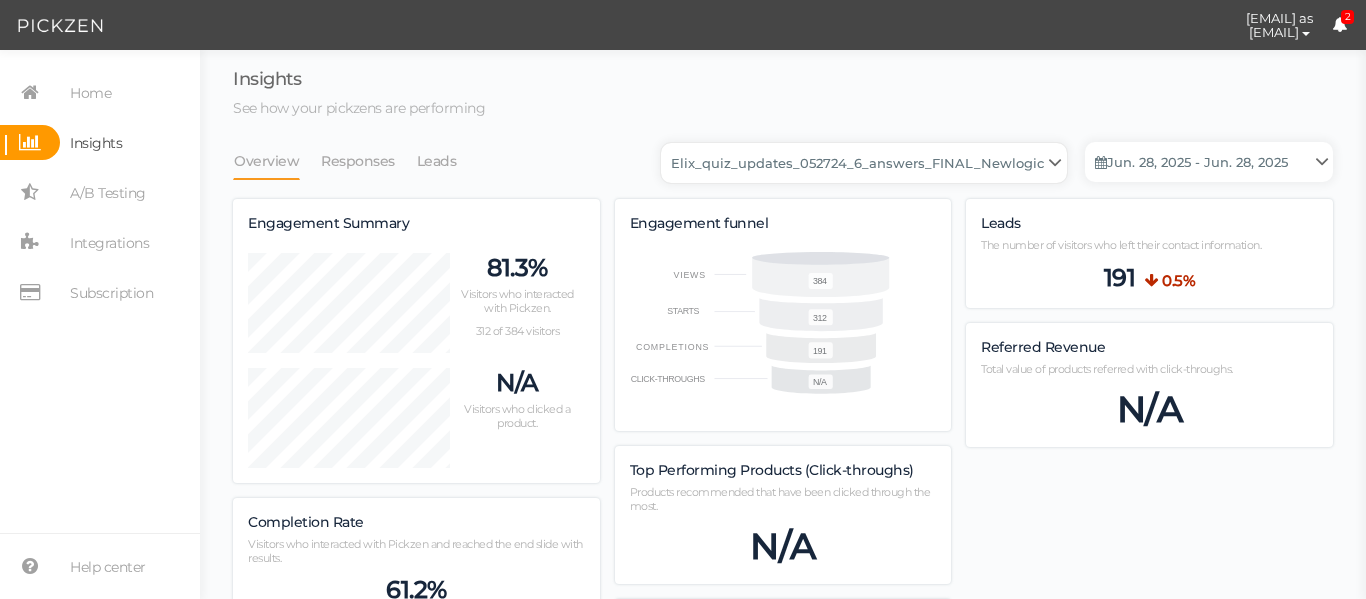click on "Backup_2020010 backup_20200106 Elix Quiz PopUp Elix_quiz Elix_quiz [OLD] Elix_quiz_backup Elix_quiz_backup Elix_quiz_backup_06_09_22 Elix_quiz_backup_07_22 Elix_quiz_backup_08_24 Elix_quiz_backup_august_20 Elix_quiz_Backup_PZ Elix_quiz_backup_pz_09_02 Elix_quiz_copy Elix_quiz_copy Elix_quiz_copy Elix_quiz_copy Elix_quiz_copy Elix_quiz_copy Elix_quiz_copy 12.15.23 Elix_quiz_copy 2.08.24 Elix_quiz_copy CRO test DO NOT PUBLISH Elix_quiz_copy CRO test DO NOT PUBLISH_copy Elix_quiz_copy_ w research quesitons  Elix_quiz_copy_07_04_22 Elix_quiz_copy_10-27 Elix_quiz_copyScroll Elix_quiz_CRO test V2 DO NOT PUBLISH  Elix_quiz_new Elix_quiz_new_answers Elix_quiz_new_answers_BACKUP Elix_quiz_new_answers_copy Elix_quiz_new_backup Elix_quiz_new_edits_copy Elix_quiz_new_headline Elix_quiz_original version Elix_quiz_triplewhale_bear Elix_quiz_updates_051324 Elix_quiz_updates_051324_6_answers Elix_quiz_updates_051324_8_answers Elix_quiz_updates_052724_6_answers_FINAL Elix_quiz_updates_052724_6_answers_FINAL_copy Untitled" at bounding box center [864, 163] 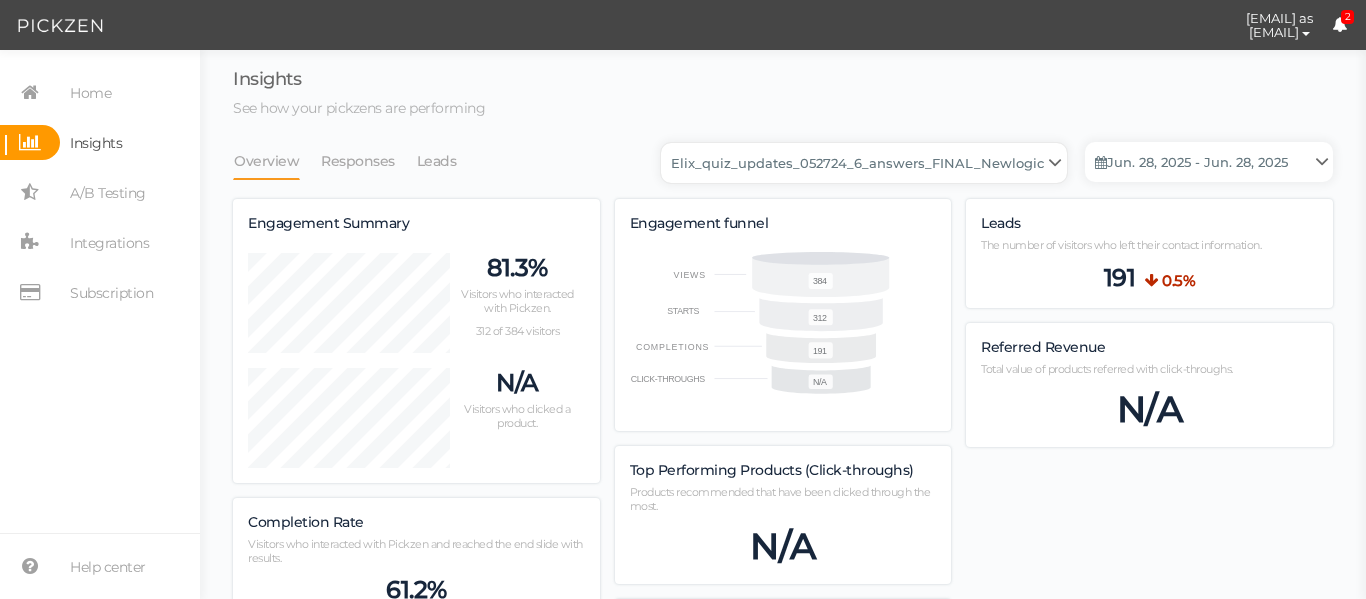 select on "13104" 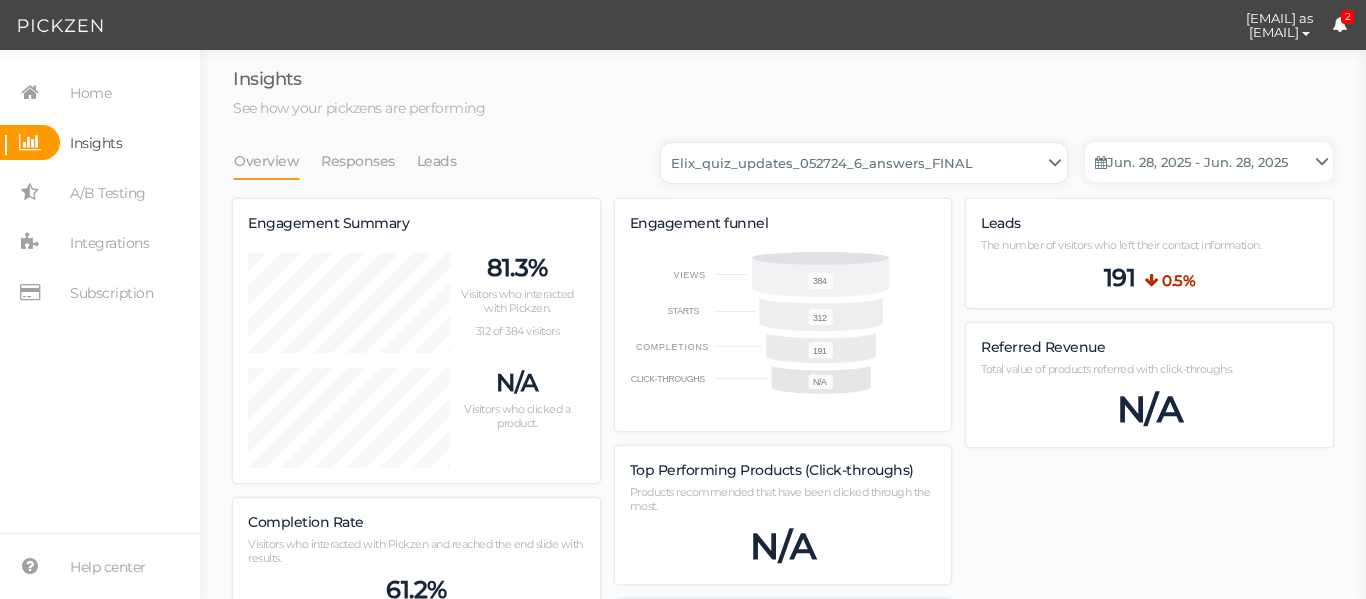 click on "Backup_2020010 backup_20200106 Elix Quiz PopUp Elix_quiz Elix_quiz [OLD] Elix_quiz_backup Elix_quiz_backup Elix_quiz_backup_06_09_22 Elix_quiz_backup_07_22 Elix_quiz_backup_08_24 Elix_quiz_backup_august_20 Elix_quiz_Backup_PZ Elix_quiz_backup_pz_09_02 Elix_quiz_copy Elix_quiz_copy Elix_quiz_copy Elix_quiz_copy Elix_quiz_copy Elix_quiz_copy Elix_quiz_copy 12.15.23 Elix_quiz_copy 2.08.24 Elix_quiz_copy CRO test DO NOT PUBLISH Elix_quiz_copy CRO test DO NOT PUBLISH_copy Elix_quiz_copy_ w research quesitons  Elix_quiz_copy_07_04_22 Elix_quiz_copy_10-27 Elix_quiz_copyScroll Elix_quiz_CRO test V2 DO NOT PUBLISH  Elix_quiz_new Elix_quiz_new_answers Elix_quiz_new_answers_BACKUP Elix_quiz_new_answers_copy Elix_quiz_new_backup Elix_quiz_new_edits_copy Elix_quiz_new_headline Elix_quiz_original version Elix_quiz_triplewhale_bear Elix_quiz_updates_051324 Elix_quiz_updates_051324_6_answers Elix_quiz_updates_051324_8_answers Elix_quiz_updates_052724_6_answers_FINAL Elix_quiz_updates_052724_6_answers_FINAL_copy Untitled" at bounding box center (864, 163) 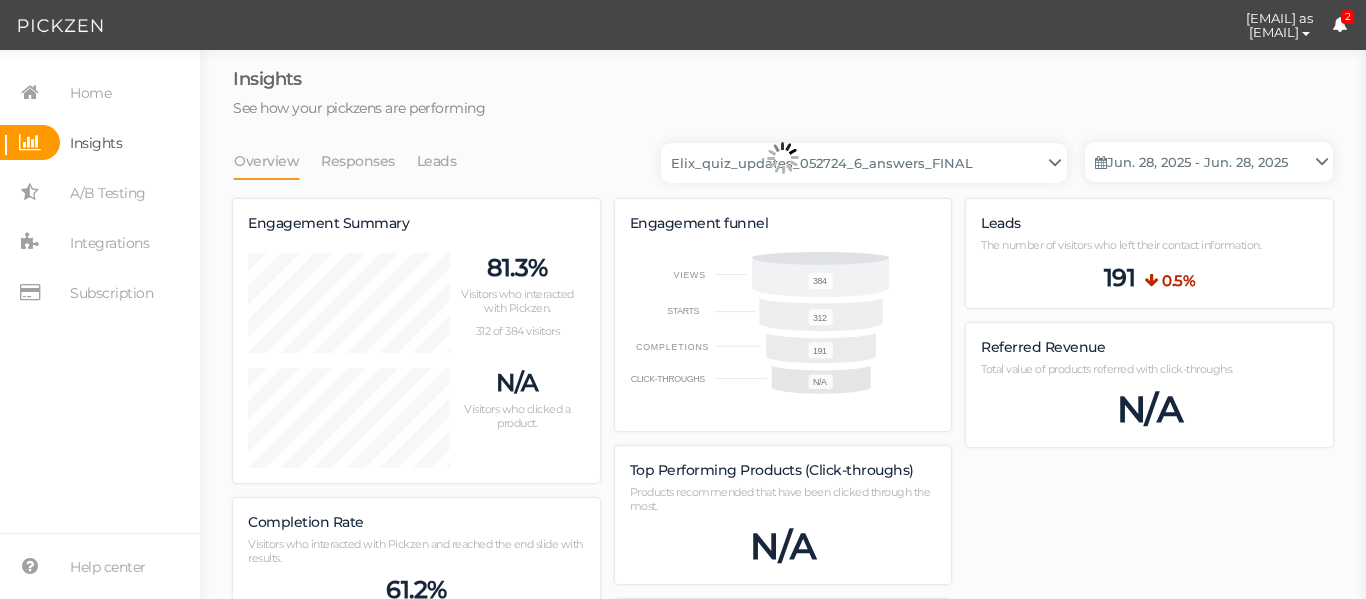click on "N/A" at bounding box center (783, 546) 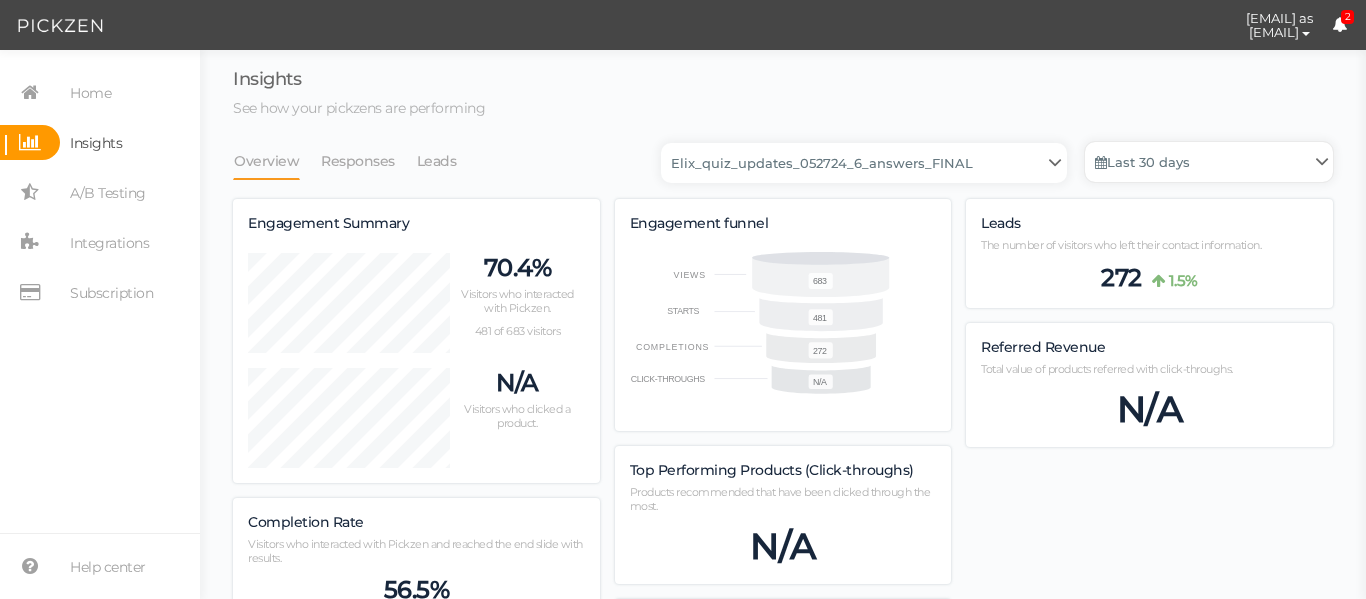 scroll, scrollTop: 997845, scrollLeft: 998900, axis: both 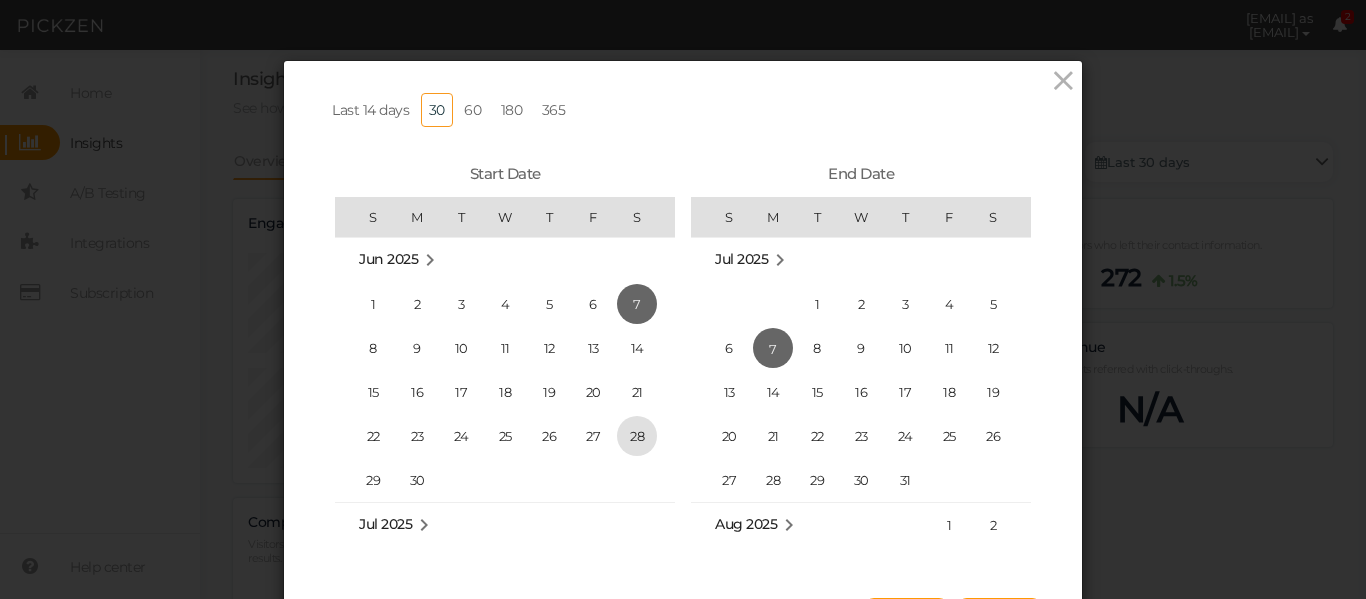 click on "28" at bounding box center (637, 436) 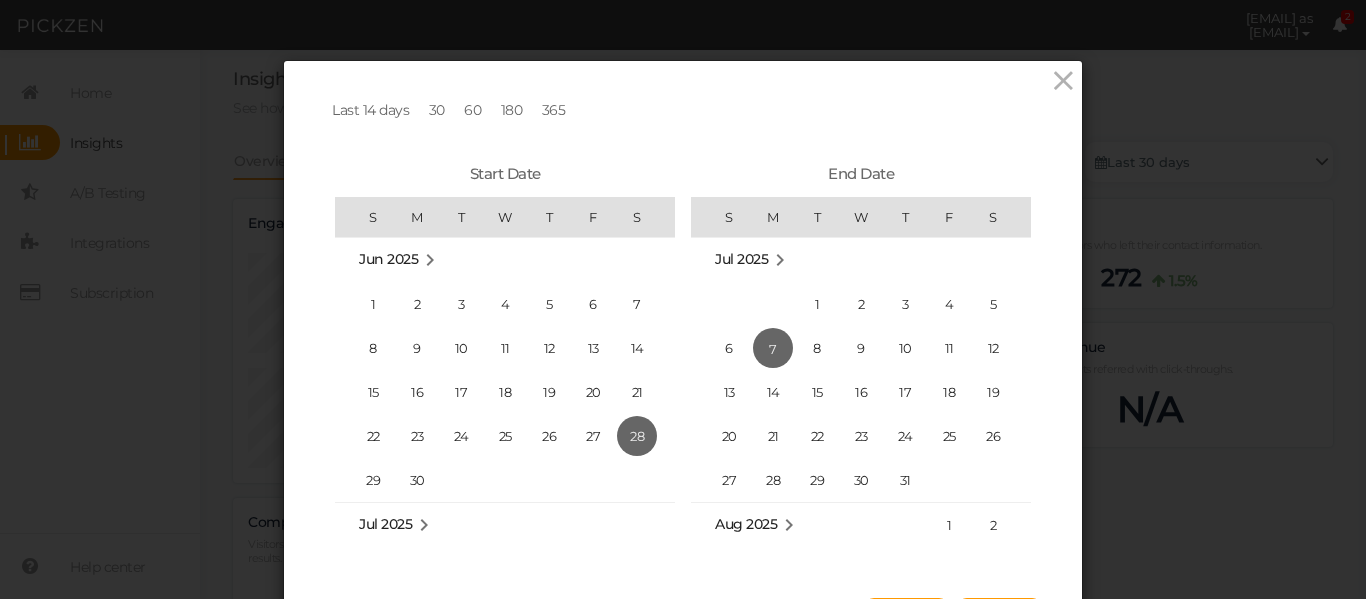 scroll, scrollTop: 462623, scrollLeft: 0, axis: vertical 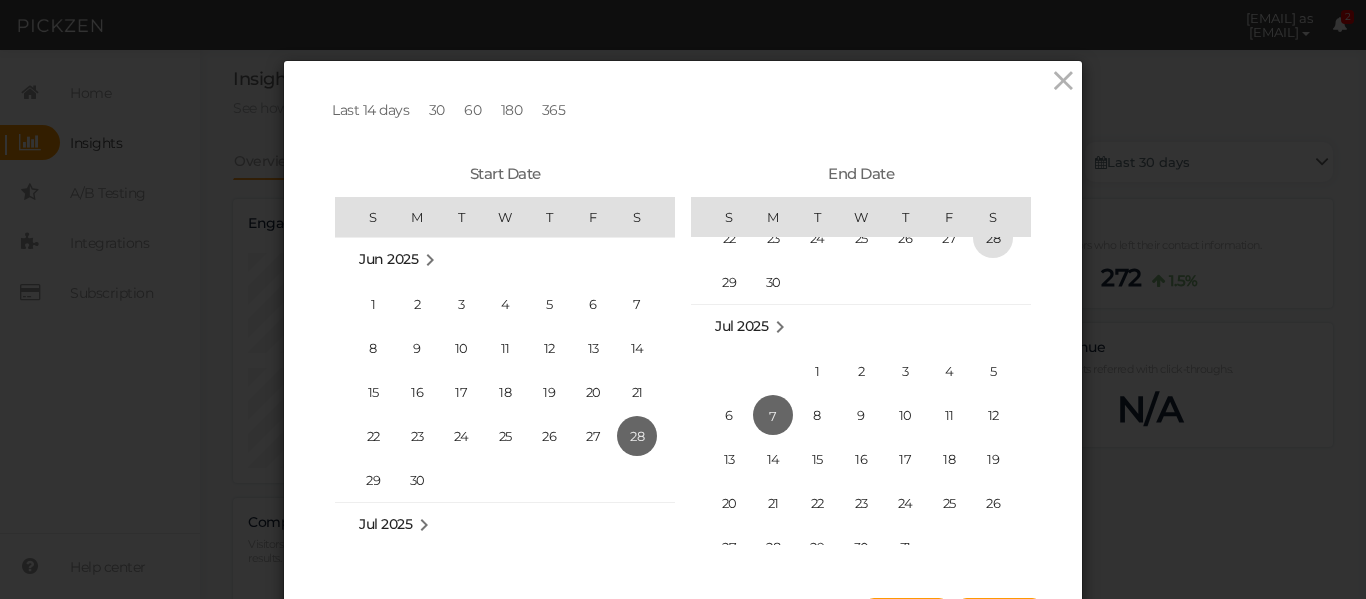 click on "28" at bounding box center (993, 238) 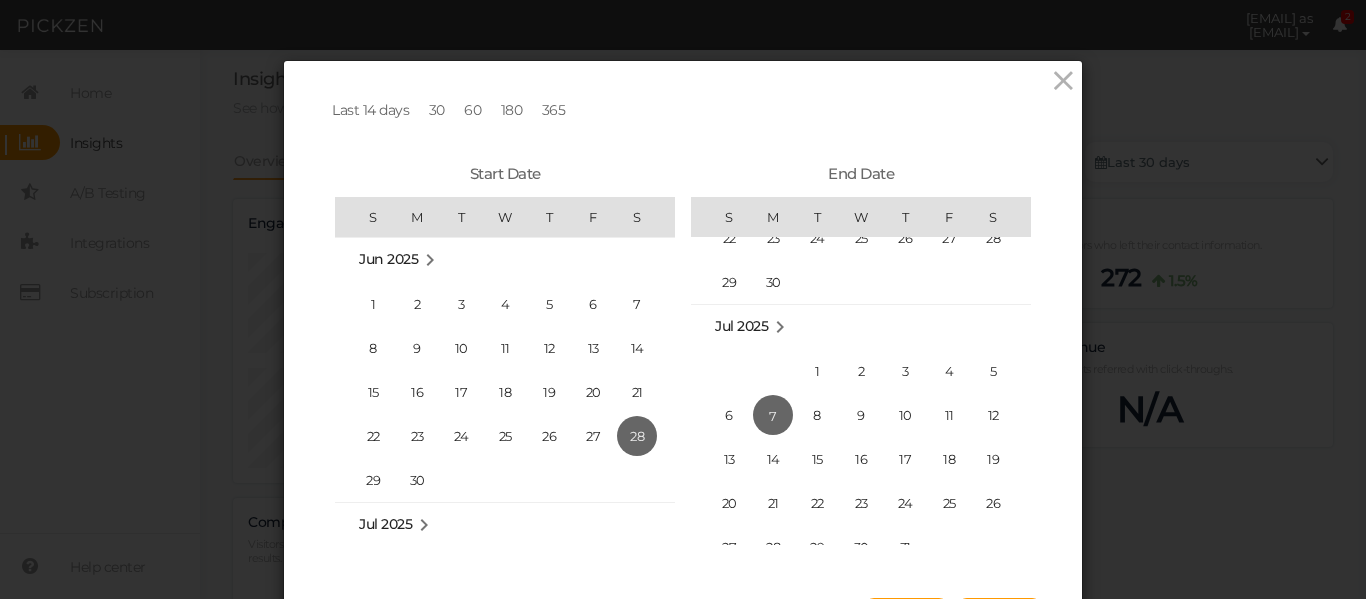 scroll, scrollTop: 462425, scrollLeft: 0, axis: vertical 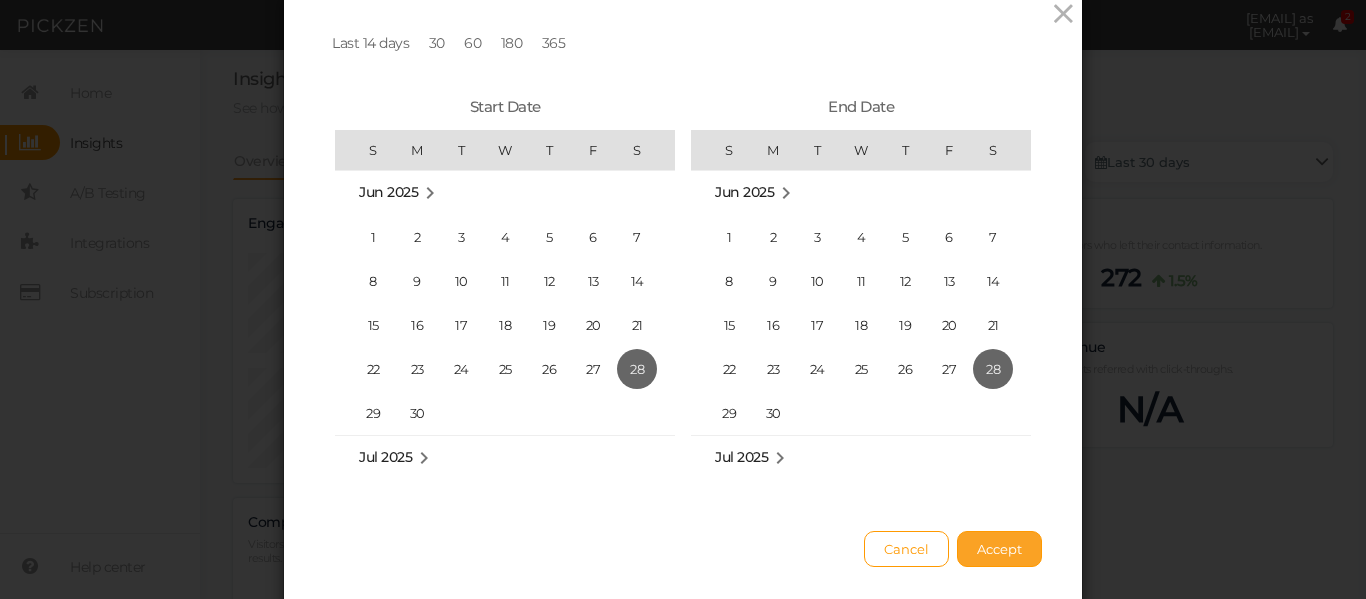 click on "Accept" at bounding box center [999, 549] 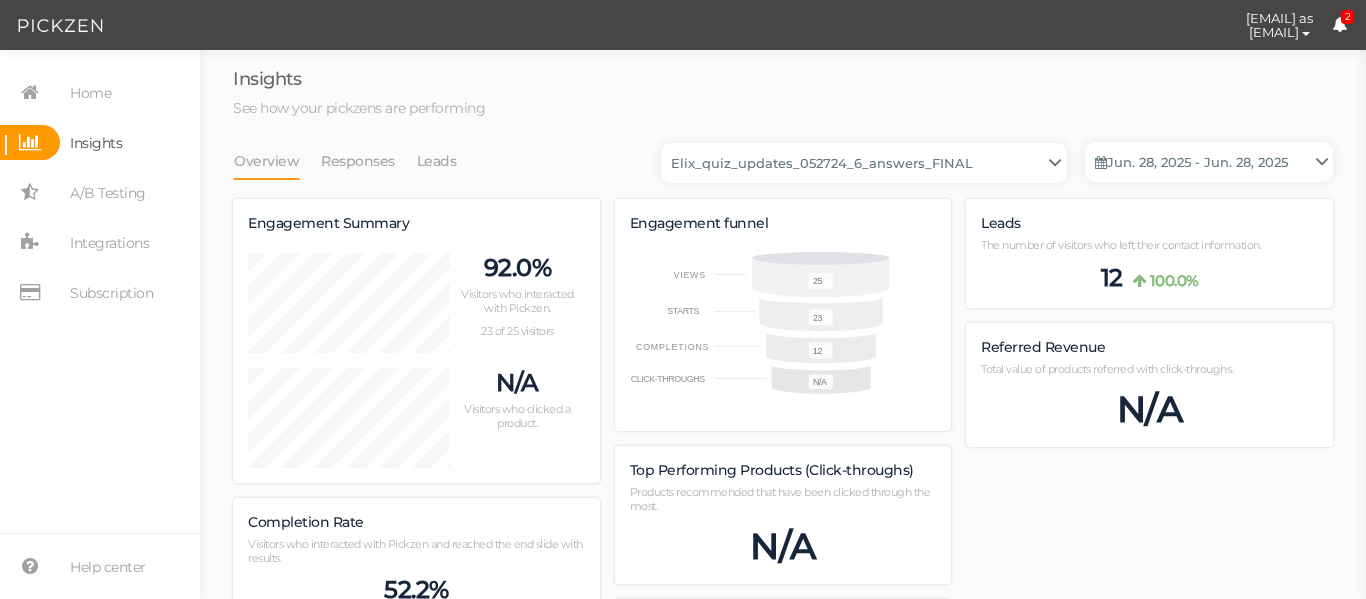 scroll, scrollTop: 998831, scrollLeft: 998900, axis: both 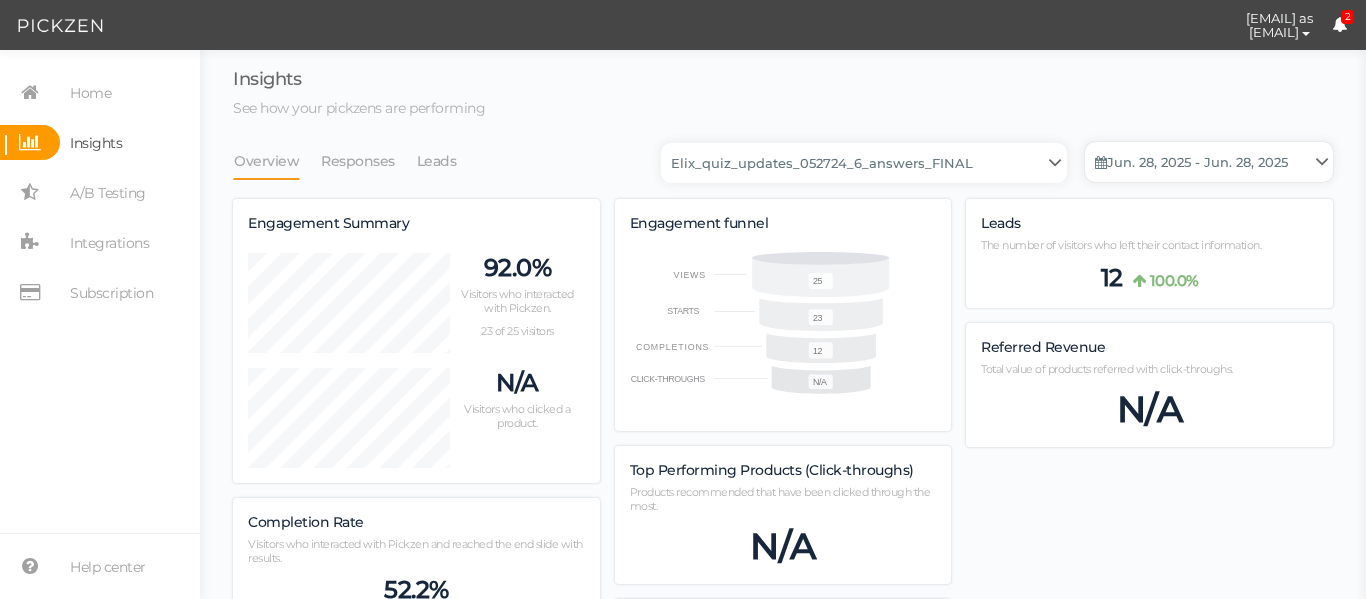 click on "Jun. 28, 2025 - Jun. 28, 2025" at bounding box center (1209, 162) 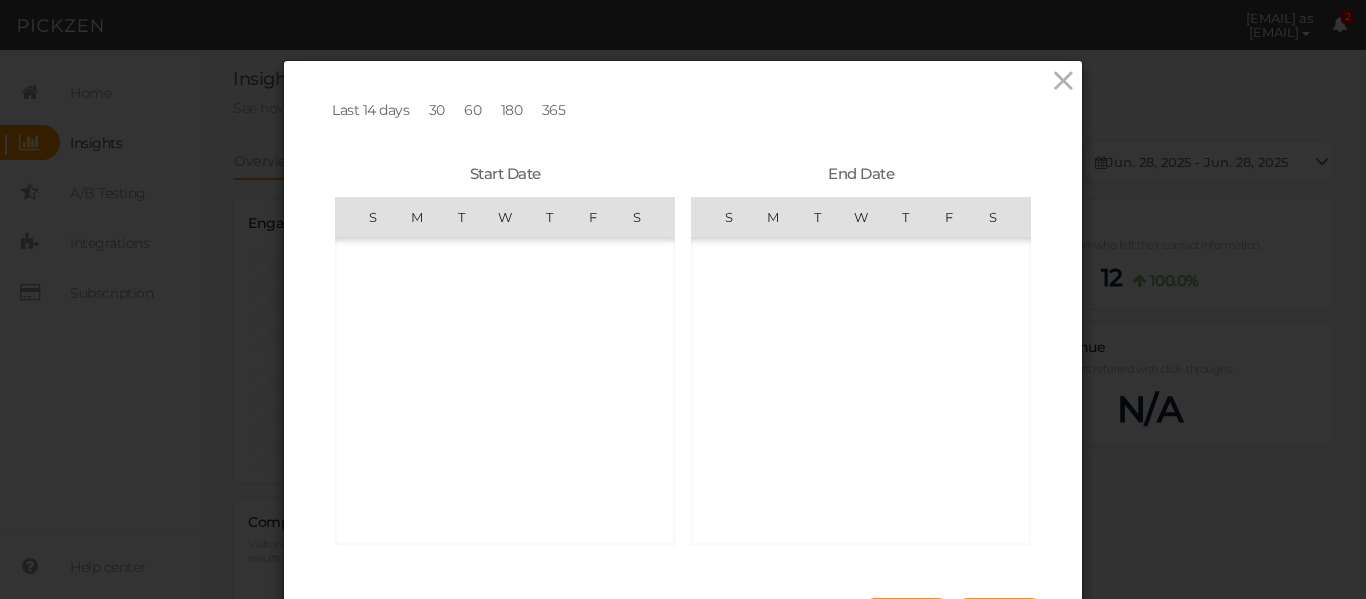 scroll, scrollTop: 462425, scrollLeft: 0, axis: vertical 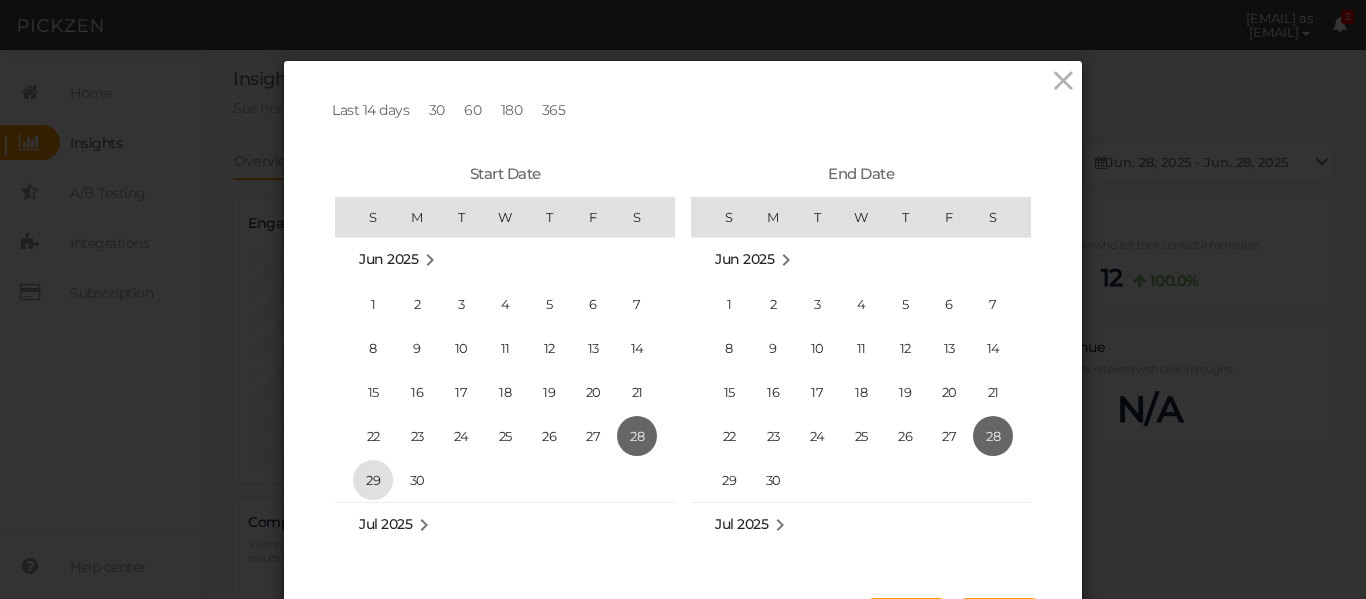 click on "29" at bounding box center (373, 480) 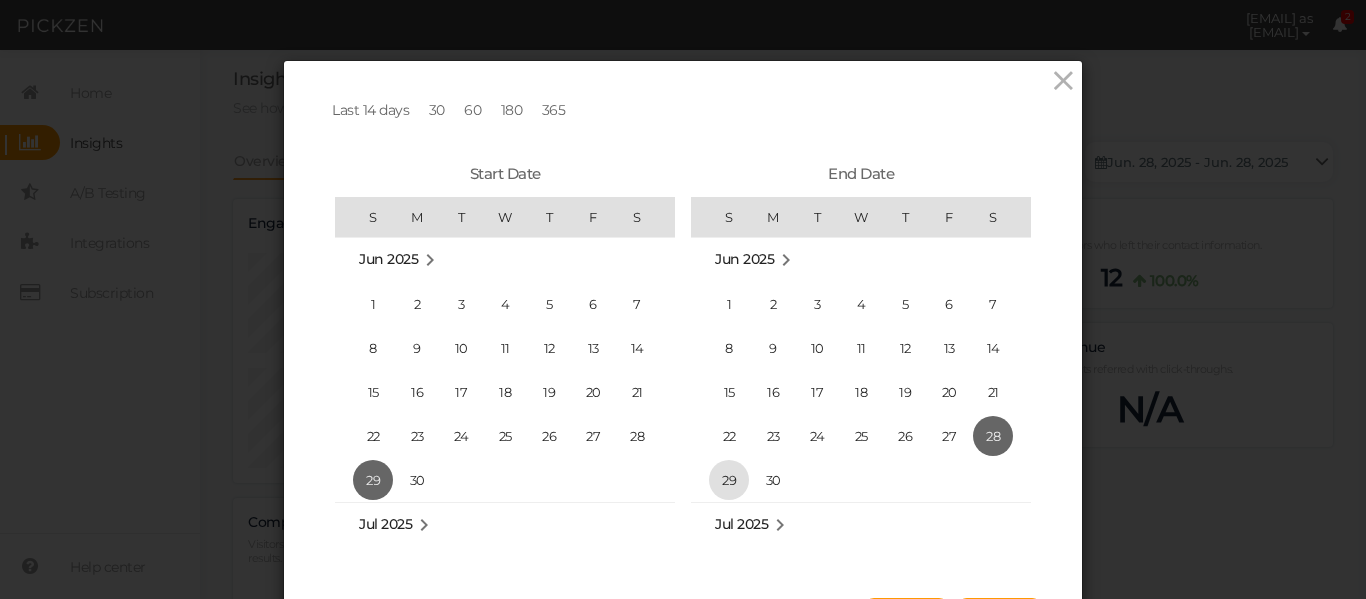 click on "29" at bounding box center [729, 480] 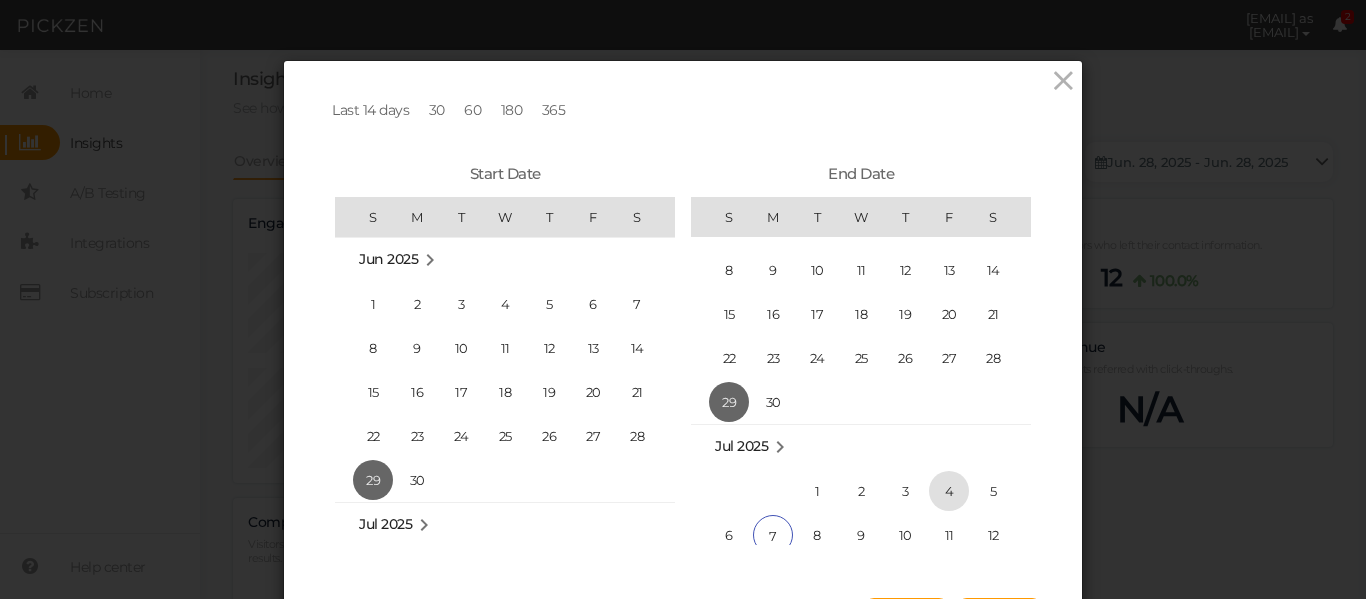 scroll, scrollTop: 462525, scrollLeft: 0, axis: vertical 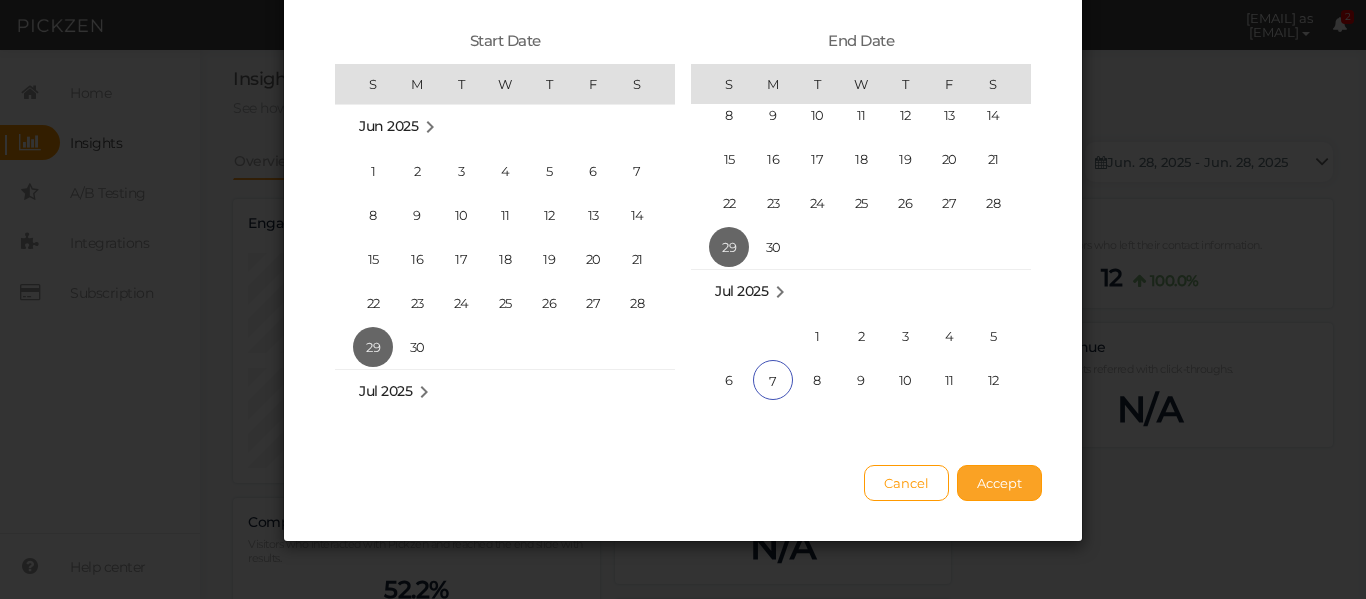 click on "Accept" at bounding box center [999, 483] 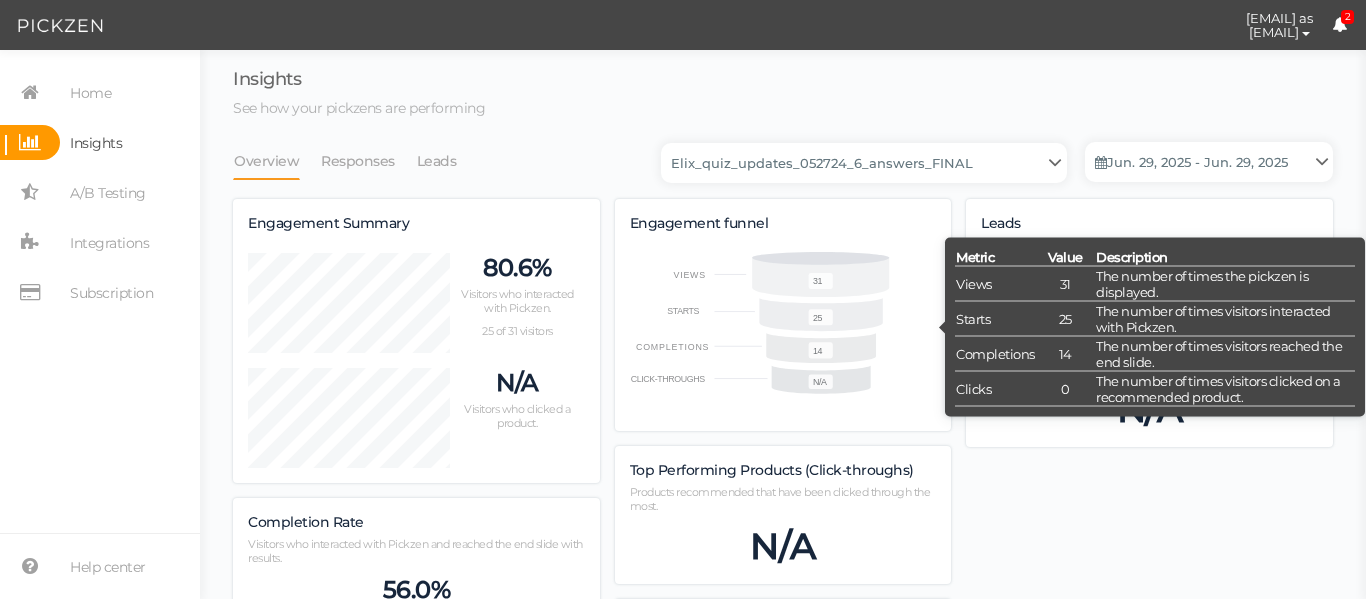 scroll, scrollTop: 998797, scrollLeft: 998900, axis: both 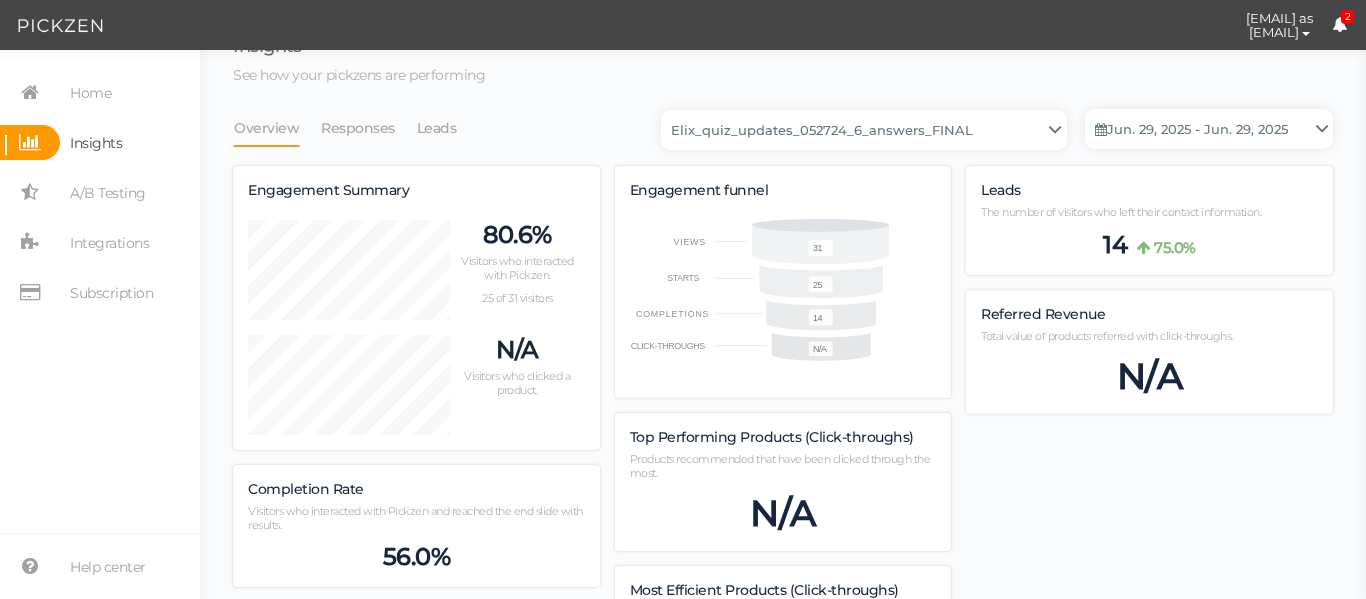 click on "Backup_[DATE] backup_[DATE] Elix Quiz PopUp Elix_quiz Elix_quiz [OLD] Elix_quiz_backup Elix_quiz_backup Elix_quiz_backup_[DATE] Elix_quiz_backup_[DATE] Elix_quiz_backup_[DATE] Elix_quiz_backup_[DATE] Elix_quiz_Backup_PZ Elix_quiz_backup_pz_[DATE] Elix_quiz_copy Elix_quiz_copy Elix_quiz_copy Elix_quiz_copy Elix_quiz_copy Elix_quiz_copy Elix_quiz_copy [DATE] Elix_quiz_copy [DATE] Elix_quiz_copy CRO test DO NOT PUBLISH Elix_quiz_copy CRO test DO NOT PUBLISH_copy Elix_quiz_copy_ w research quesitons  Elix_quiz_copy_[DATE] Elix_quiz_copy_[DATE] Elix_quiz_copyScroll Elix_quiz_CRO test V2 DO NOT PUBLISH  Elix_quiz_new Elix_quiz_new_answers Elix_quiz_new_answers_BACKUP Elix_quiz_new_answers_copy Elix_quiz_new_backup Elix_quiz_new_edits_copy Elix_quiz_new_headline Elix_quiz_original version Elix_quiz_triplewhale_bear Elix_quiz_updates_[DATE] Elix_quiz_updates_[DATE] [NUMBER]_answers Elix_quiz_updates_[DATE] [NUMBER]_answers_FINAL Elix_quiz_updates_[DATE] [NUMBER]_answers_FINAL_PZ" at bounding box center (997, 137) 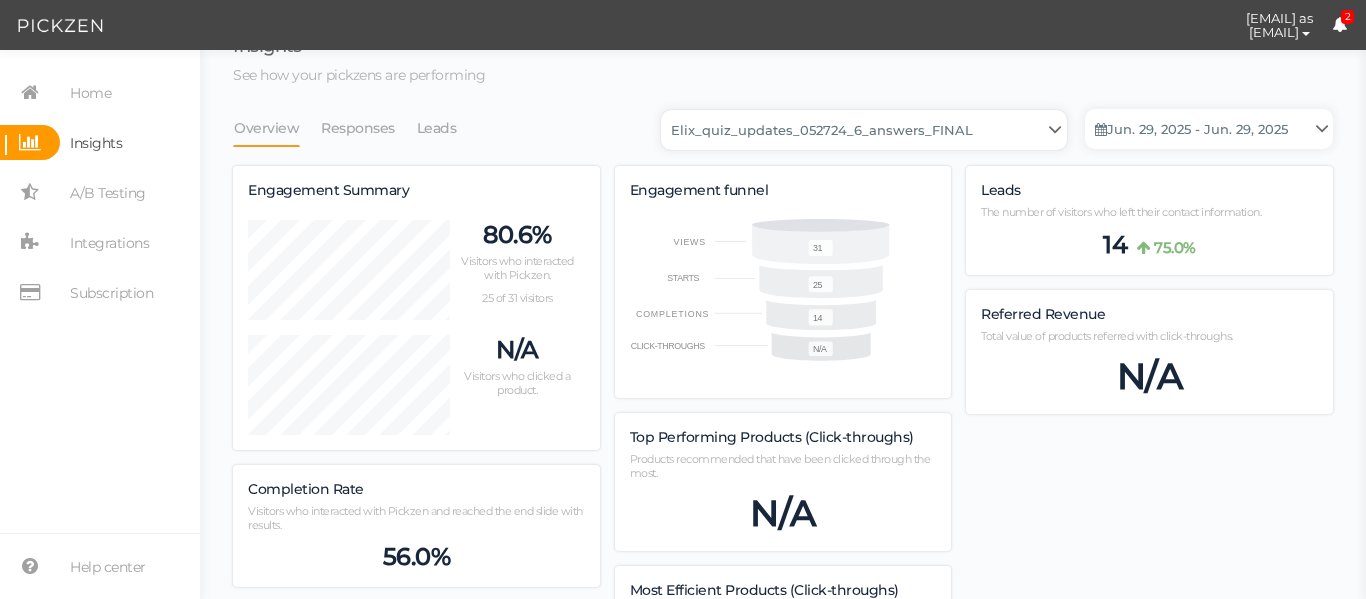 click on "Backup_2020010 backup_20200106 Elix Quiz PopUp Elix_quiz Elix_quiz [OLD] Elix_quiz_backup Elix_quiz_backup Elix_quiz_backup_06_09_22 Elix_quiz_backup_07_22 Elix_quiz_backup_08_24 Elix_quiz_backup_august_20 Elix_quiz_Backup_PZ Elix_quiz_backup_pz_09_02 Elix_quiz_copy Elix_quiz_copy Elix_quiz_copy Elix_quiz_copy Elix_quiz_copy Elix_quiz_copy Elix_quiz_copy 12.15.23 Elix_quiz_copy 2.08.24 Elix_quiz_copy CRO test DO NOT PUBLISH Elix_quiz_copy CRO test DO NOT PUBLISH_copy Elix_quiz_copy_ w research quesitons  Elix_quiz_copy_07_04_22 Elix_quiz_copy_10-27 Elix_quiz_copyScroll Elix_quiz_CRO test V2 DO NOT PUBLISH  Elix_quiz_new Elix_quiz_new_answers Elix_quiz_new_answers_BACKUP Elix_quiz_new_answers_copy Elix_quiz_new_backup Elix_quiz_new_edits_copy Elix_quiz_new_headline Elix_quiz_original version Elix_quiz_triplewhale_bear Elix_quiz_updates_051324 Elix_quiz_updates_051324_6_answers Elix_quiz_updates_051324_8_answers Elix_quiz_updates_052724_6_answers_FINAL Elix_quiz_updates_052724_6_answers_FINAL_copy Untitled" at bounding box center [864, 130] 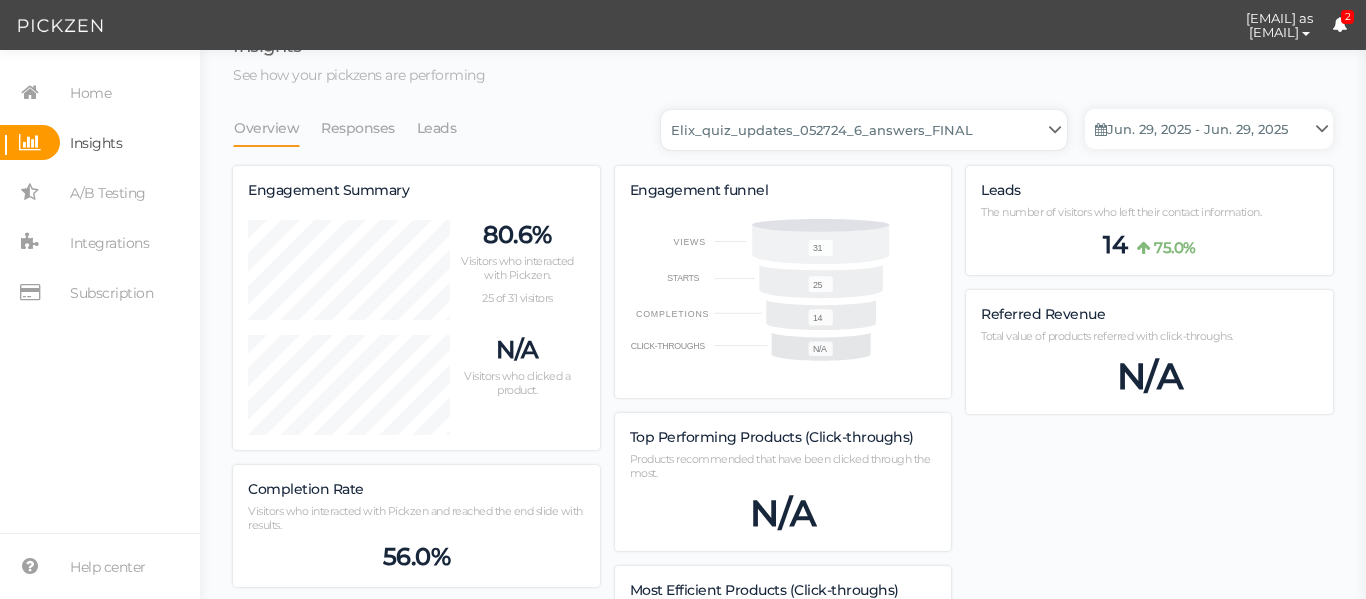 select on "13533" 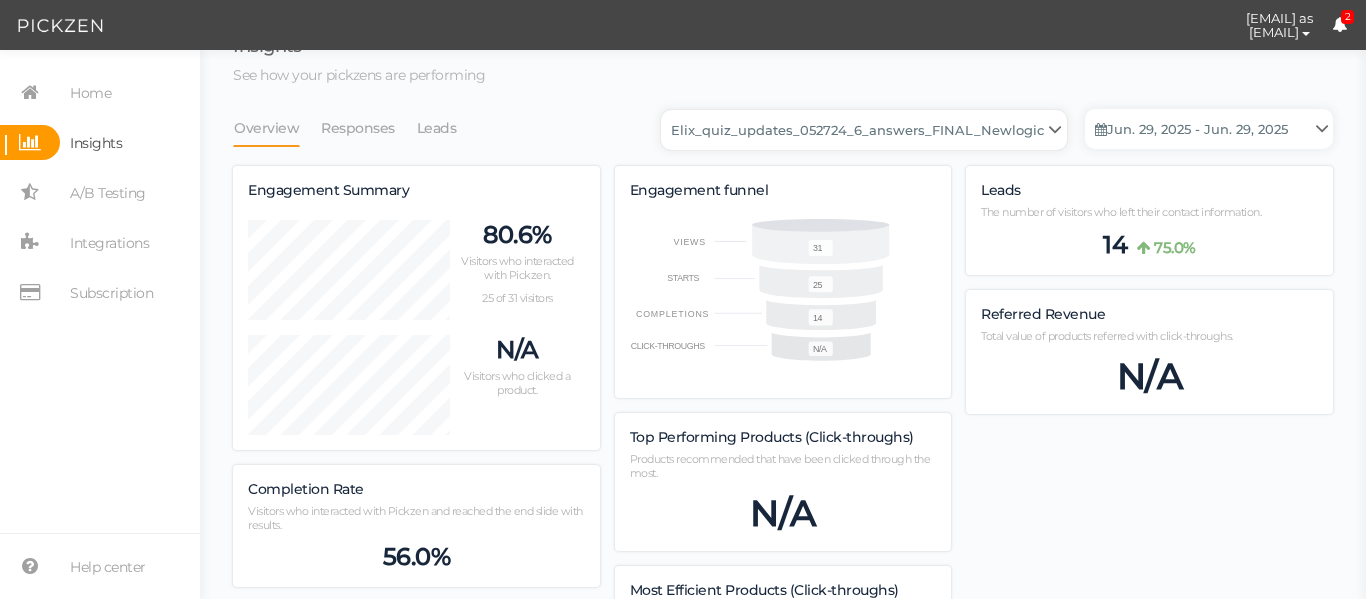 click on "Backup_2020010 backup_20200106 Elix Quiz PopUp Elix_quiz Elix_quiz [OLD] Elix_quiz_backup Elix_quiz_backup Elix_quiz_backup_06_09_22 Elix_quiz_backup_07_22 Elix_quiz_backup_08_24 Elix_quiz_backup_august_20 Elix_quiz_Backup_PZ Elix_quiz_backup_pz_09_02 Elix_quiz_copy Elix_quiz_copy Elix_quiz_copy Elix_quiz_copy Elix_quiz_copy Elix_quiz_copy Elix_quiz_copy 12.15.23 Elix_quiz_copy 2.08.24 Elix_quiz_copy CRO test DO NOT PUBLISH Elix_quiz_copy CRO test DO NOT PUBLISH_copy Elix_quiz_copy_ w research quesitons  Elix_quiz_copy_07_04_22 Elix_quiz_copy_10-27 Elix_quiz_copyScroll Elix_quiz_CRO test V2 DO NOT PUBLISH  Elix_quiz_new Elix_quiz_new_answers Elix_quiz_new_answers_BACKUP Elix_quiz_new_answers_copy Elix_quiz_new_backup Elix_quiz_new_edits_copy Elix_quiz_new_headline Elix_quiz_original version Elix_quiz_triplewhale_bear Elix_quiz_updates_051324 Elix_quiz_updates_051324_6_answers Elix_quiz_updates_051324_8_answers Elix_quiz_updates_052724_6_answers_FINAL Elix_quiz_updates_052724_6_answers_FINAL_copy Untitled" at bounding box center (864, 130) 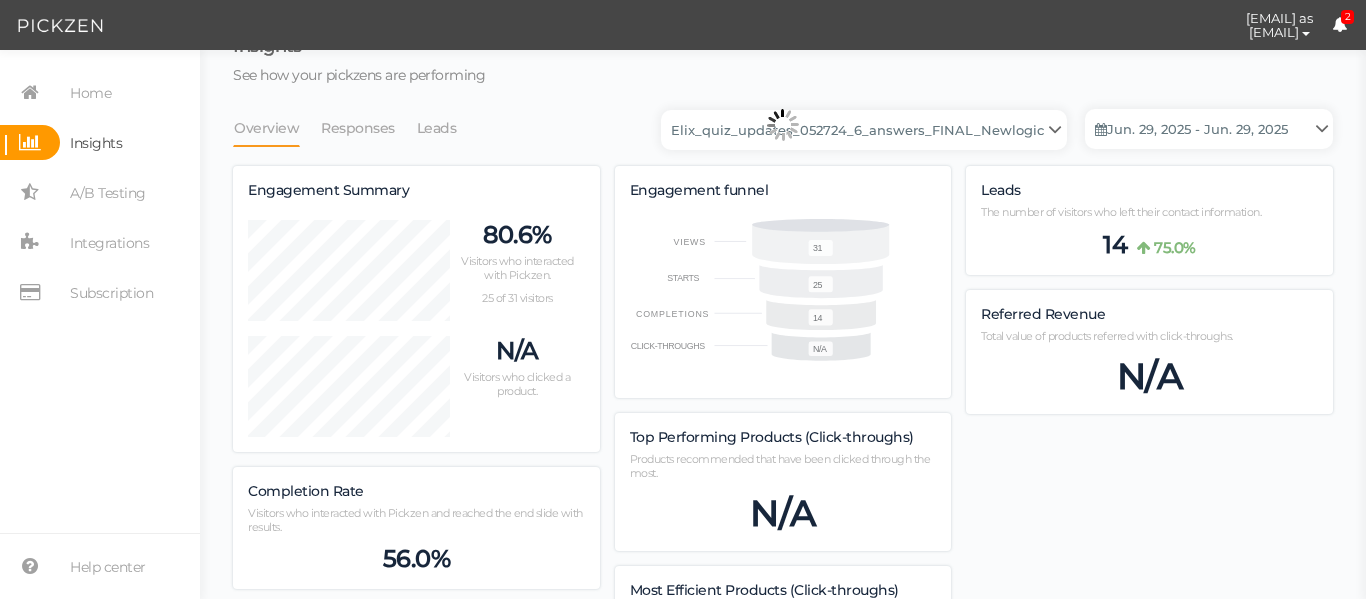 scroll, scrollTop: 0, scrollLeft: 0, axis: both 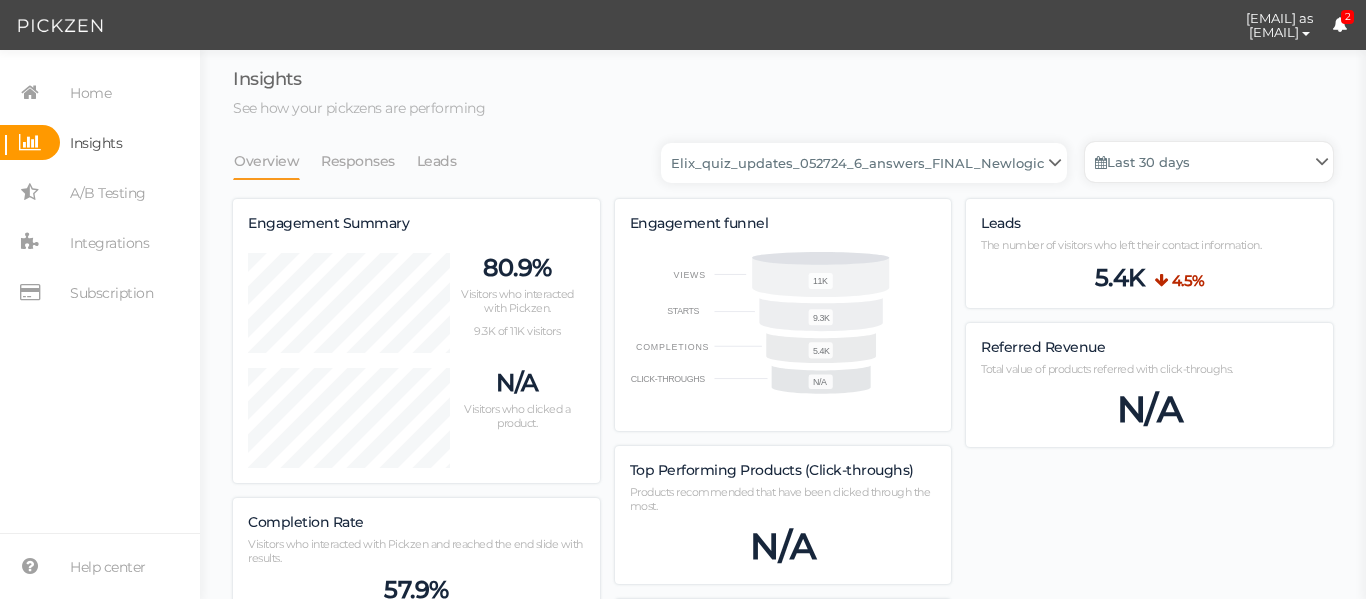 click on "Last 30 days" at bounding box center (1209, 162) 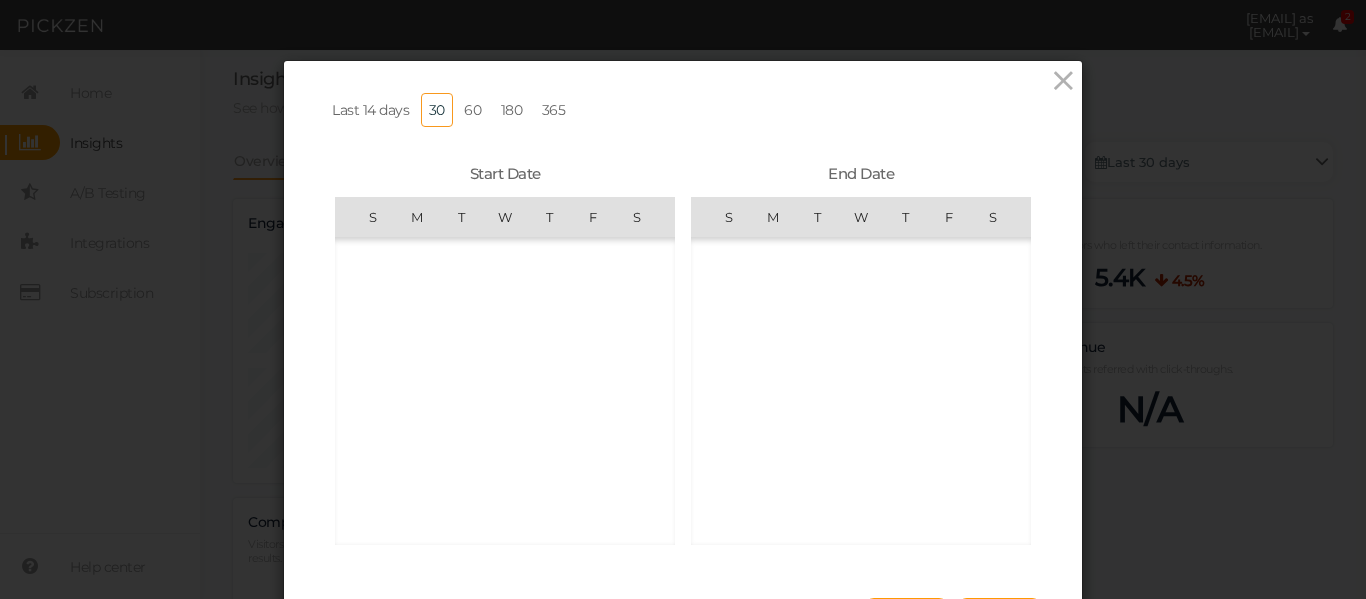 scroll, scrollTop: 462425, scrollLeft: 0, axis: vertical 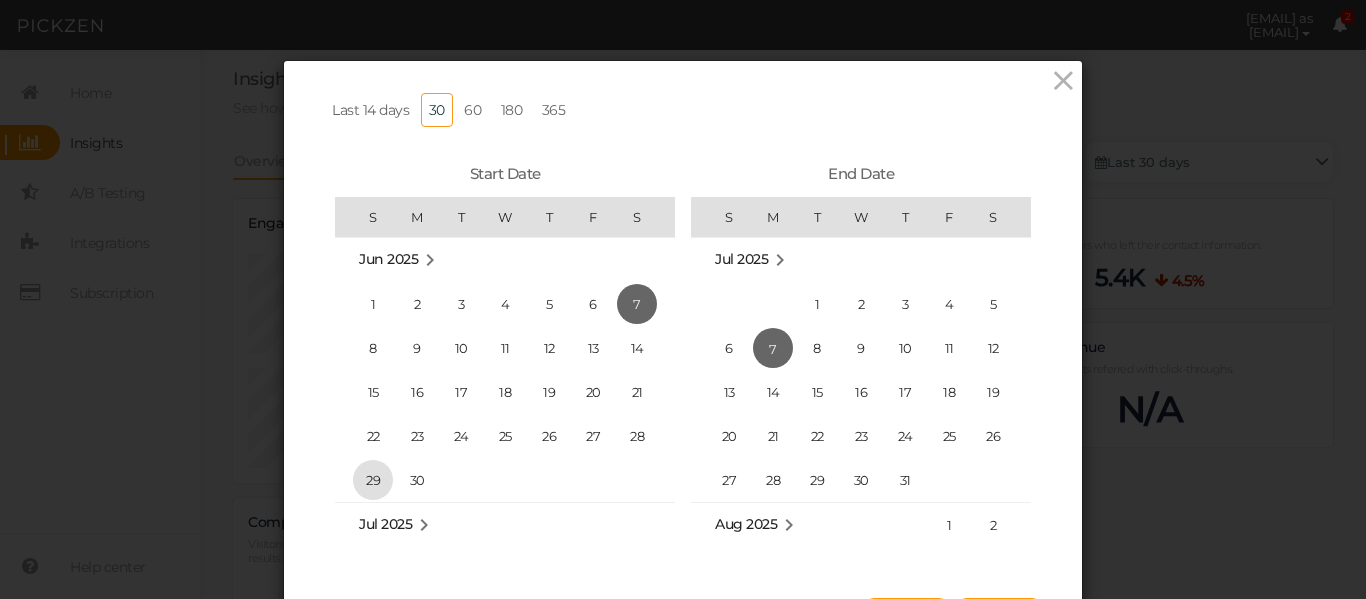 click on "29" at bounding box center [373, 480] 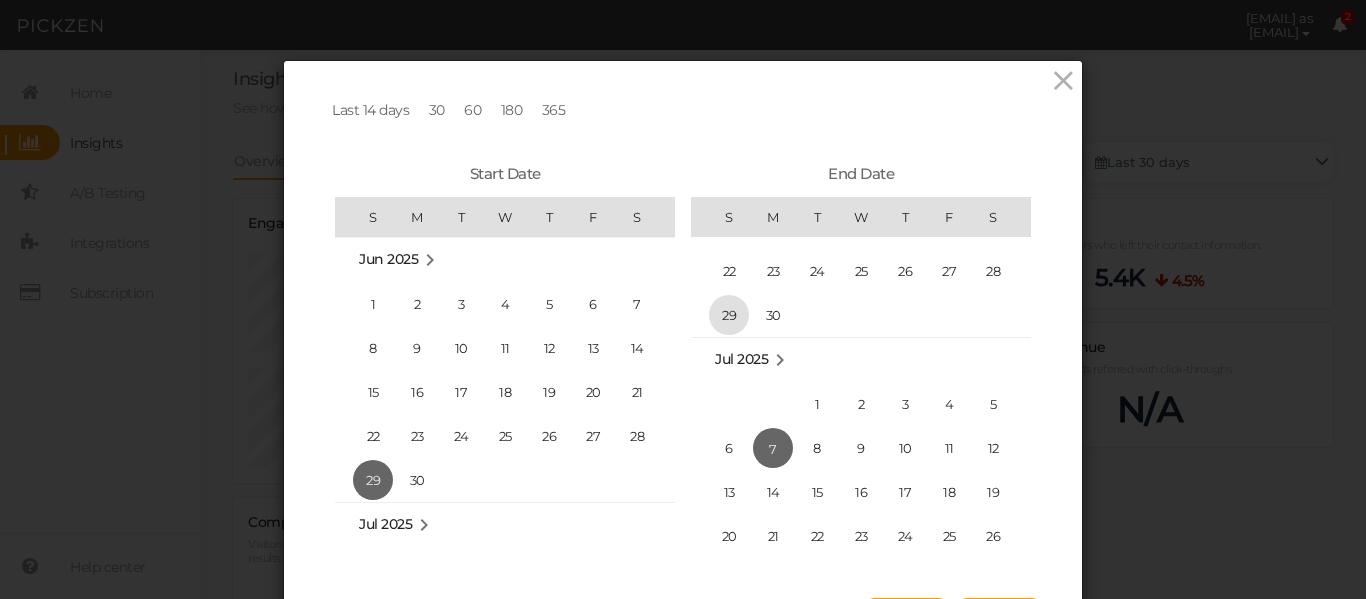 click on "29" at bounding box center [729, 315] 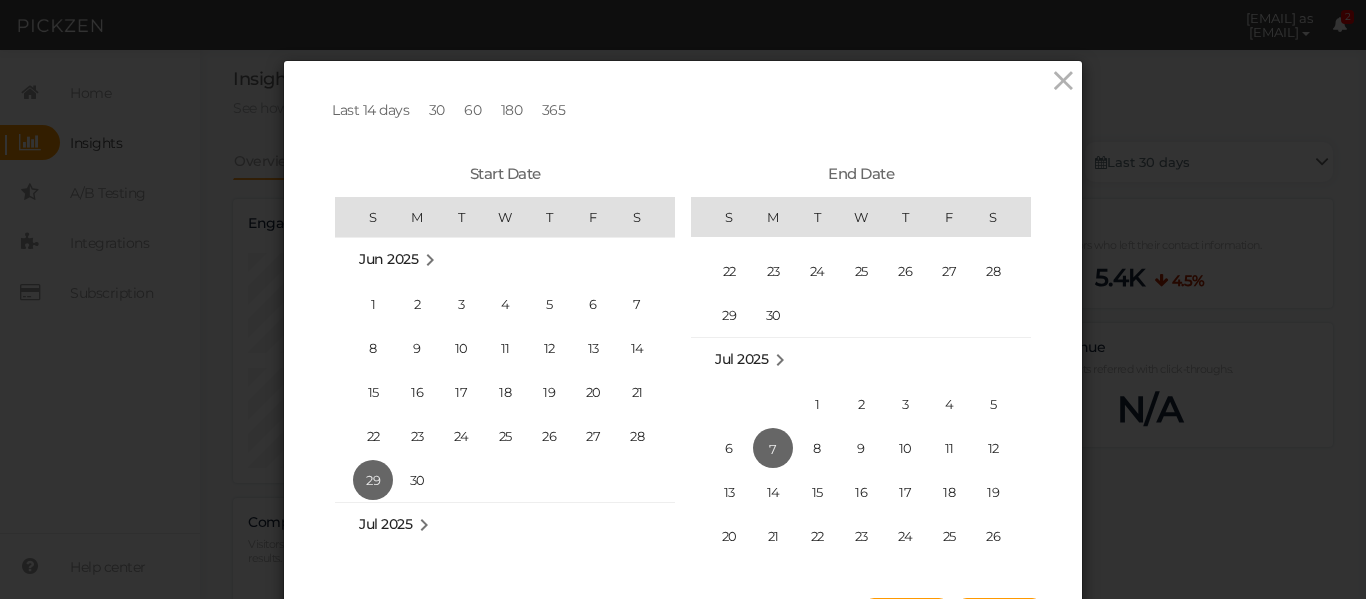 scroll, scrollTop: 462425, scrollLeft: 0, axis: vertical 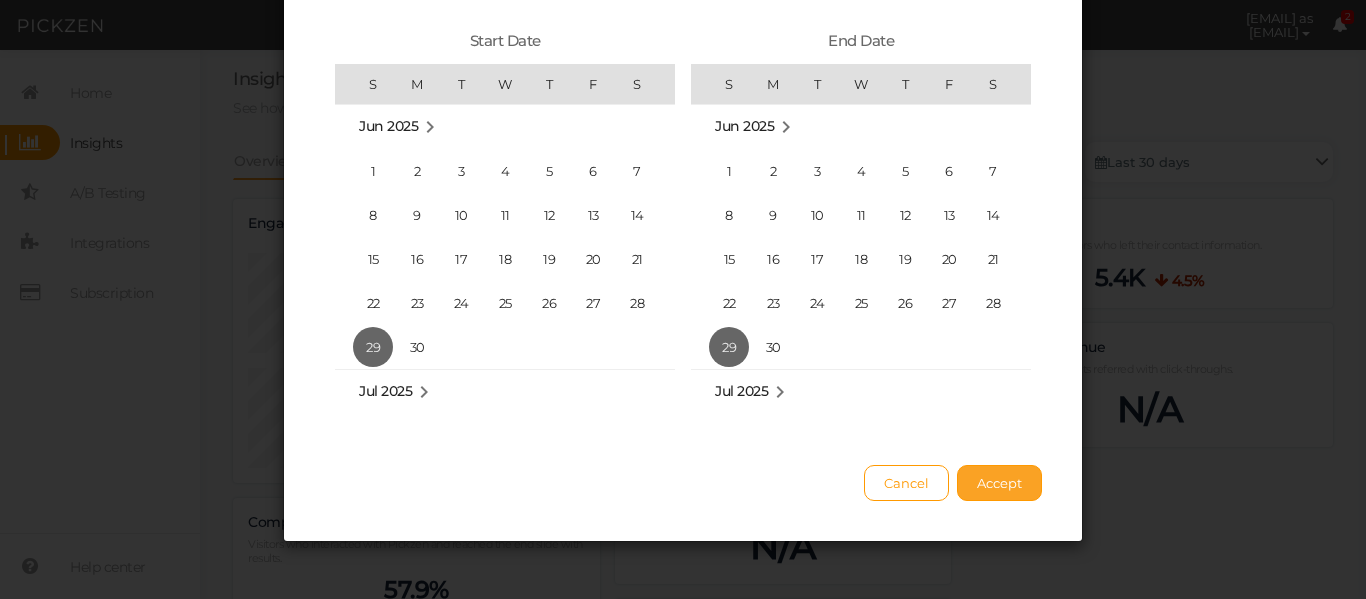 click on "Accept" at bounding box center (999, 483) 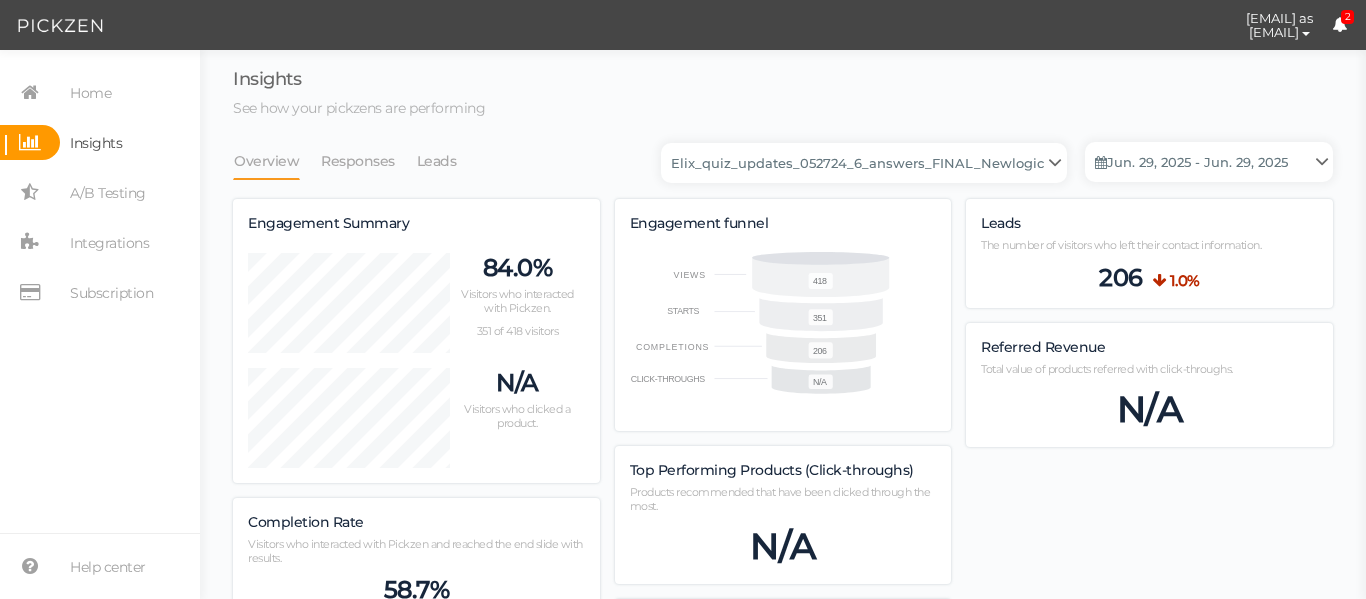 scroll, scrollTop: 998131, scrollLeft: 998900, axis: both 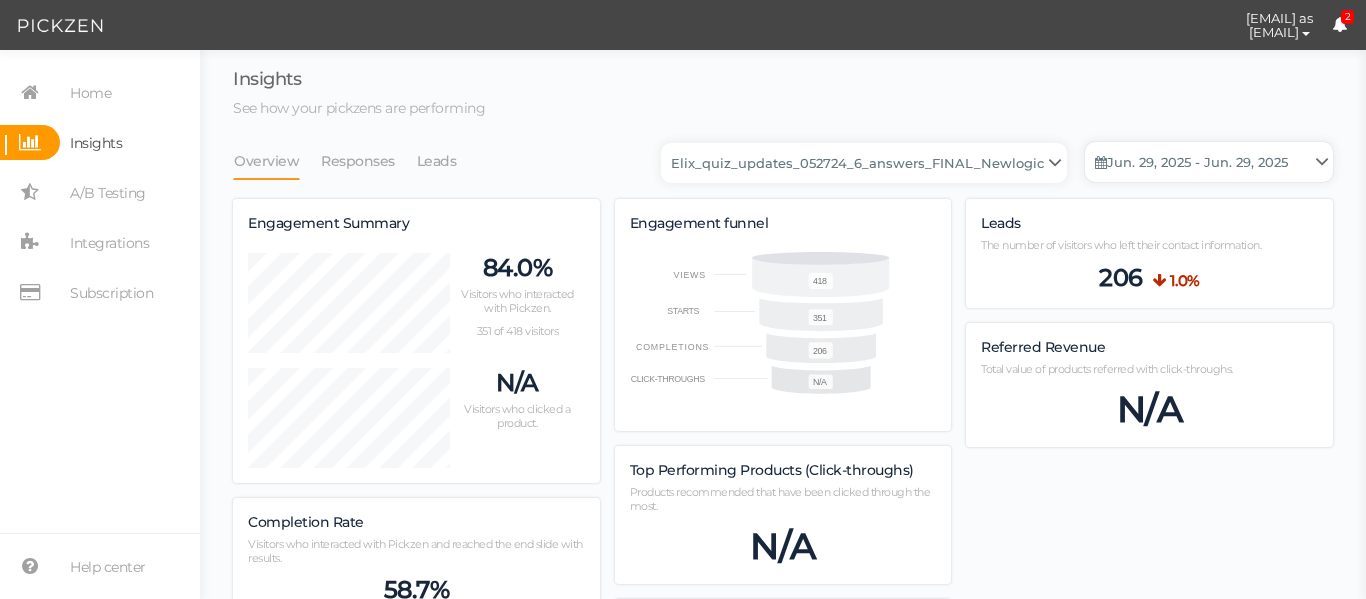 click on "Jun. 29, 2025 - Jun. 29, 2025" at bounding box center (1209, 162) 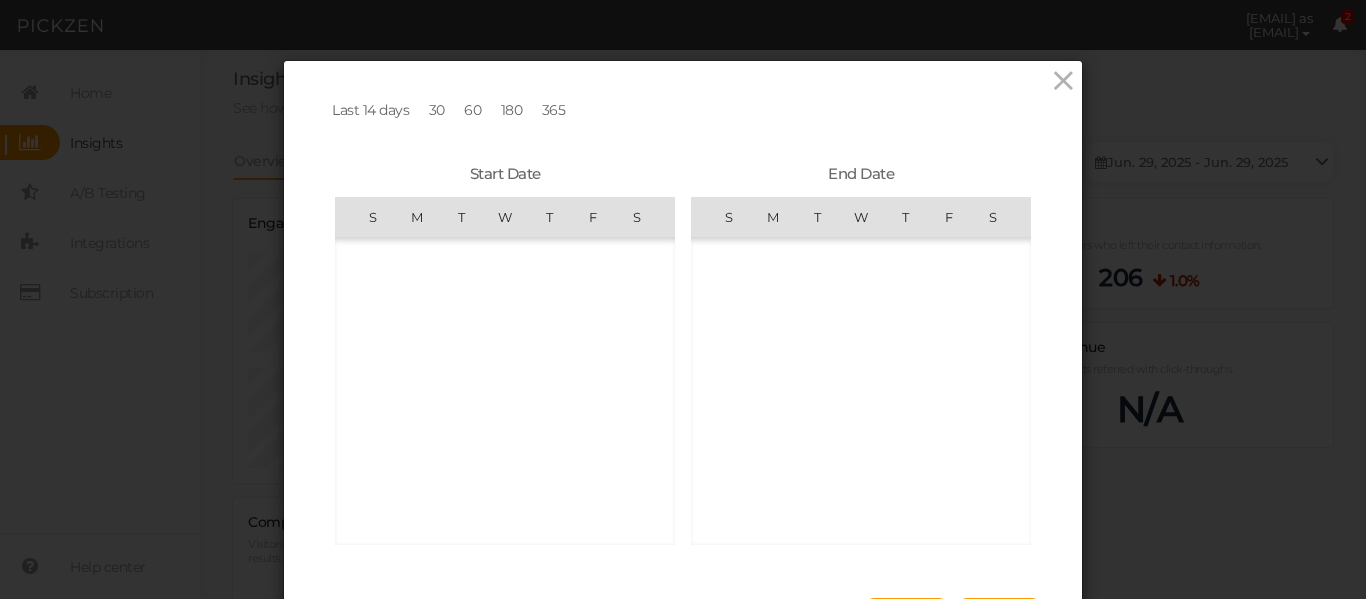 scroll, scrollTop: 462425, scrollLeft: 0, axis: vertical 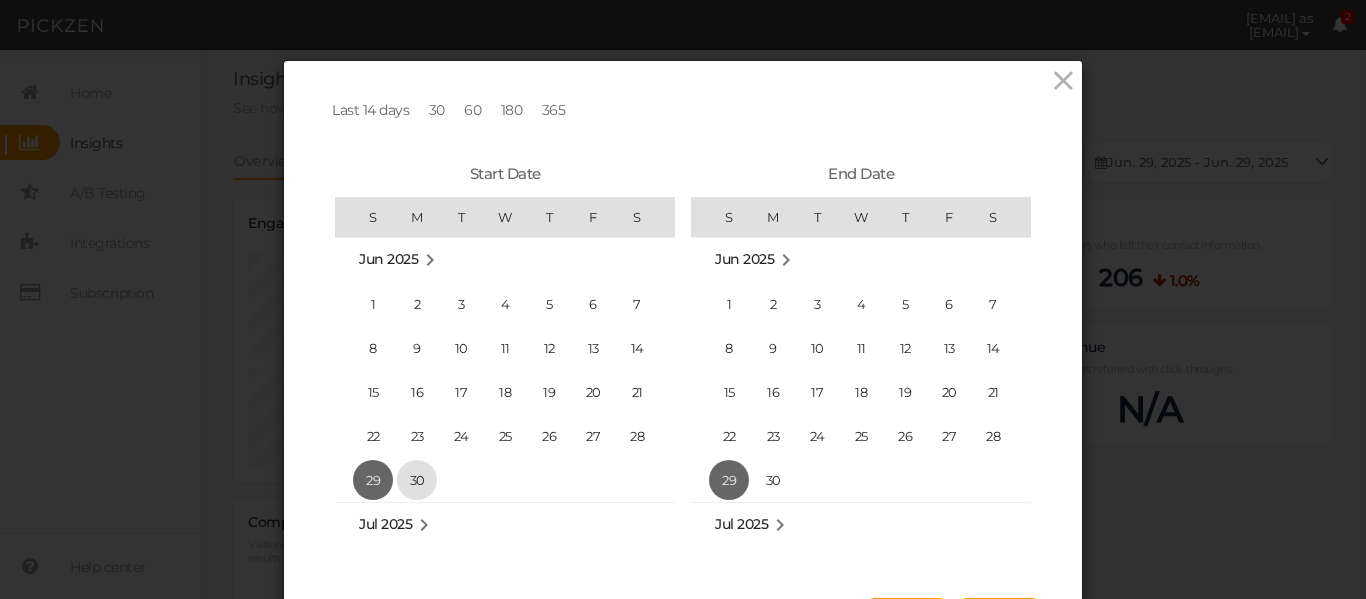 click on "30" at bounding box center (417, 480) 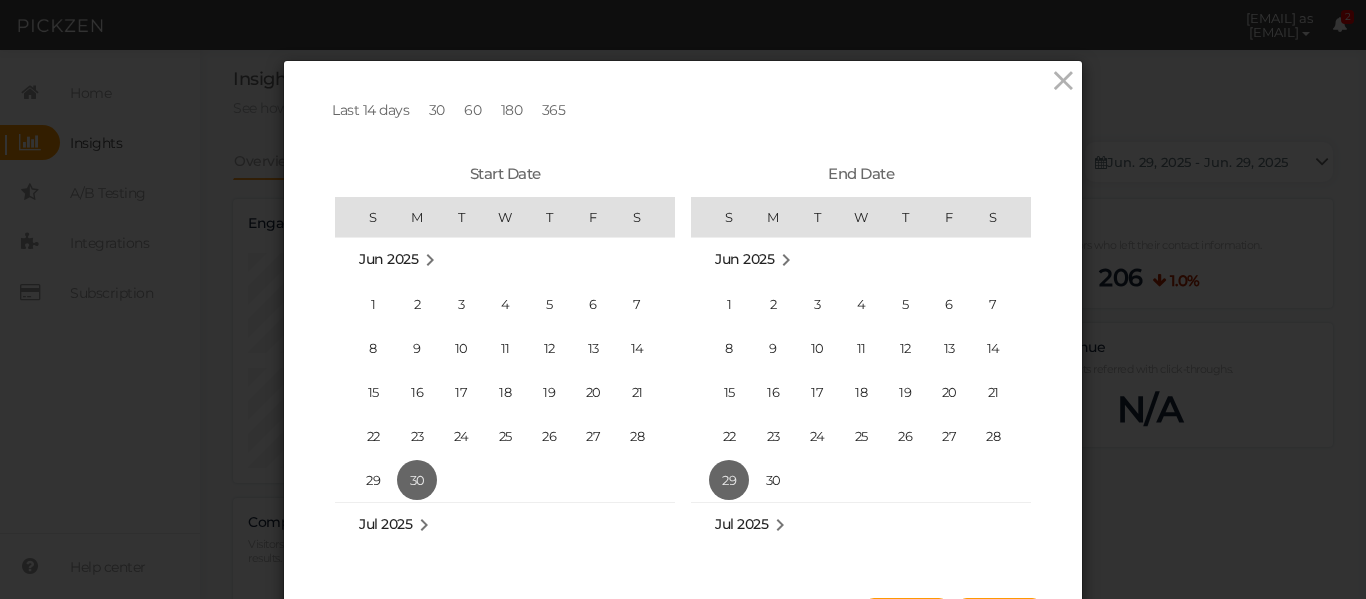click on "Jul 2025" at bounding box center (861, 524) 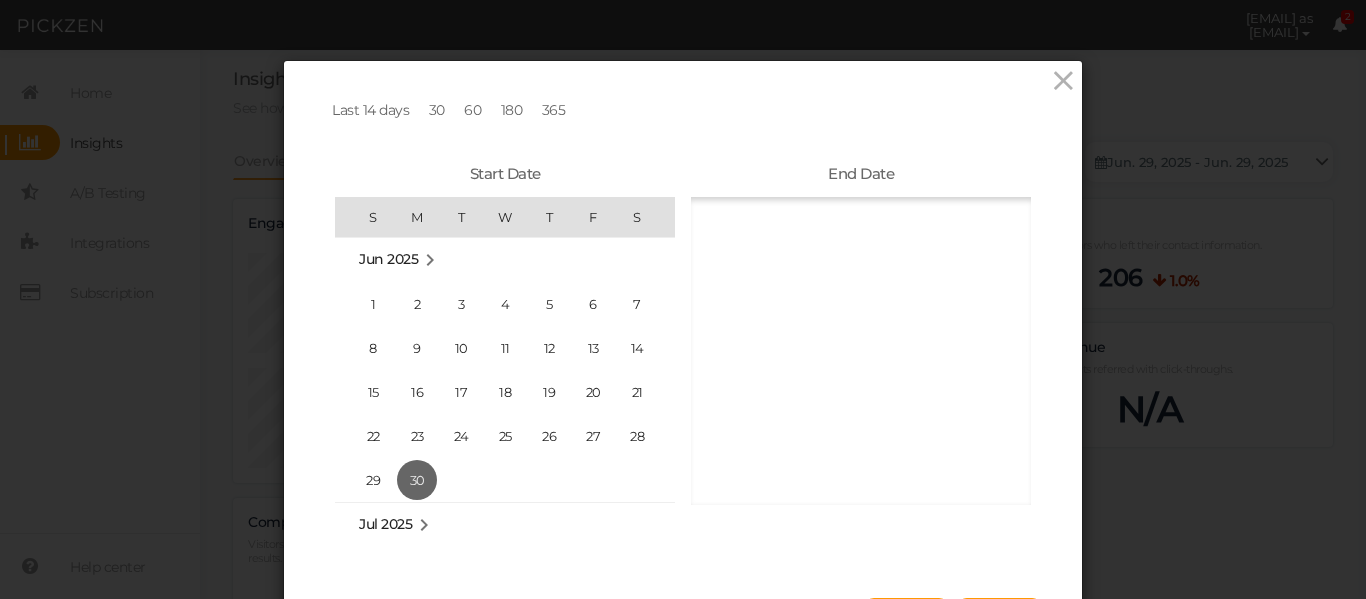 scroll, scrollTop: 12760, scrollLeft: 0, axis: vertical 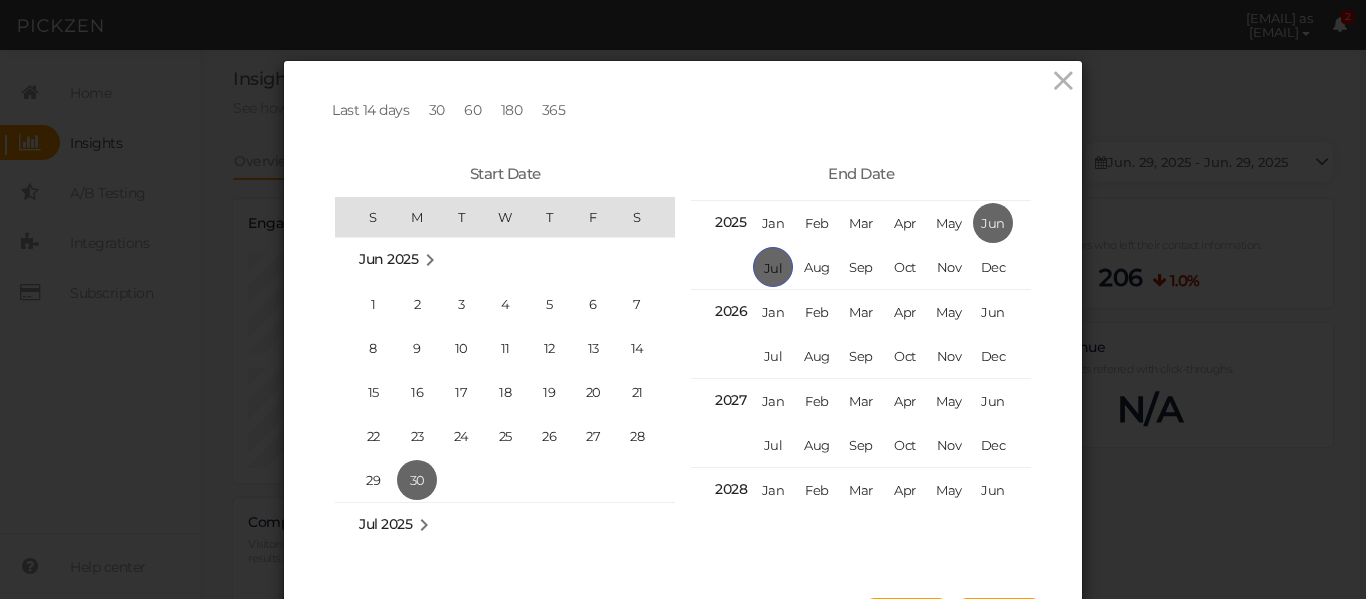 click on "Last 14 days   30   60   180   365                 Start Date      S M T W T F S [MONTH] [YEAR] 1 2 3 4 5 6 7 8 9 10 11 12 13 14 15 16 17 18 19 20 21 22 23 24 25 26 27 28 29 30 31 [MONTH] [YEAR] 1 2 3 4 5 6 7 8 9 10 11 12 13 14 15 16 17 18 19 20 21 22 23 24 25 26 27 28 29 30 [MONTH] [YEAR] 1 2 3 4 5 6 7 8 9 10 11 12 13 14 15 16 17 18 19 20 21 22 23 24 25 26 27 28 29 30 31 [MONTH] [YEAR] 1 2 3 4 5 6 7 8 9 10 11 12 13 14 15 16 17 18 19 20 21 22 23 24 25 26 27 28 29 30 [MONTH] [YEAR] 1 2 3 4 5 6 7 8 9 10 11 12 13 14 15 16 17 18 19 20 21 22 23 24 25 26 27 28 29 30 31               End Date      [YEAR] [MONTH] [MONTH] [MONTH] [MONTH] [MONTH] [MONTH] [MONTH] [MONTH] [MONTH] [MONTH] [MONTH] [YEAR] [MONTH] [MONTH] [MONTH] [MONTH] [MONTH] [MONTH] [MONTH] [MONTH] [MONTH] [MONTH] [MONTH] [YEAR] [MONTH] [MONTH] [MONTH] [MONTH] [MONTH] [MONTH] [MONTH] [MONTH] [MONTH] [MONTH] [MONTH] [YEAR] [MONTH] [MONTH] [MONTH] [MONTH] [MONTH] [MONTH] [MONTH] [MONTH] [MONTH] [MONTH] [MONTH] [YEAR] [MONTH] [MONTH] [MONTH] [MONTH] [MONTH] [MONTH] [MONTH] [MONTH] [MONTH] [MONTH] [MONTH] [YEAR] [MONTH] [MONTH] [MONTH] [MONTH] [MONTH] [MONTH] [MONTH] [MONTH] [MONTH] [MONTH] [MONTH] [YEAR] [MONTH] [MONTH] [MONTH] [MONTH] [MONTH] [MONTH] [MONTH] [MONTH] [MONTH] [MONTH] [MONTH]" at bounding box center [683, 299] 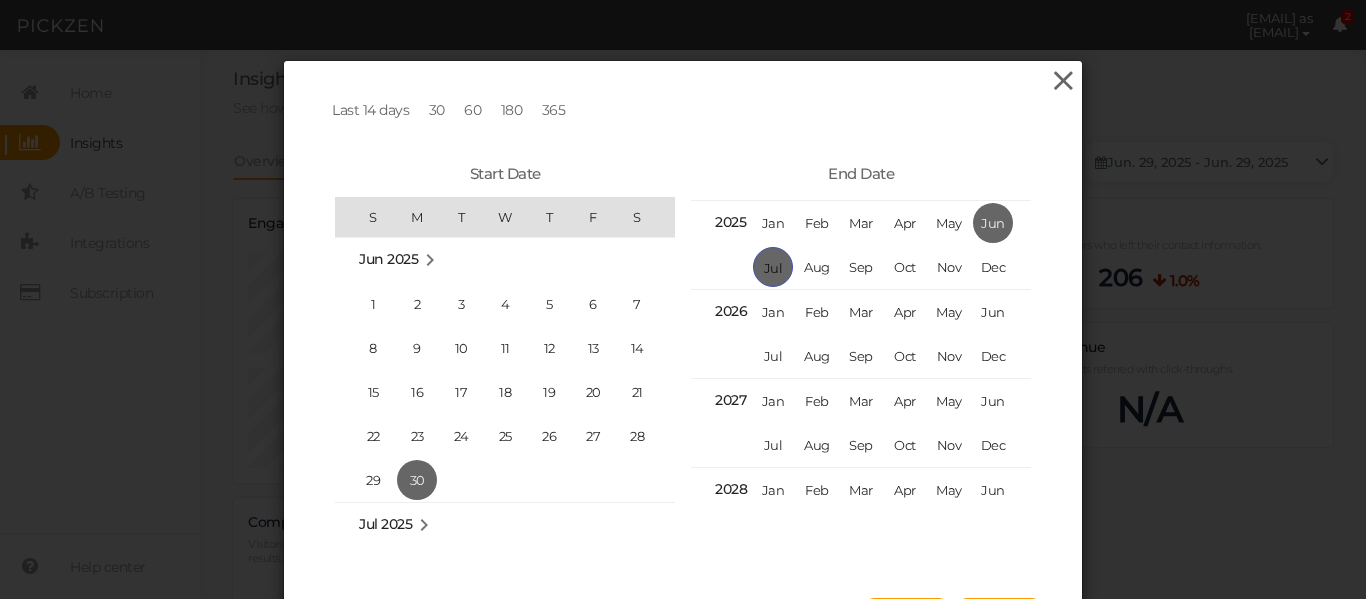 click at bounding box center (1063, 81) 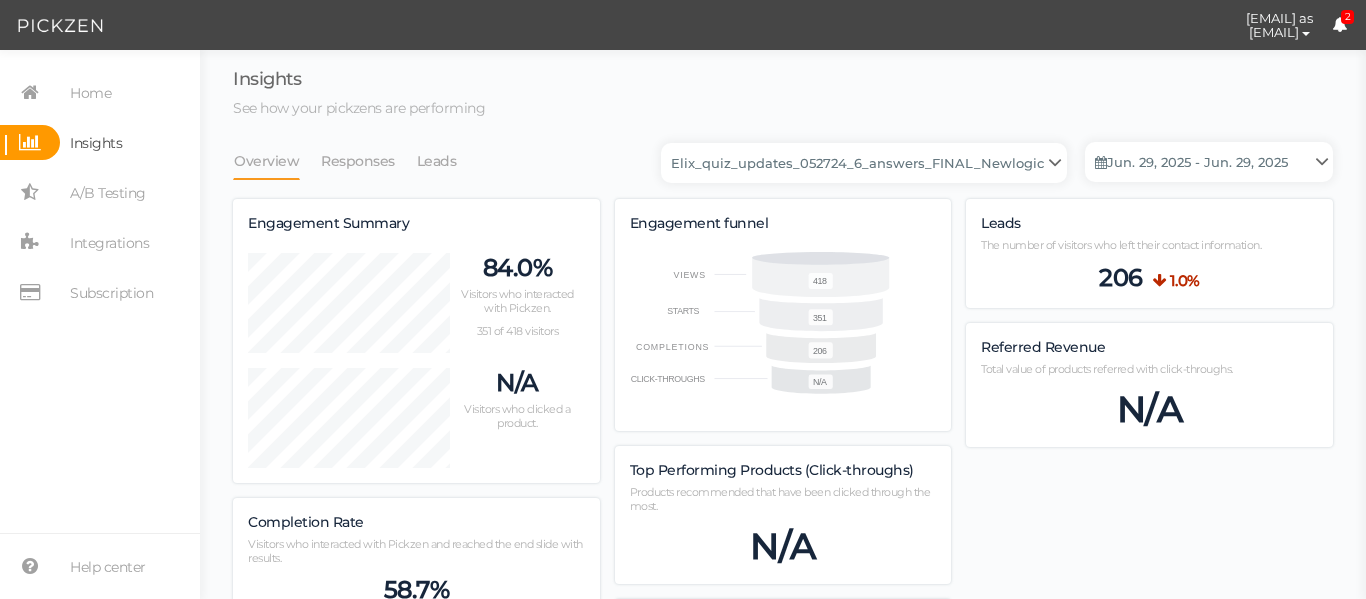 click on "Last 14 days   30   60   180   365                 Start Date      S M T W T F S [MONTH] [YEAR] 1 2 3 4 5 6 7 8 9 10 11 12 13 14 15 16 17 18 19 20 21 22 23 24 25 26 27 28 29 30 31 [MONTH] [YEAR] 1 2 3 4 5 6 7 8 9 10 11 12 13 14 15 16 17 18 19 20 21 22 23 24 25 26 27 28 29 30 [MONTH] [YEAR] 1 2 3 4 5 6 7 8 9 10 11 12 13 14 15 16 17 18 19 20 21 22 23 24 25 26 27 28 29 30 31 [MONTH] [YEAR] 1 2 3 4 5 6 7 8 9 10 11 12 13 14 15 16 17 18 19 20 21 22 23 24 25 26 27 28 29 30 [MONTH] [YEAR] 1 2 3 4 5 6 7 8 9 10 11 12 13 14 15 16 17 18 19 20 21 22 23 24 25 26 27 28 29 30 31               End Date      [YEAR] [MONTH] [MONTH] [MONTH] [MONTH] [MONTH] [MONTH] [MONTH] [MONTH] [MONTH] [MONTH] [MONTH] [YEAR] [MONTH] [MONTH] [MONTH] [MONTH] [MONTH] [MONTH] [MONTH] [MONTH] [MONTH] [MONTH] [MONTH] [YEAR] [MONTH] [MONTH] [MONTH] [MONTH] [MONTH] [MONTH] [MONTH] [MONTH] [MONTH] [MONTH] [MONTH] [YEAR] [MONTH] [MONTH] [MONTH] [MONTH] [MONTH] [MONTH] [MONTH] [MONTH] [MONTH] [MONTH] [MONTH] [YEAR] [MONTH] [MONTH] [MONTH] [MONTH] [MONTH] [MONTH] [MONTH] [MONTH] [MONTH] [MONTH] [MONTH] [YEAR] [MONTH] [MONTH] [MONTH] [MONTH] [MONTH] [MONTH] [MONTH] [MONTH] [MONTH] [MONTH] [MONTH] [YEAR] [MONTH] [MONTH] [MONTH] [MONTH] [MONTH] [MONTH] [MONTH] [MONTH] [MONTH] [MONTH] [MONTH]" at bounding box center [683, 299] 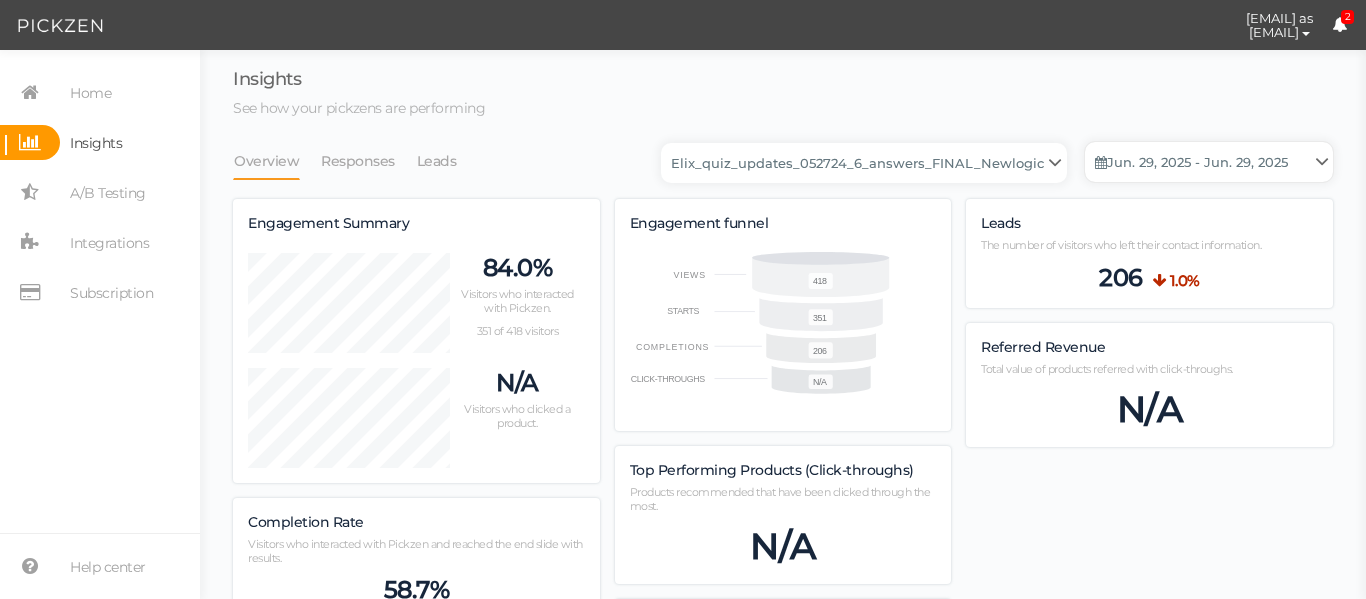 click on "Jun. 29, 2025 - Jun. 29, 2025" at bounding box center [1209, 162] 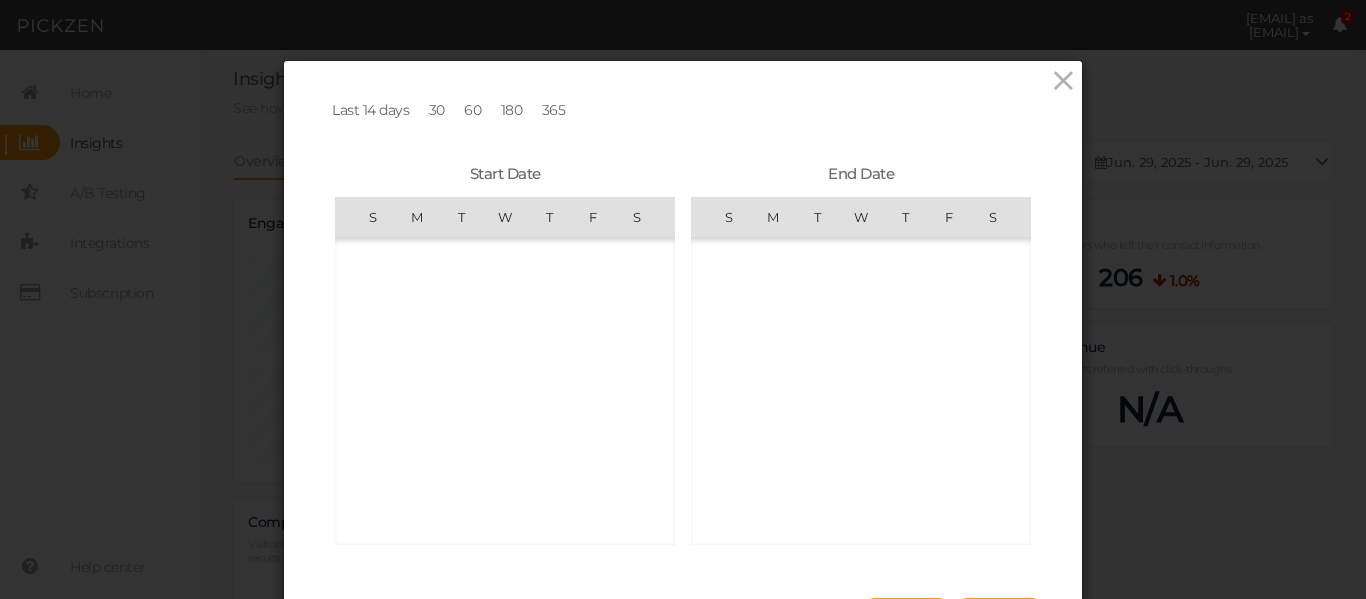 scroll, scrollTop: 462425, scrollLeft: 0, axis: vertical 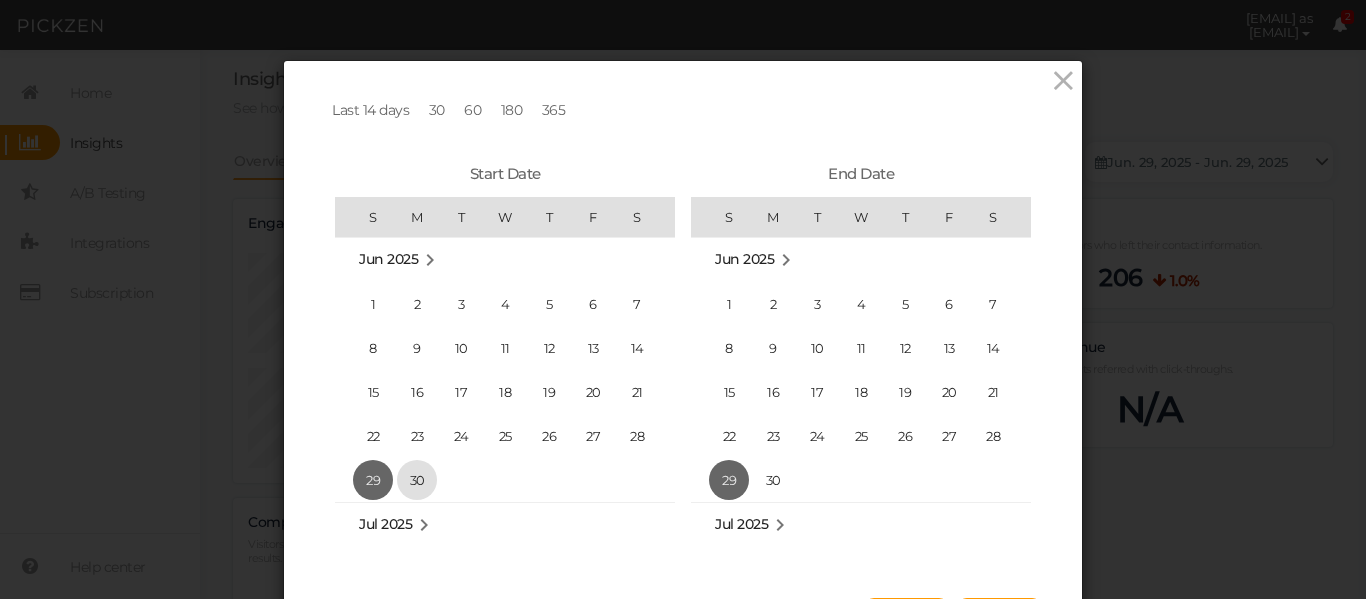 click on "30" at bounding box center [417, 480] 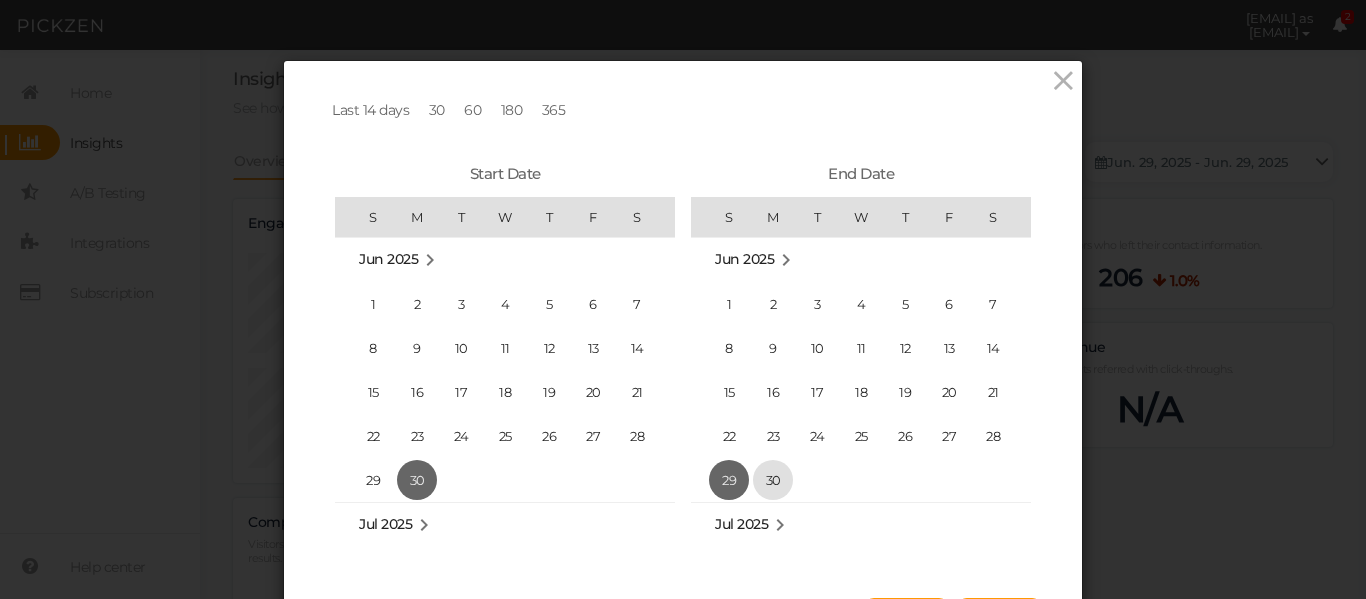 click on "30" at bounding box center [773, 480] 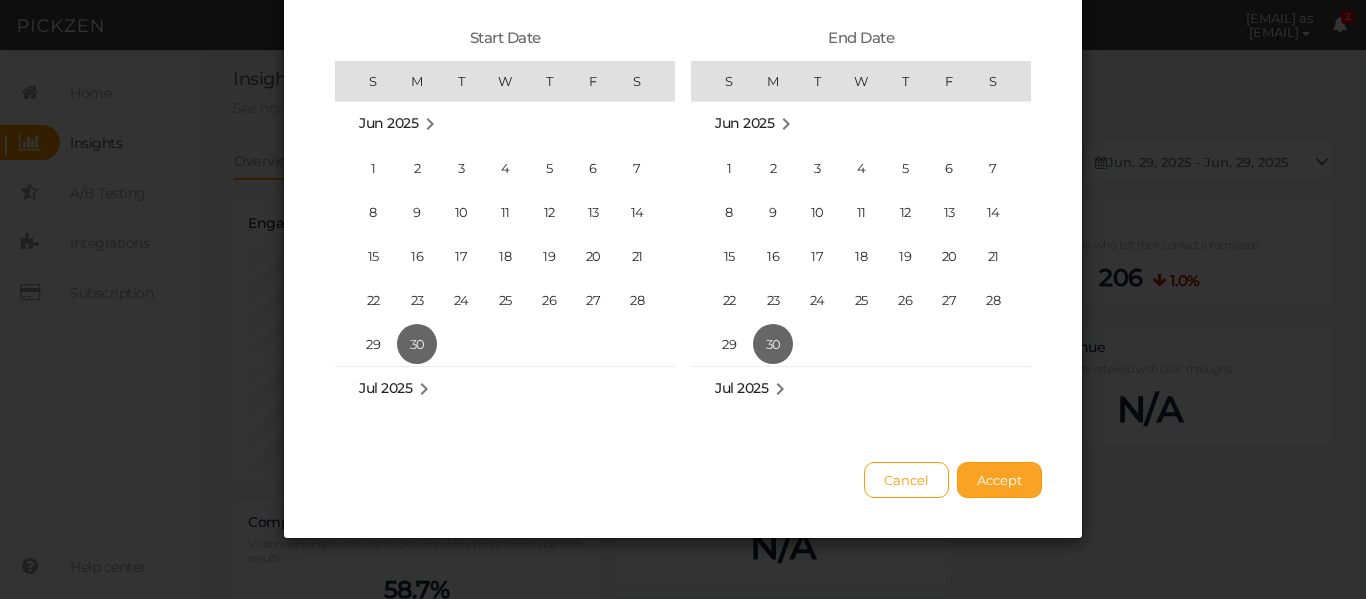 scroll, scrollTop: 151, scrollLeft: 0, axis: vertical 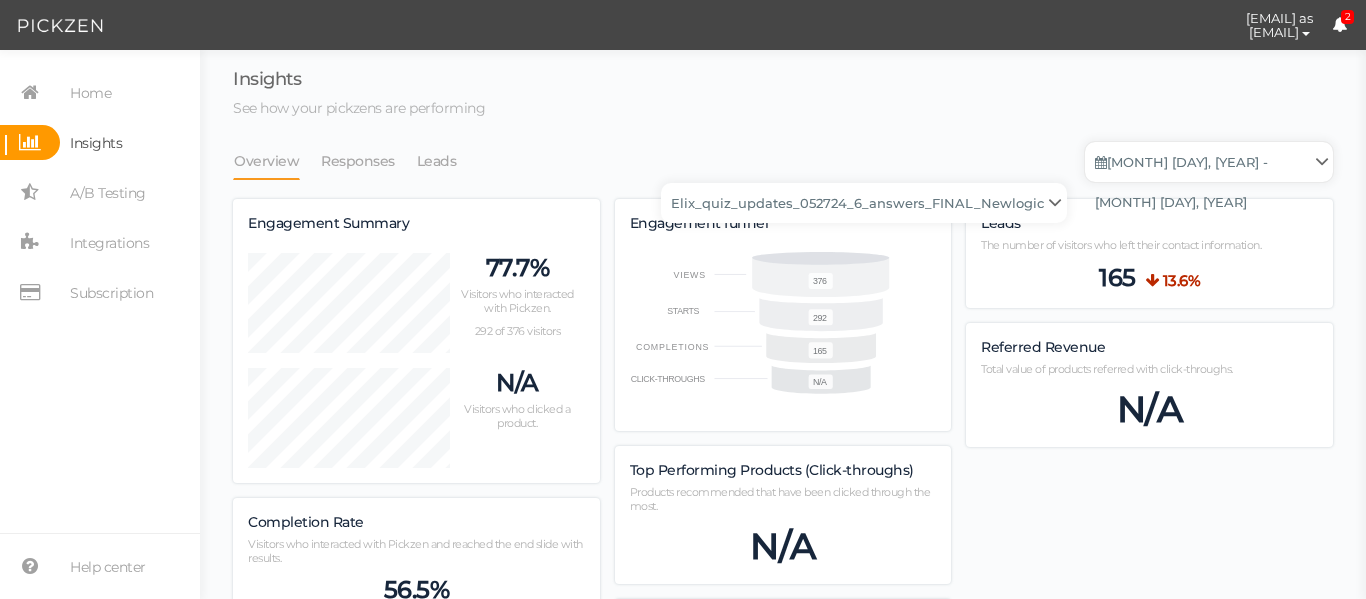 click on "[MONTH] [DAY], [YEAR] - [MONTH] [DAY], [YEAR]" at bounding box center [1209, 162] 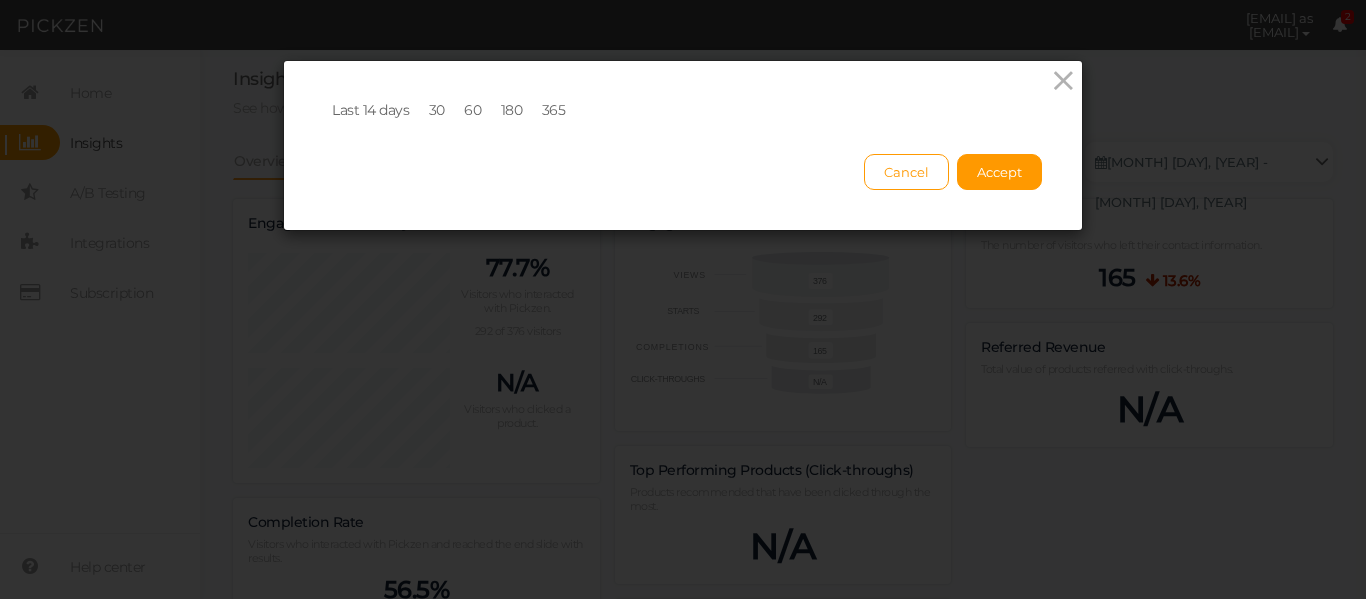 scroll, scrollTop: 462425, scrollLeft: 0, axis: vertical 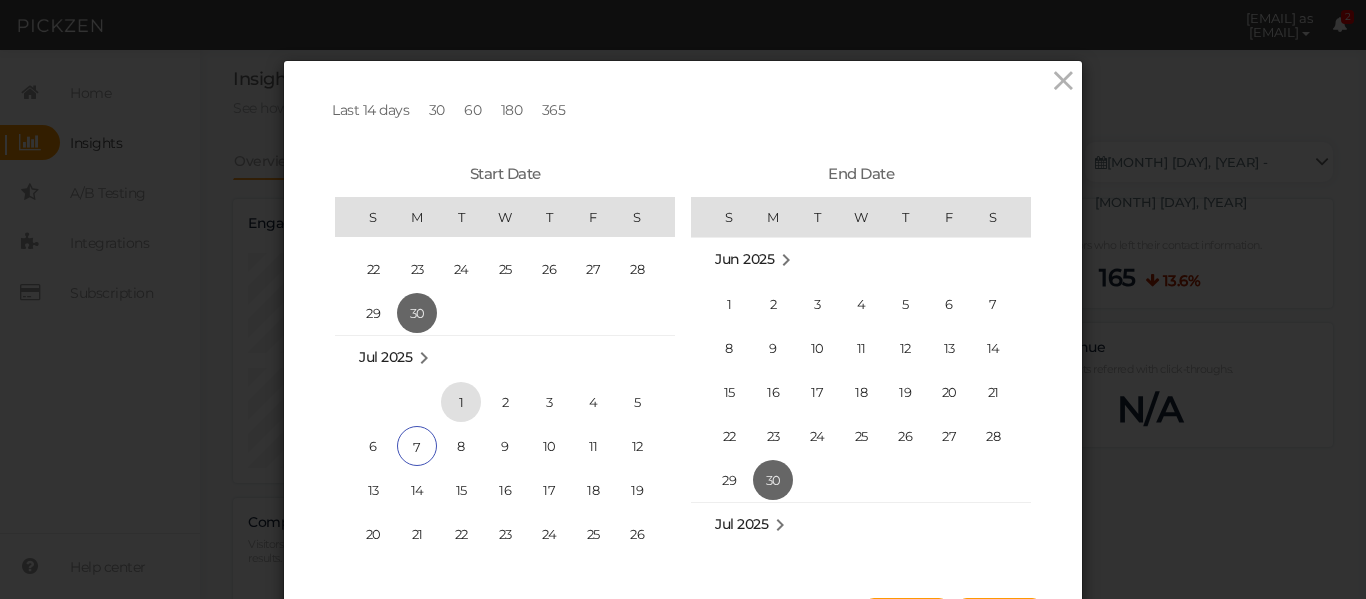 click on "1" at bounding box center [461, 402] 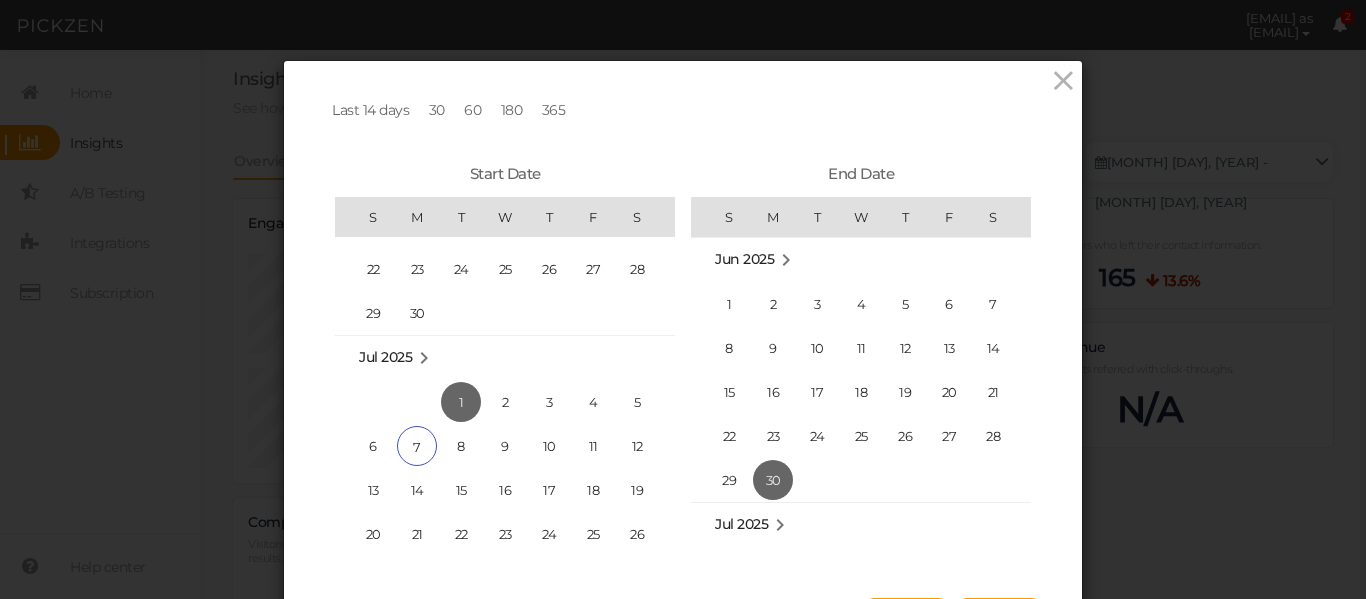 scroll, scrollTop: 462690, scrollLeft: 0, axis: vertical 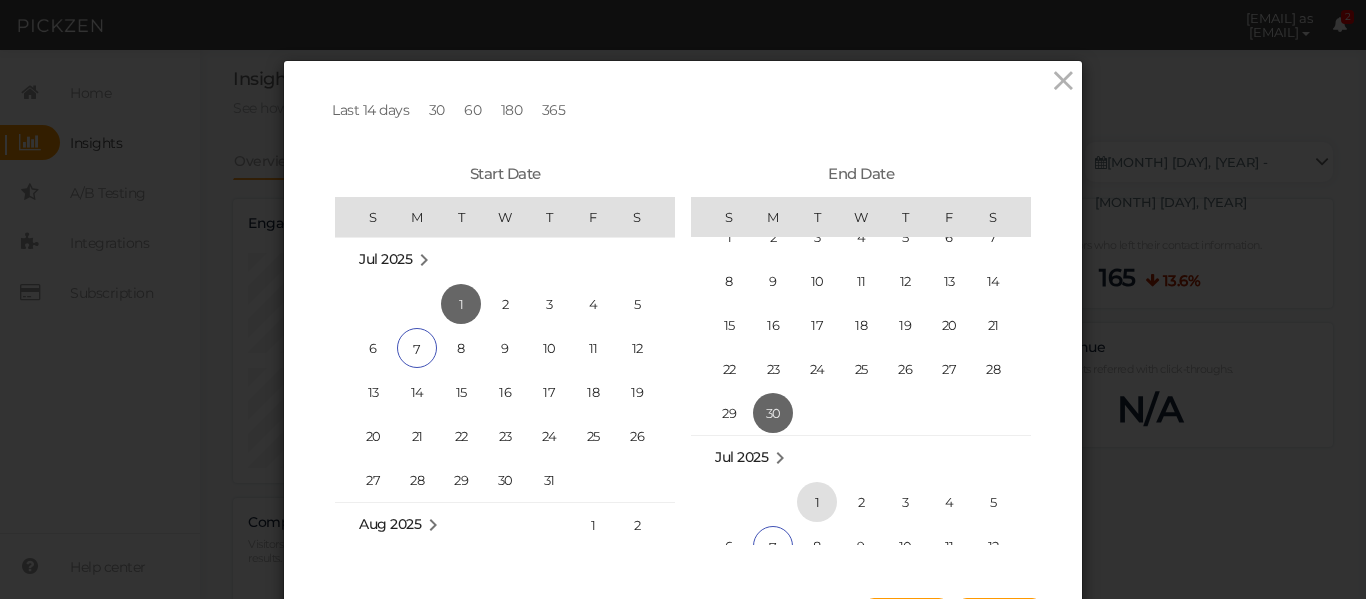 click on "1" at bounding box center (817, 502) 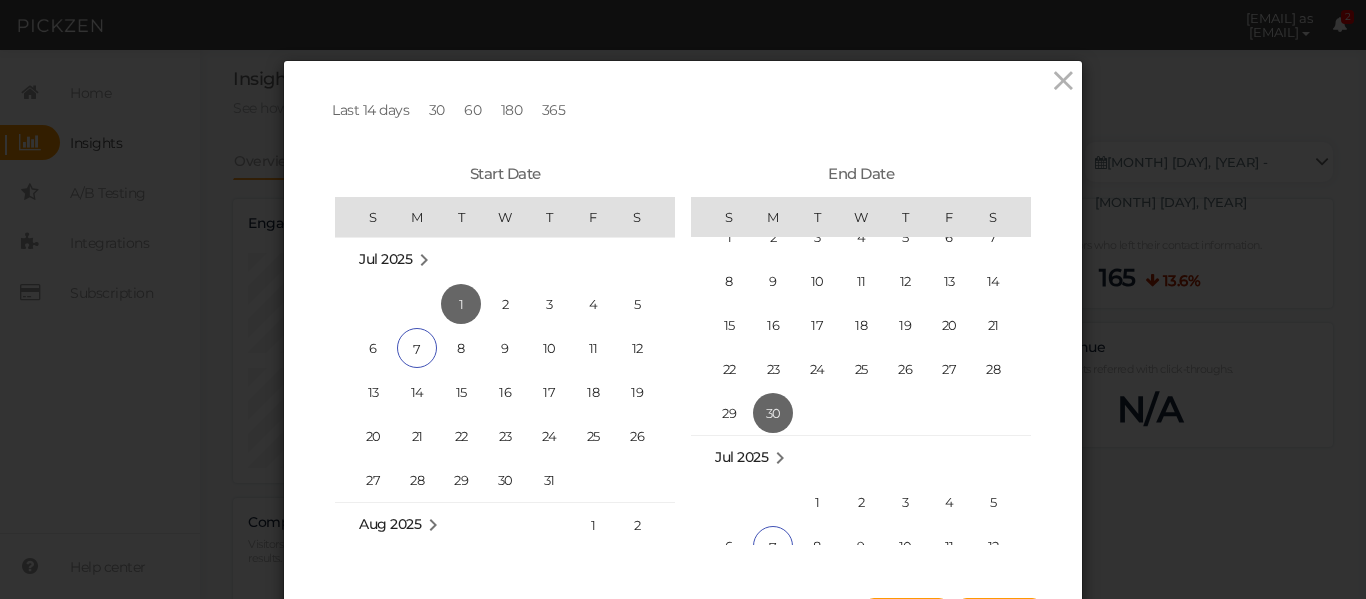 scroll, scrollTop: 462690, scrollLeft: 0, axis: vertical 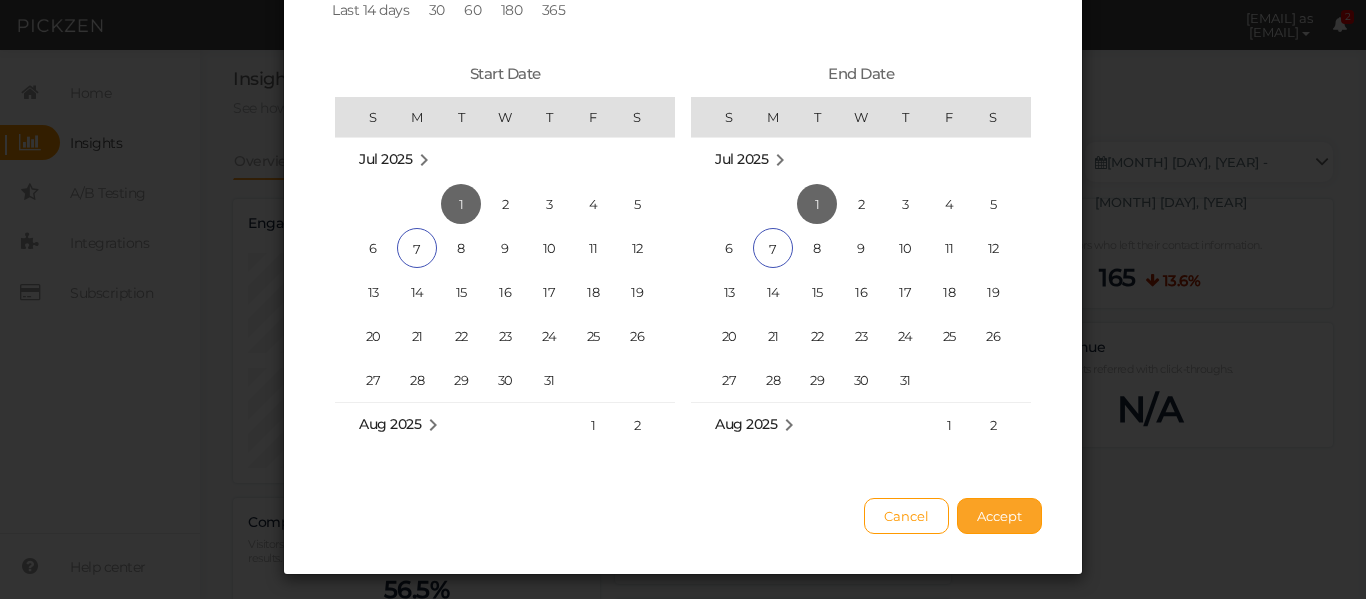 click on "Accept" at bounding box center (999, 516) 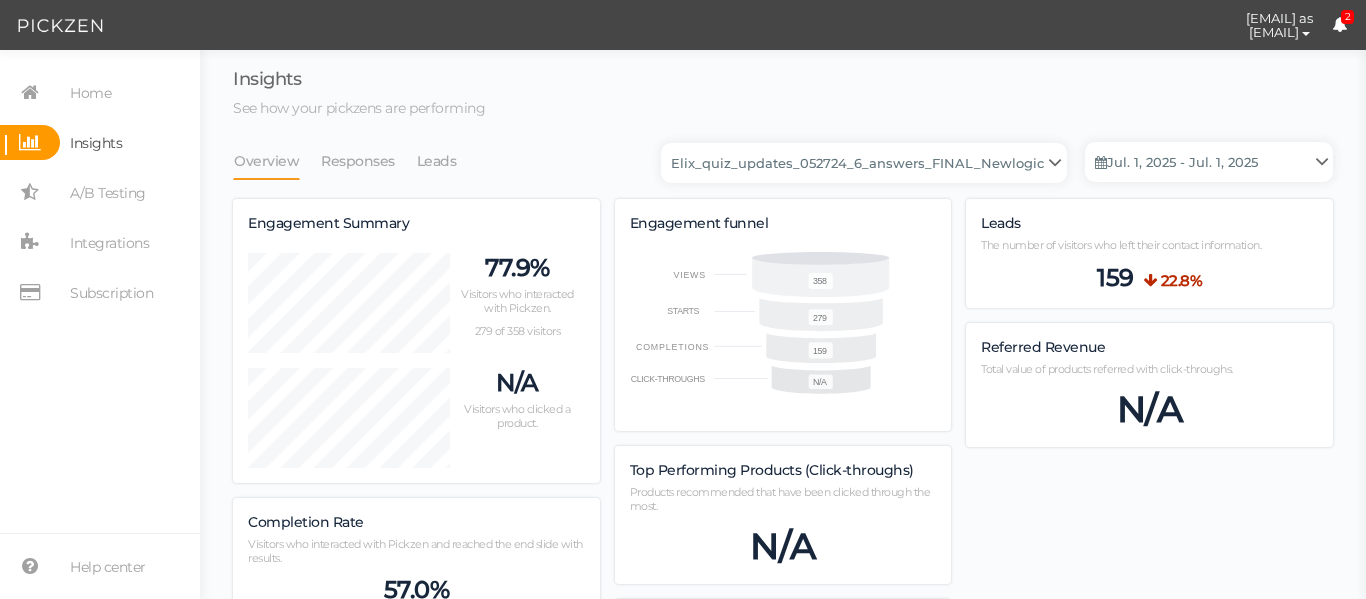 scroll, scrollTop: 998243, scrollLeft: 998900, axis: both 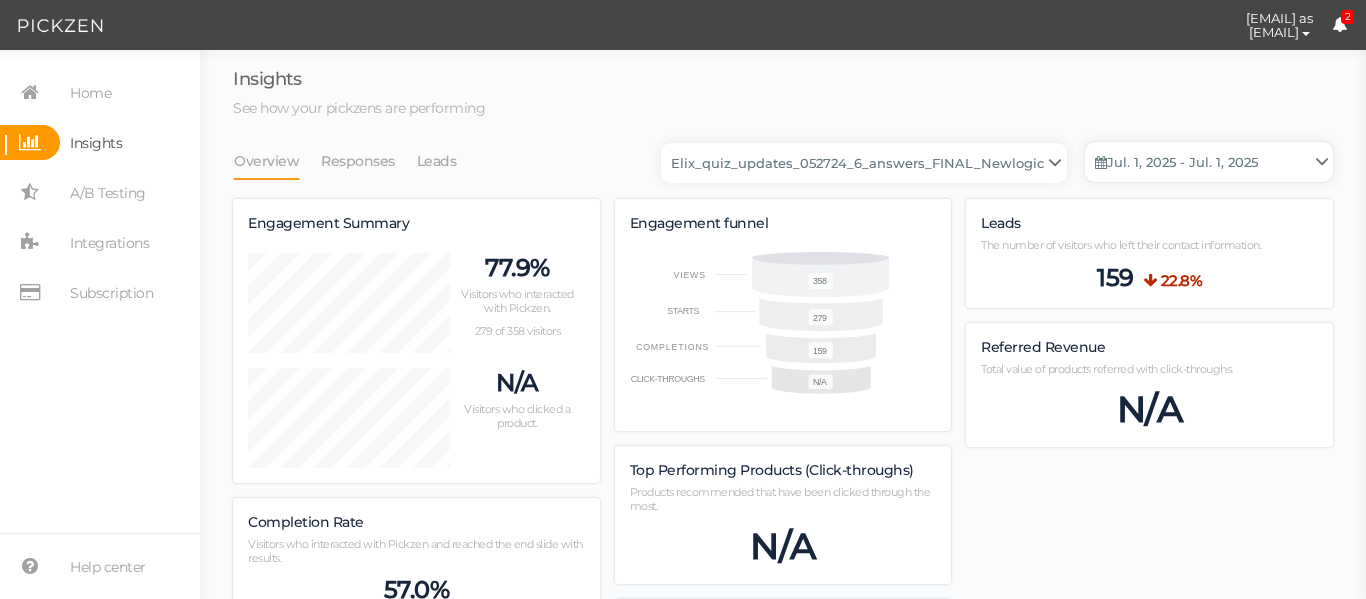 click at bounding box center (1101, 162) 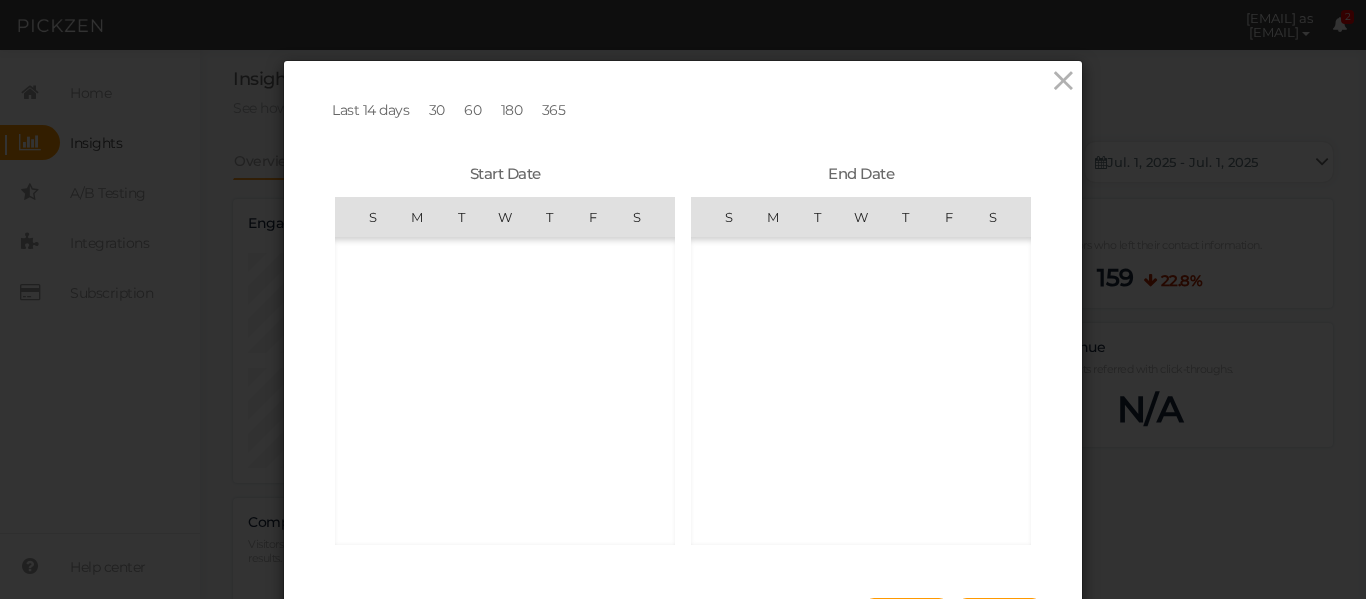 scroll, scrollTop: 462690, scrollLeft: 0, axis: vertical 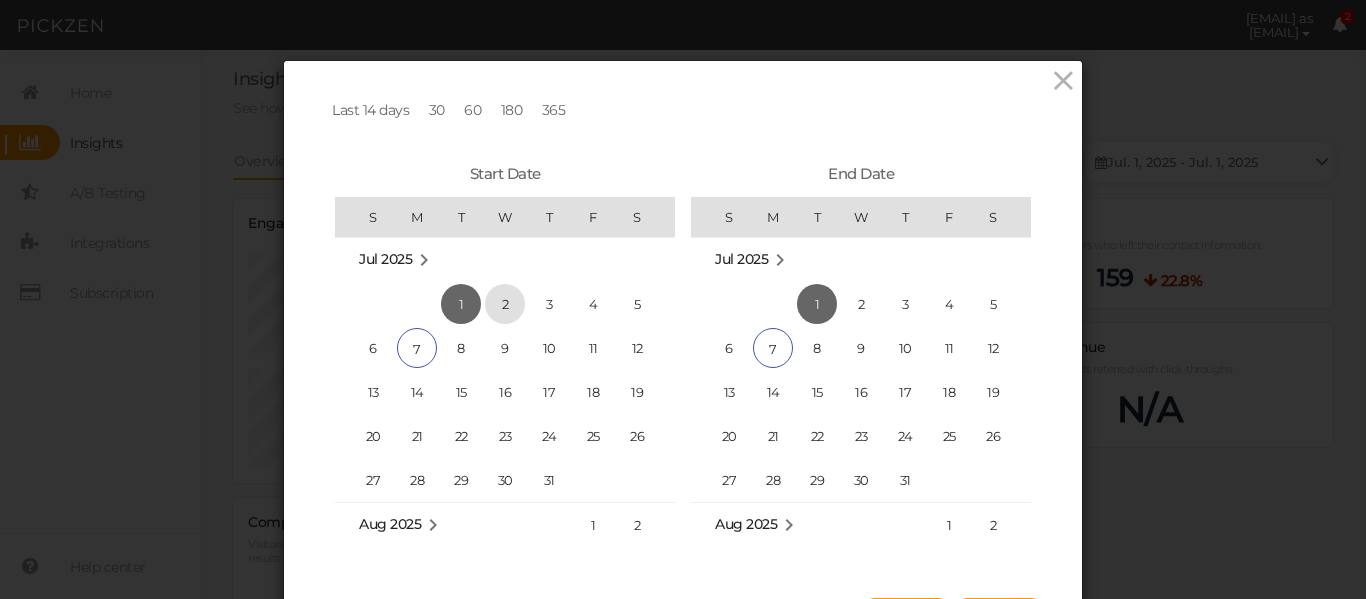 click on "2" at bounding box center (505, 304) 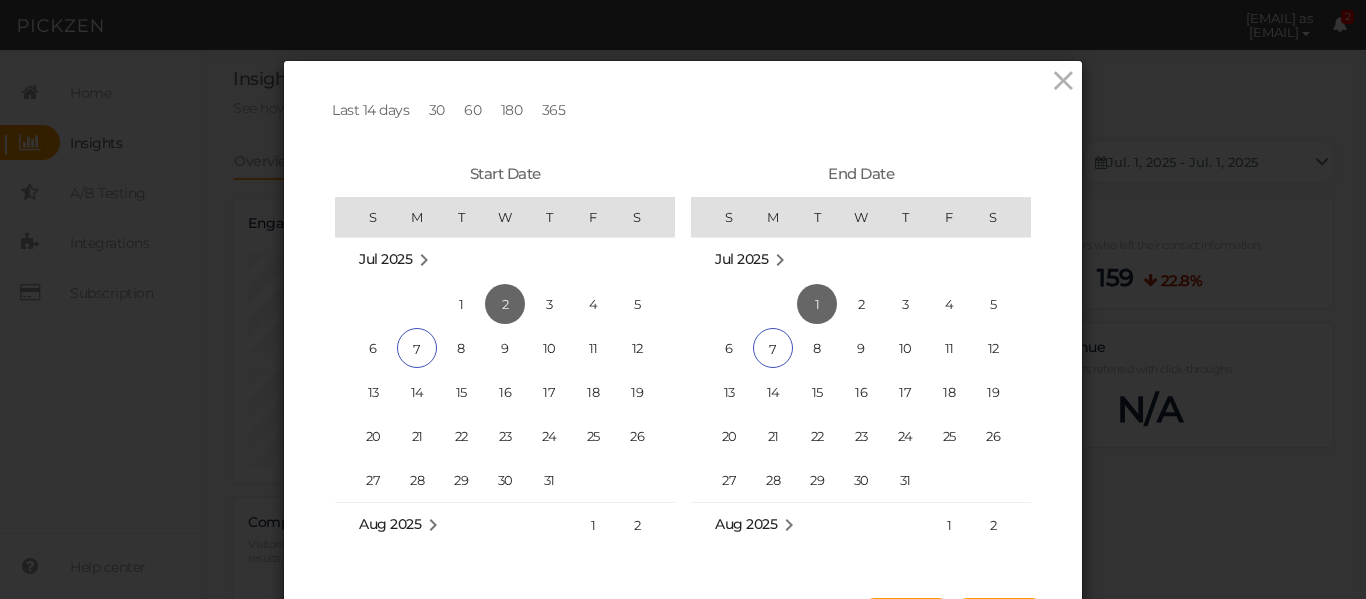 click on "2" at bounding box center (505, 304) 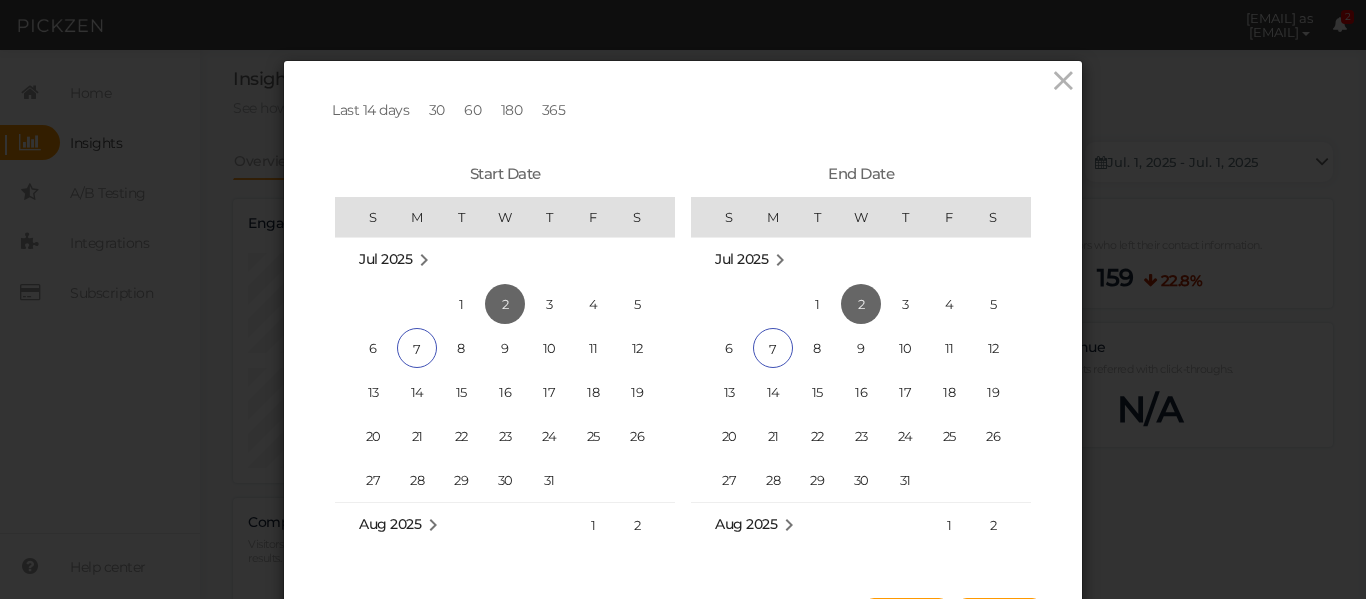 click on "2" at bounding box center [861, 304] 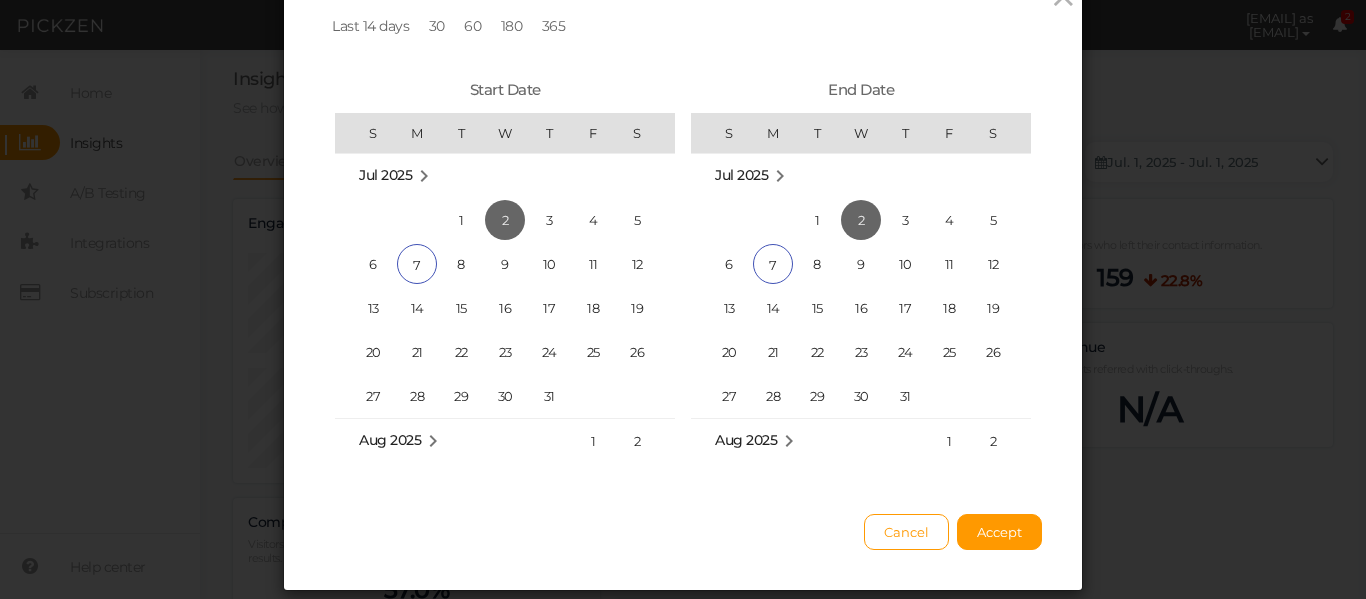 scroll, scrollTop: 100, scrollLeft: 0, axis: vertical 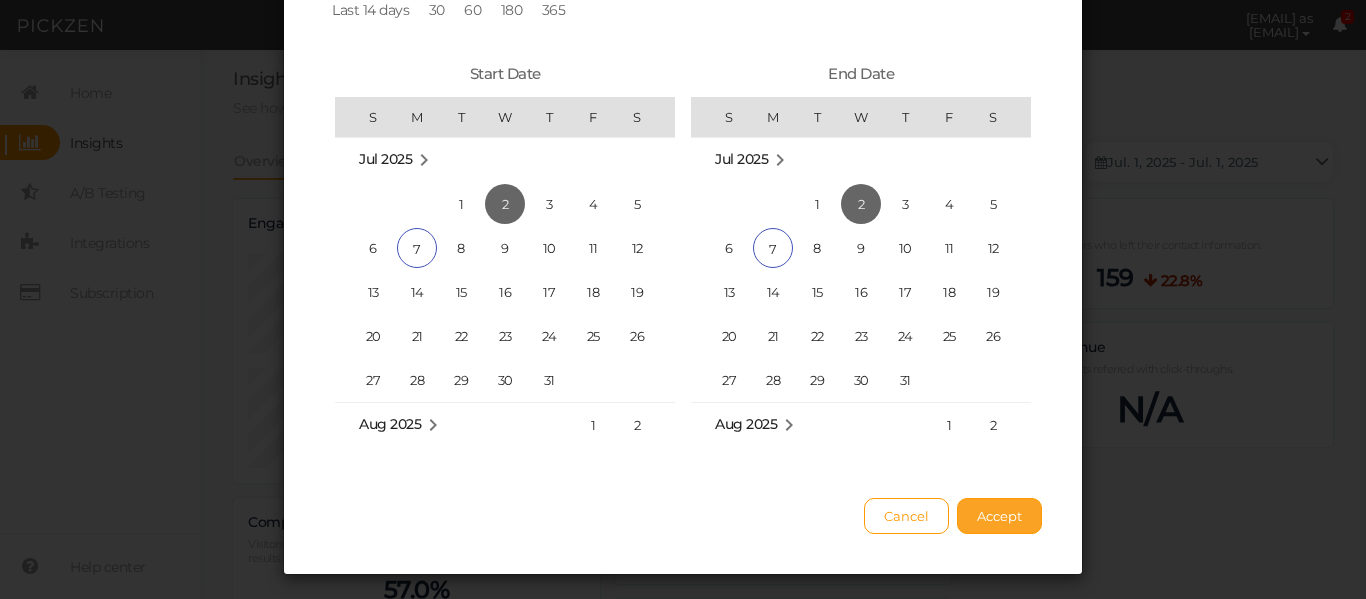 click on "Accept" at bounding box center [999, 516] 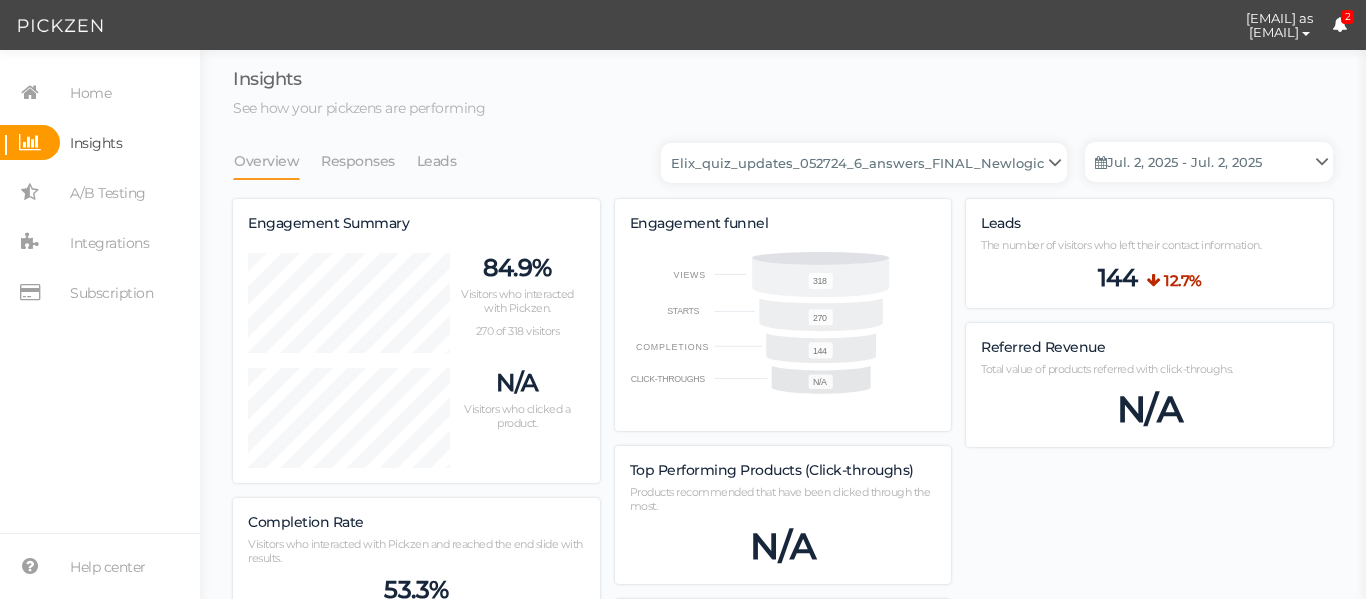 scroll, scrollTop: 998172, scrollLeft: 998900, axis: both 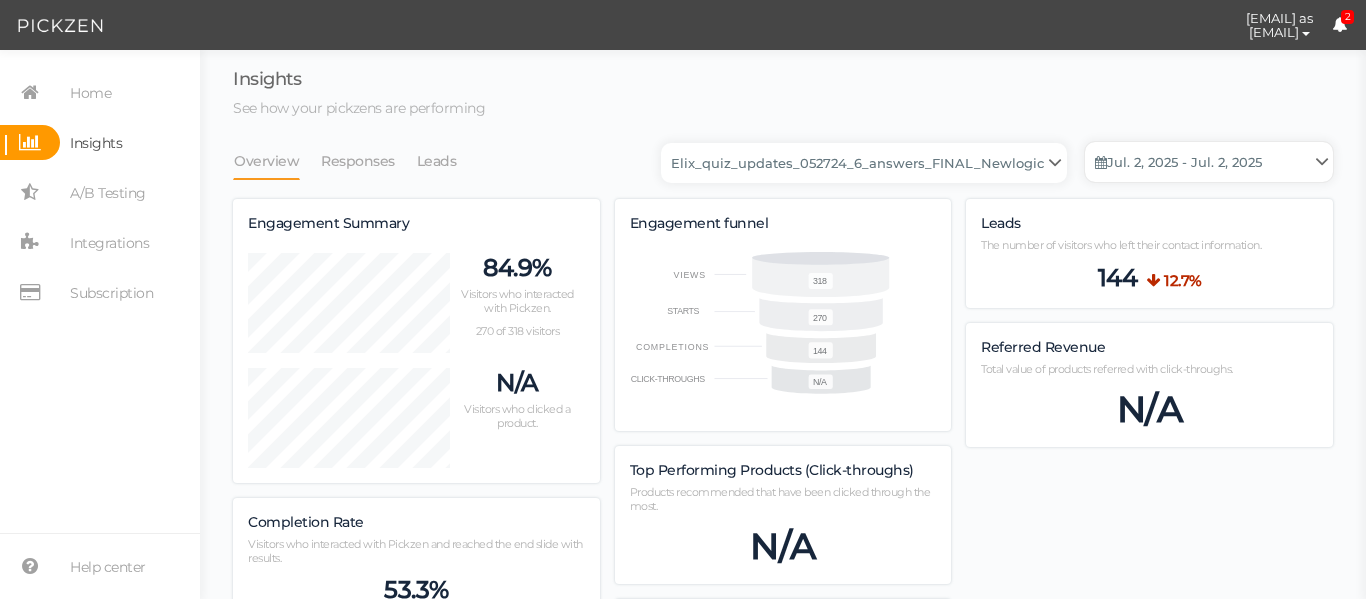 click on "Jul. 2, 2025 - Jul. 2, 2025" at bounding box center [1209, 162] 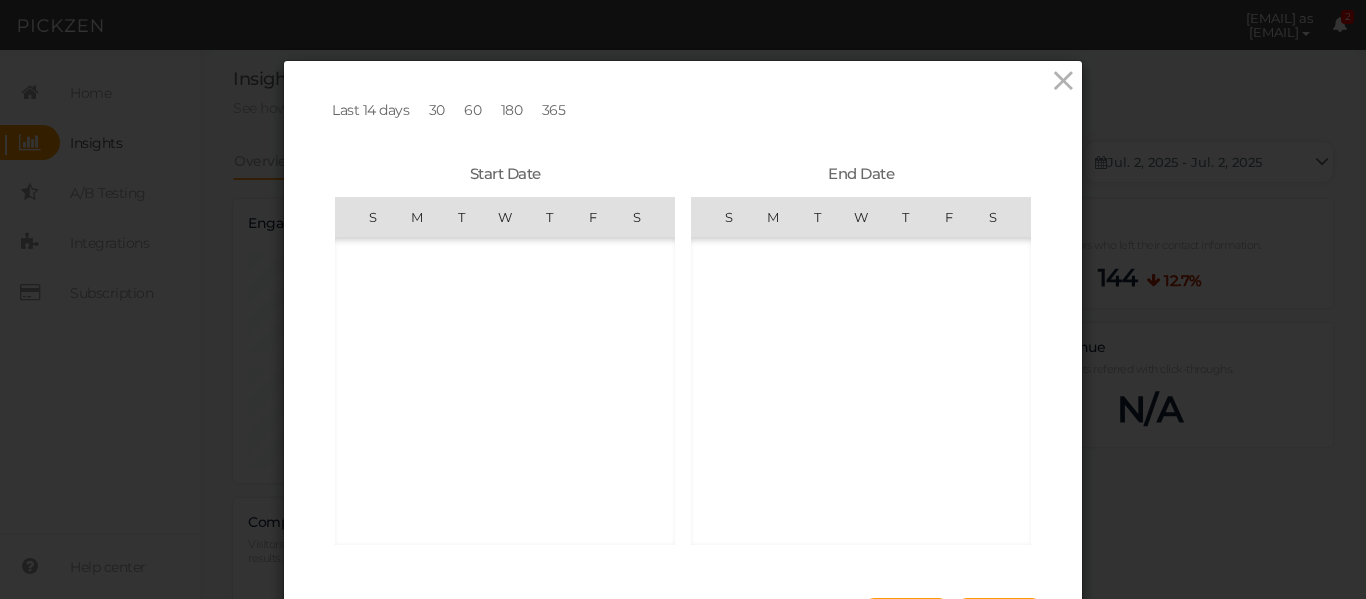 scroll, scrollTop: 462690, scrollLeft: 0, axis: vertical 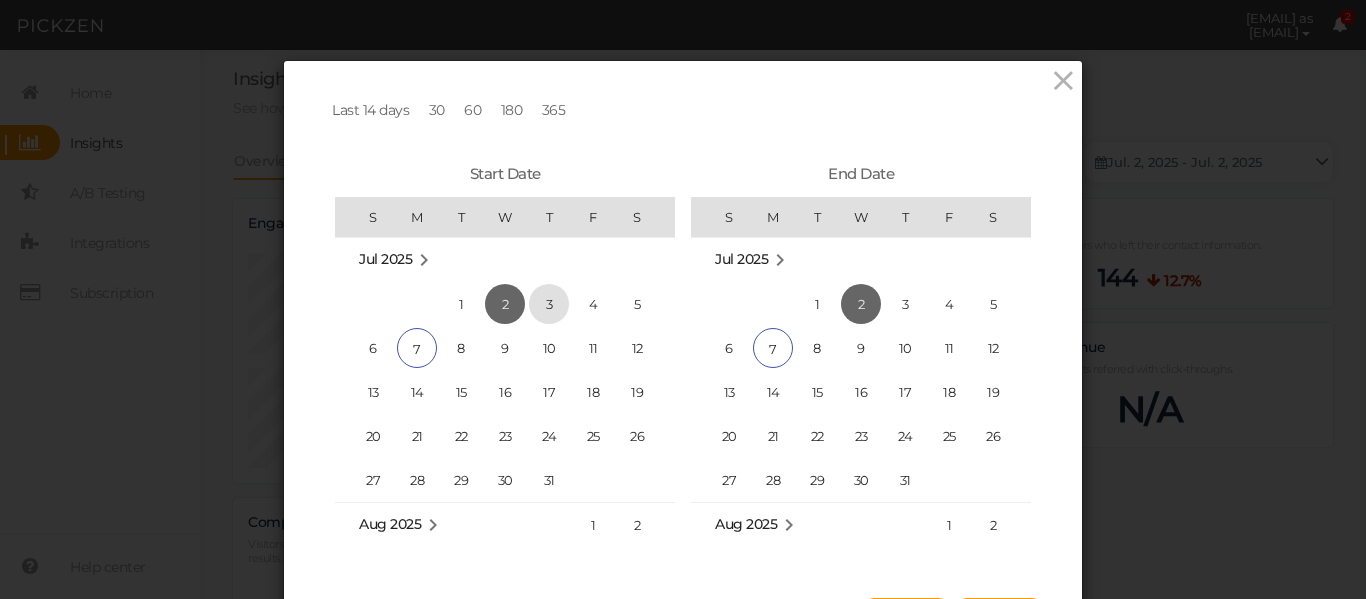 click on "3" at bounding box center (549, 304) 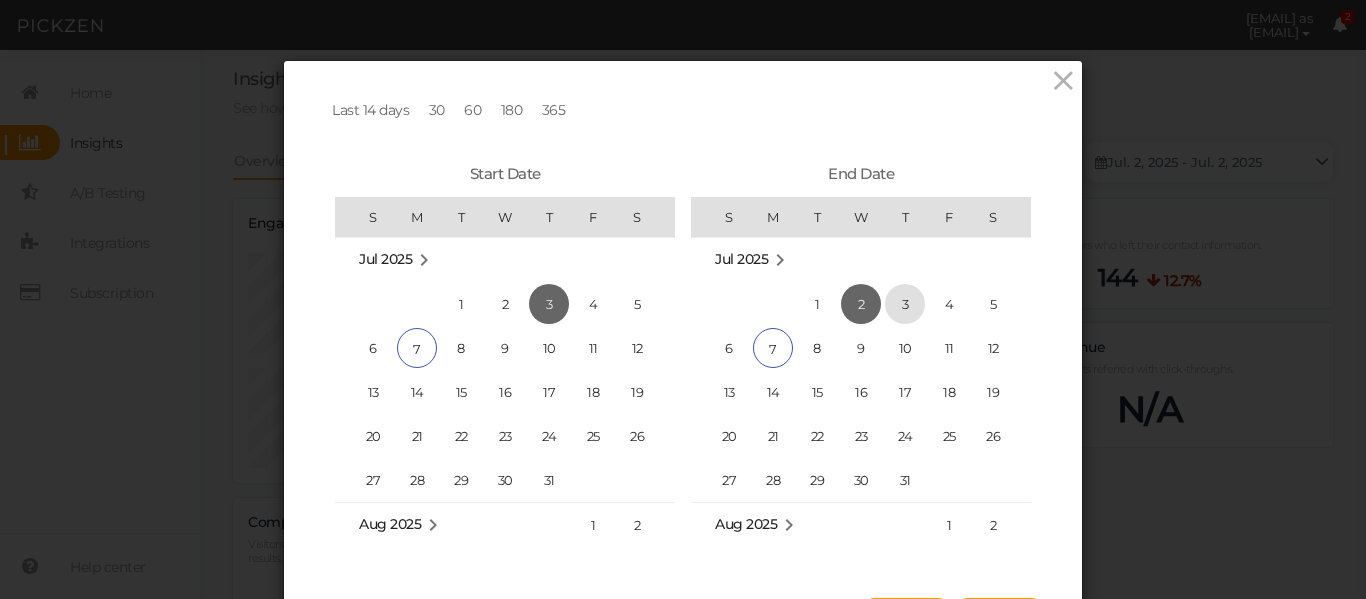 click on "3" at bounding box center [905, 304] 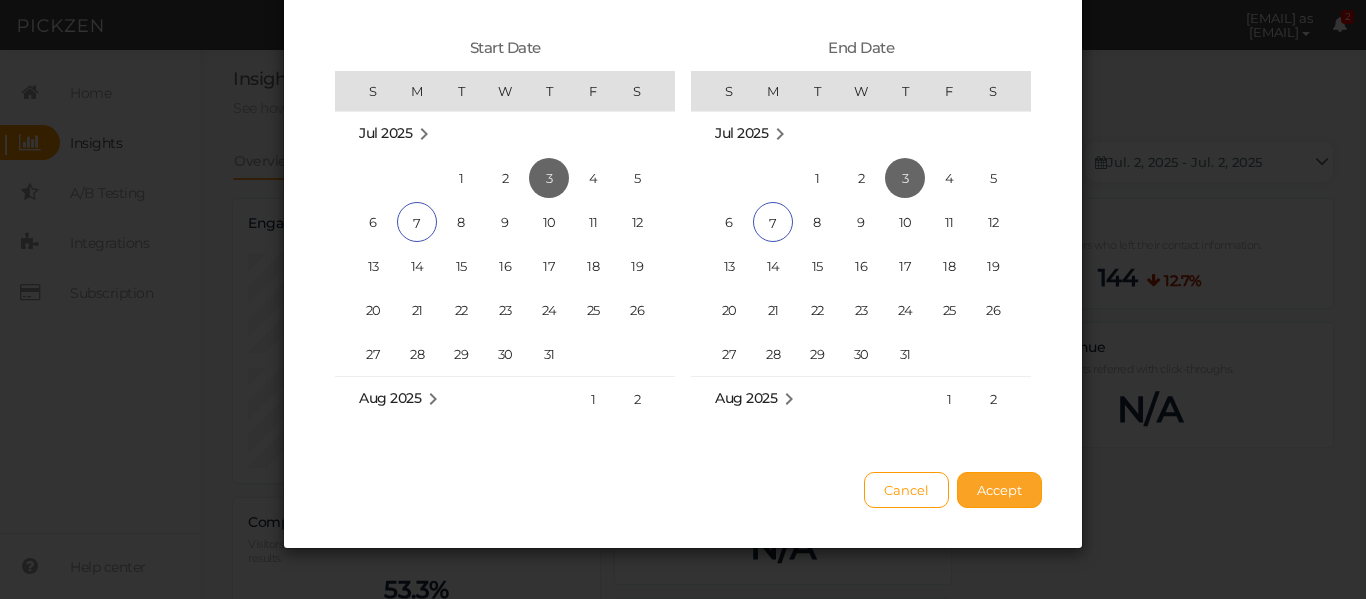 scroll, scrollTop: 133, scrollLeft: 0, axis: vertical 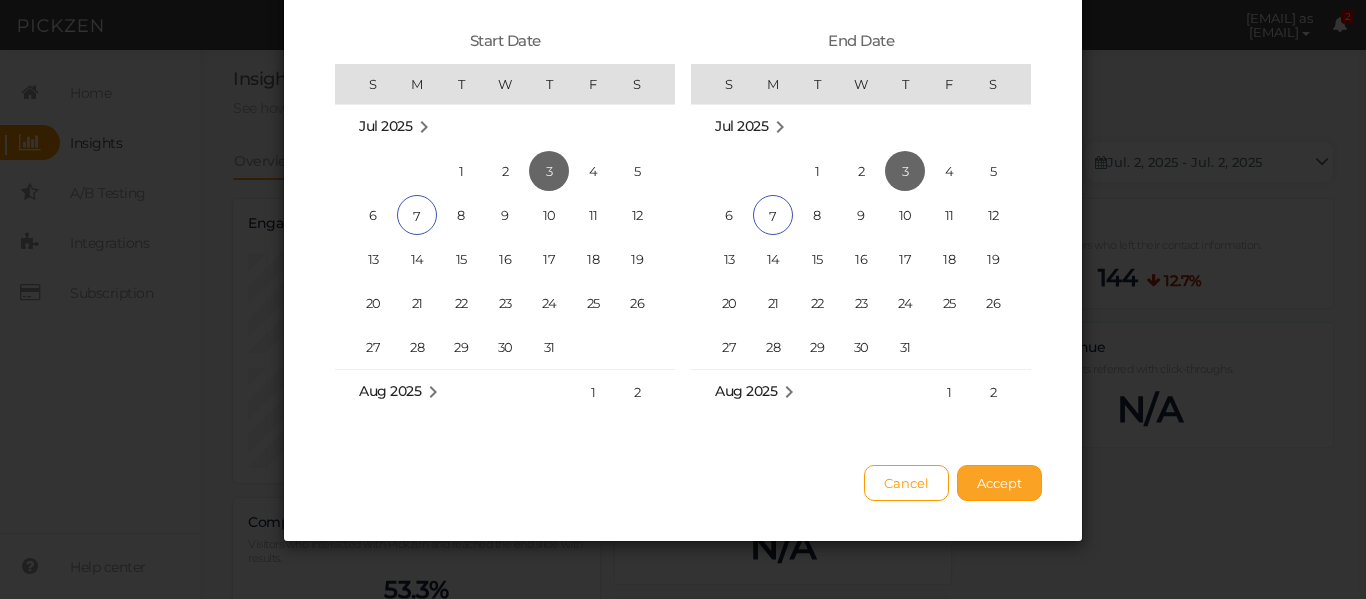 click on "Accept" at bounding box center [999, 483] 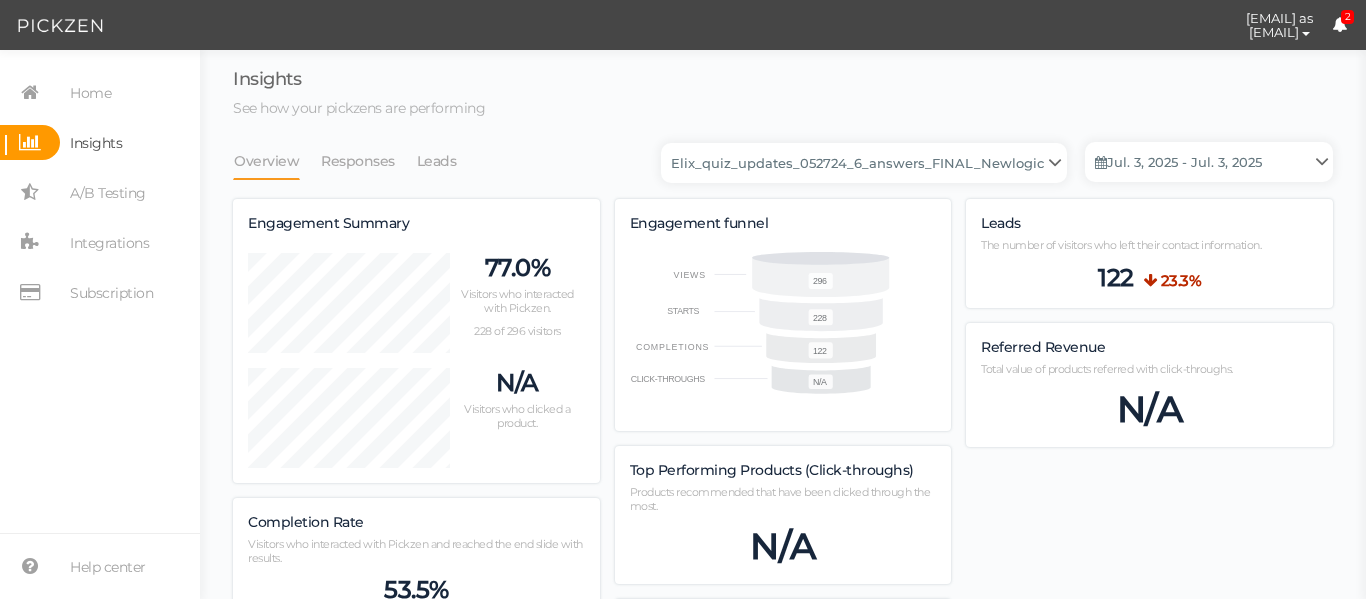 scroll, scrollTop: 998251, scrollLeft: 998900, axis: both 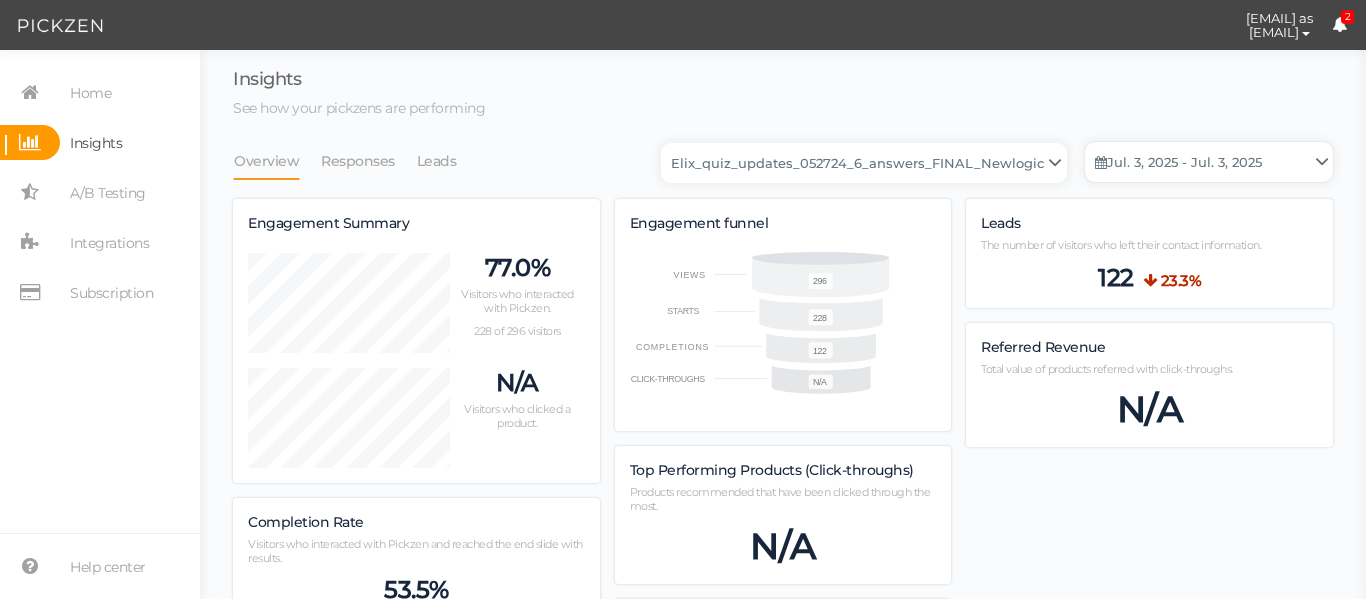 click on "Jul. 3, 2025 - Jul. 3, 2025" at bounding box center (1209, 162) 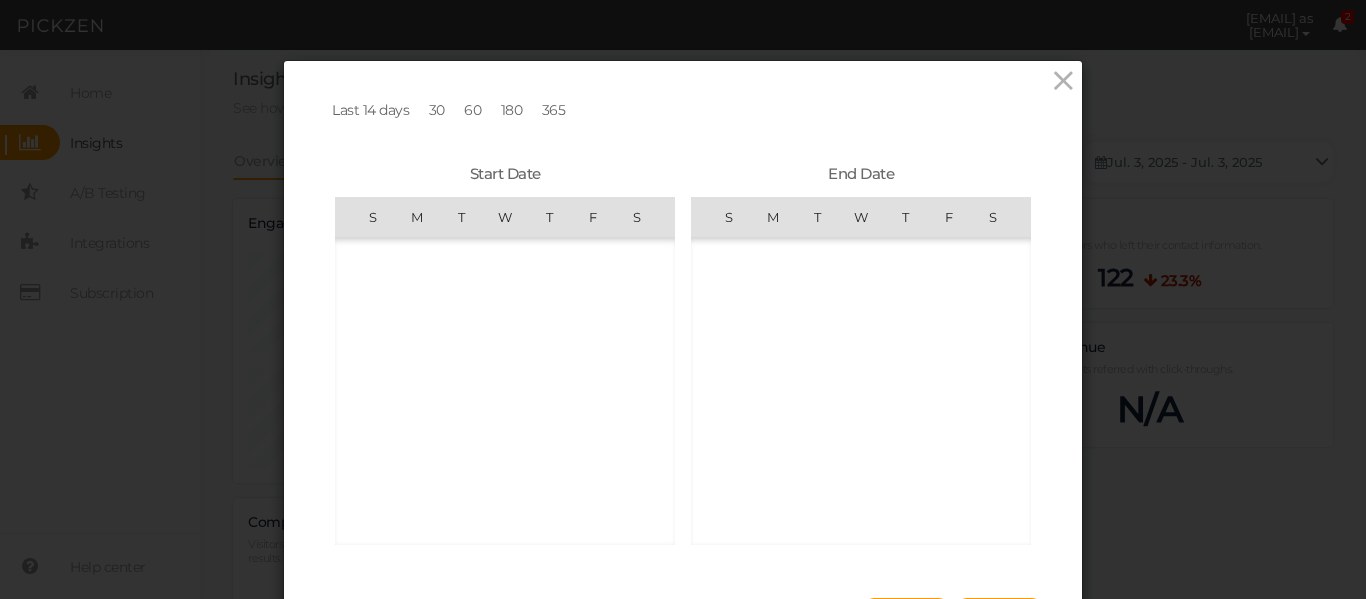 scroll, scrollTop: 462690, scrollLeft: 0, axis: vertical 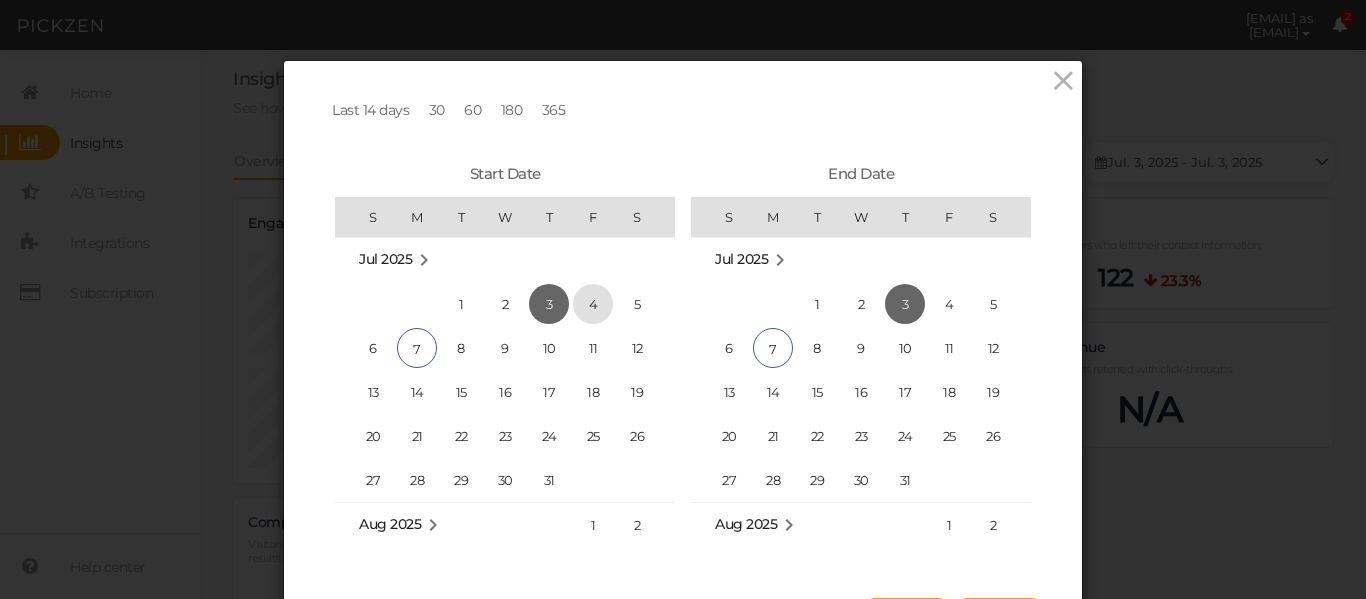 click on "4" at bounding box center (593, 304) 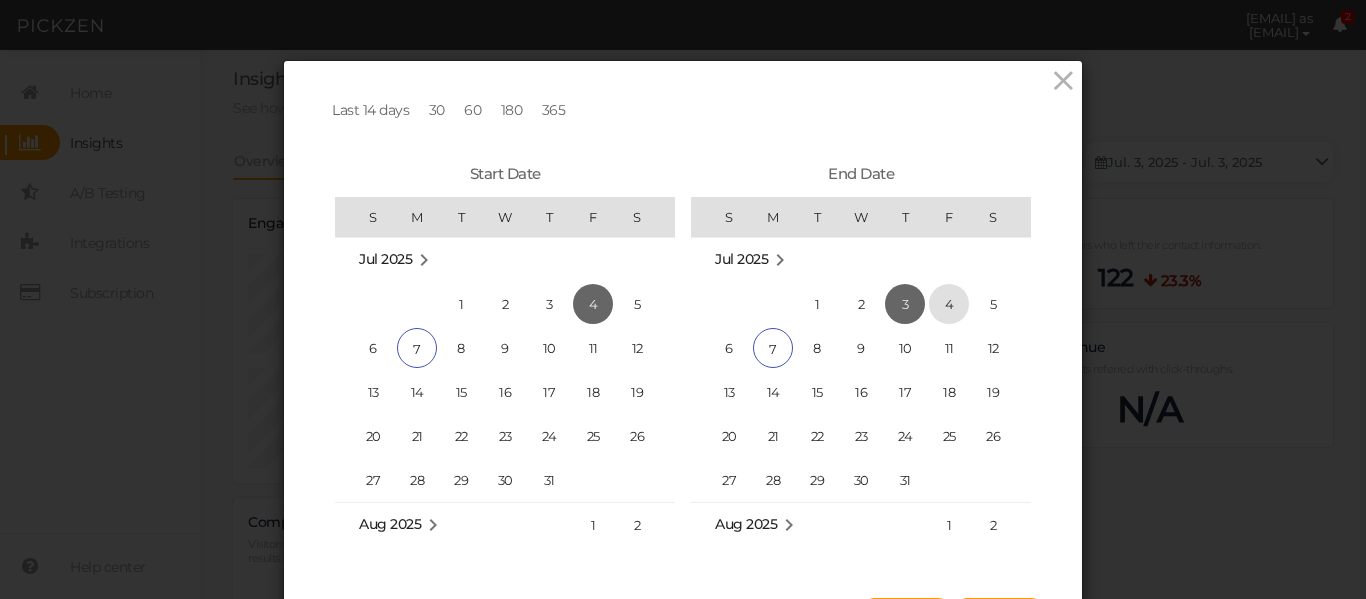 click on "4" at bounding box center [949, 304] 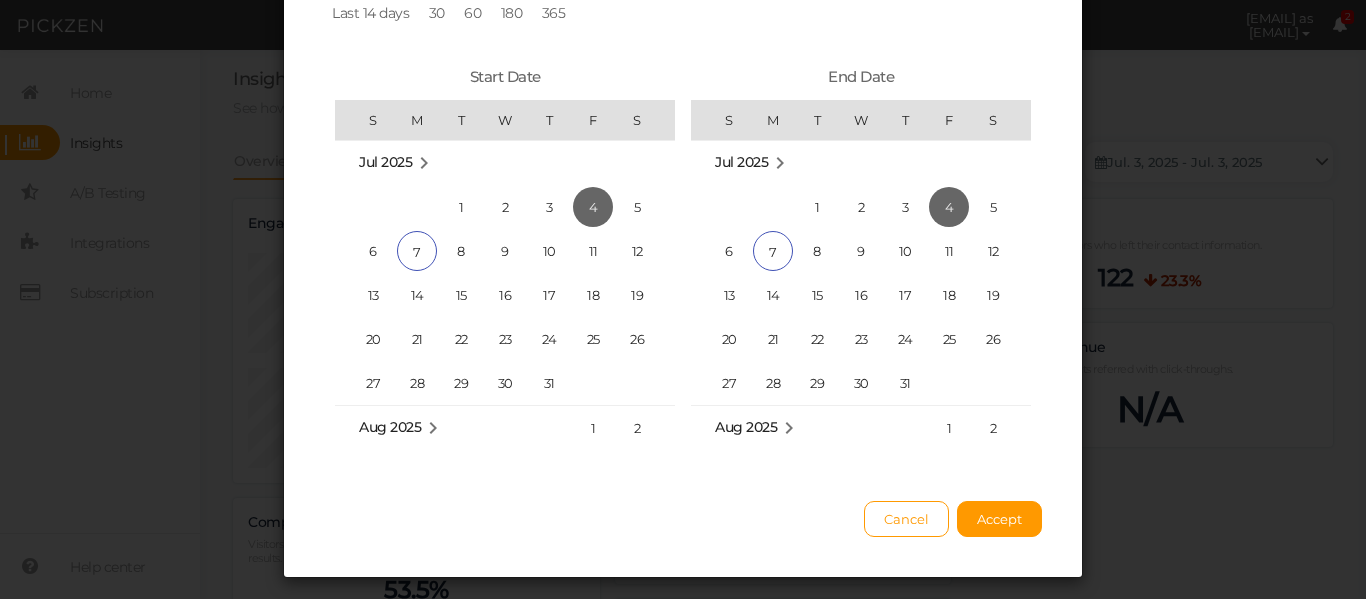 scroll, scrollTop: 100, scrollLeft: 0, axis: vertical 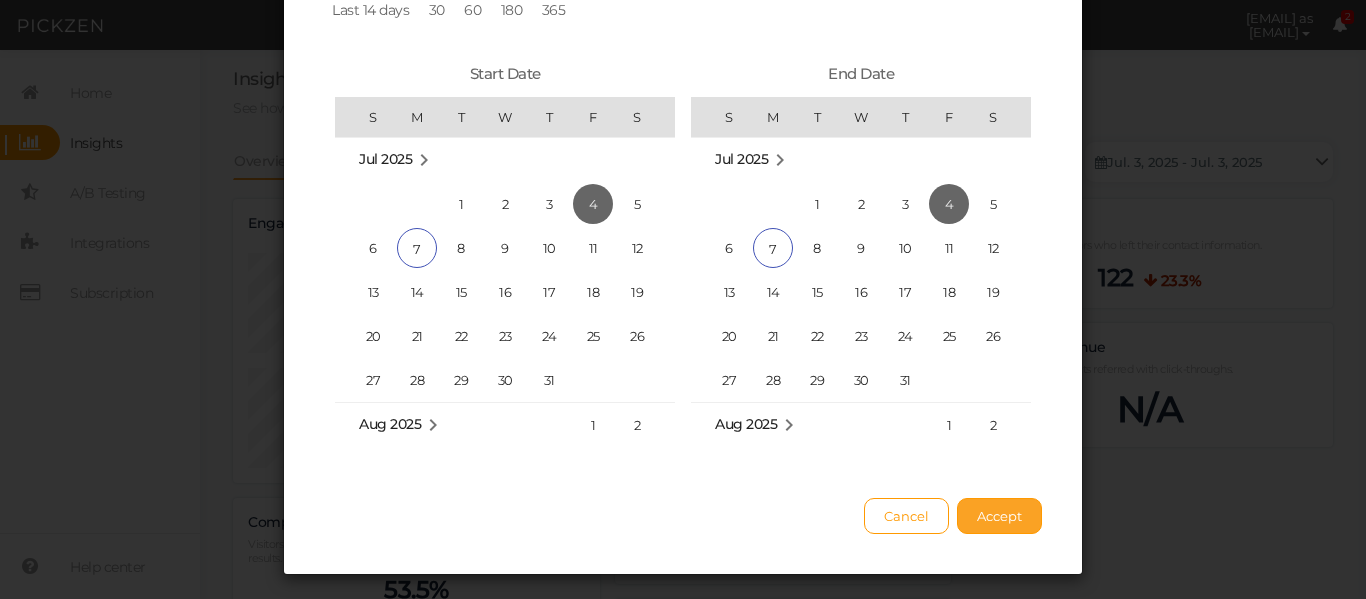 click on "Accept" at bounding box center (999, 516) 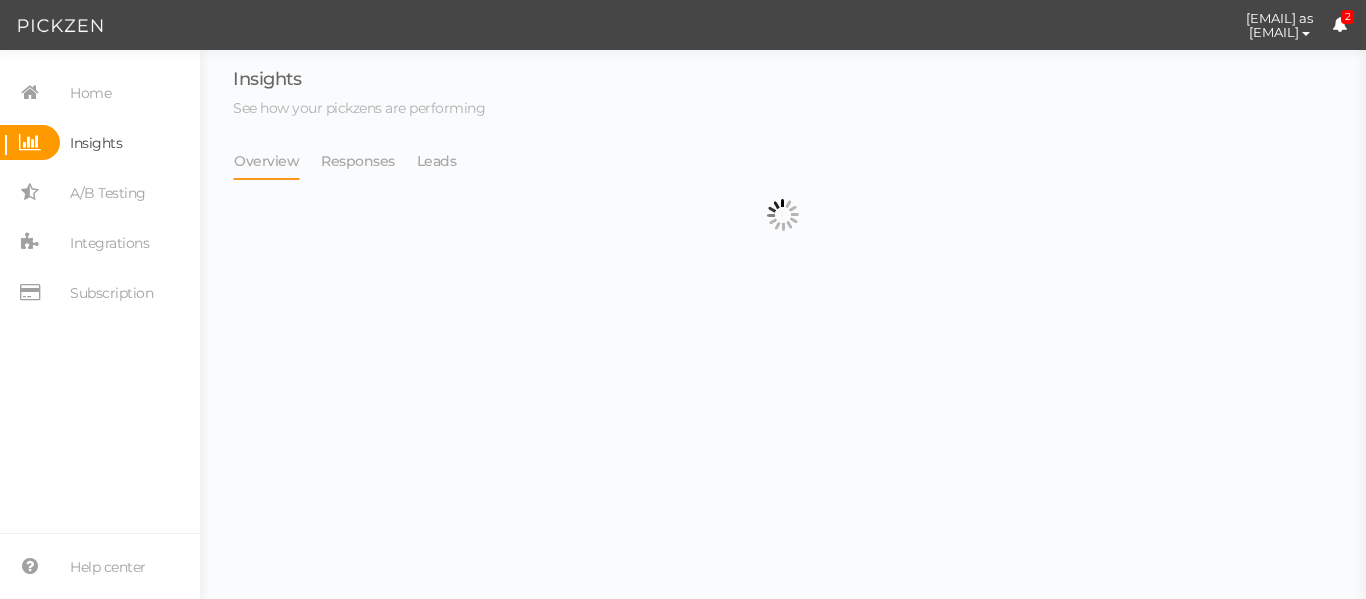 type 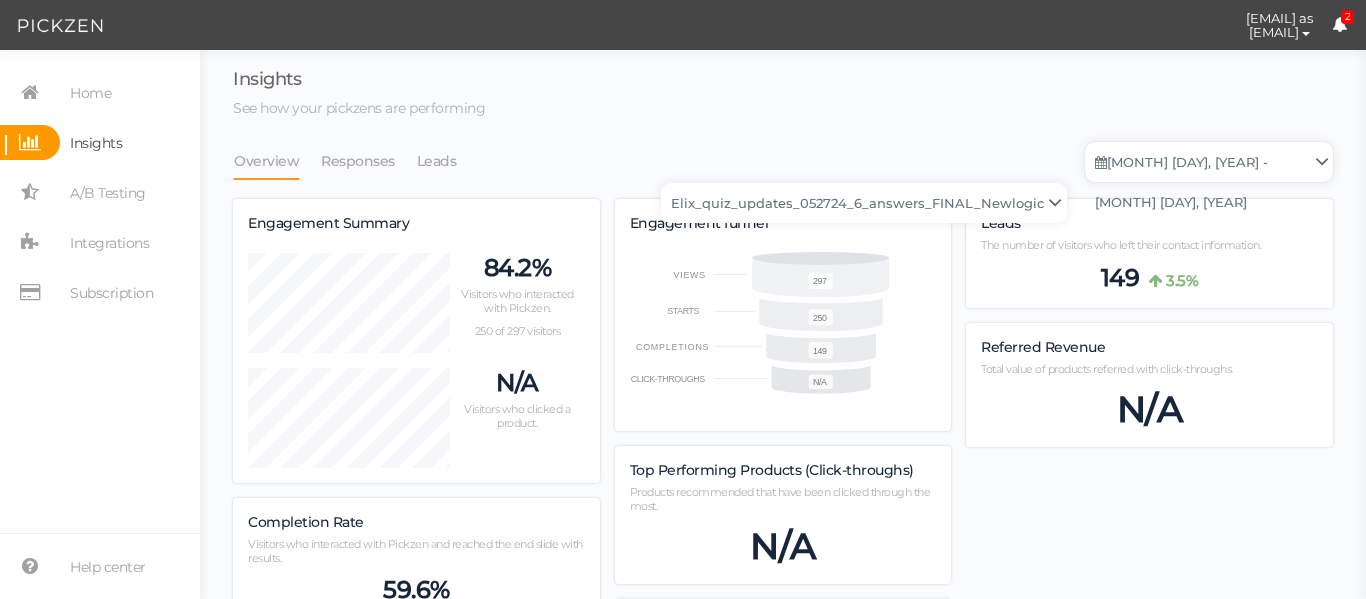click on "[MONTH] [DAY], [YEAR] - [MONTH] [DAY], [YEAR]" at bounding box center [1209, 162] 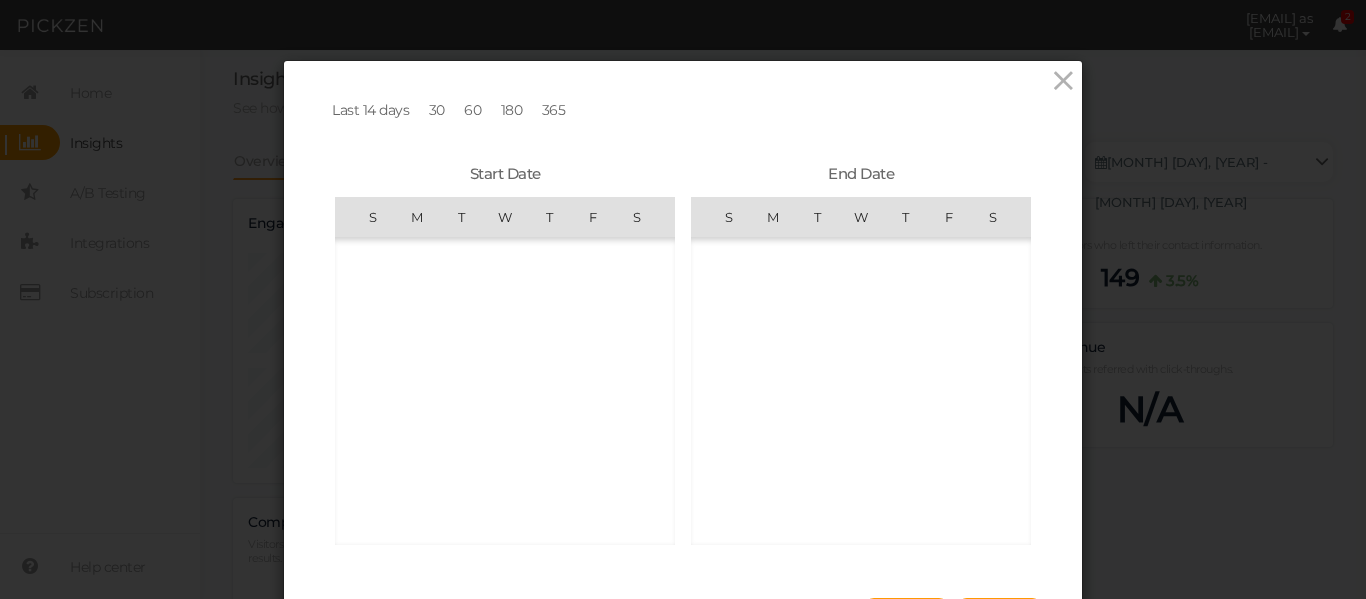 scroll, scrollTop: 462690, scrollLeft: 0, axis: vertical 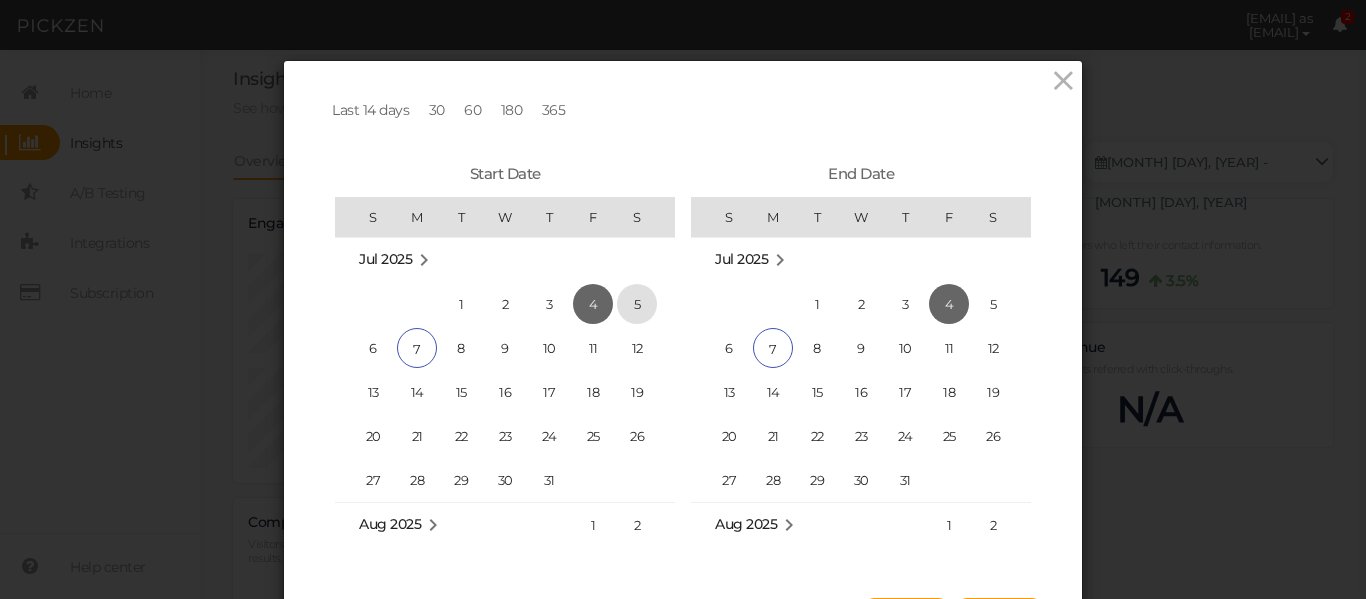 click on "5" at bounding box center (637, 304) 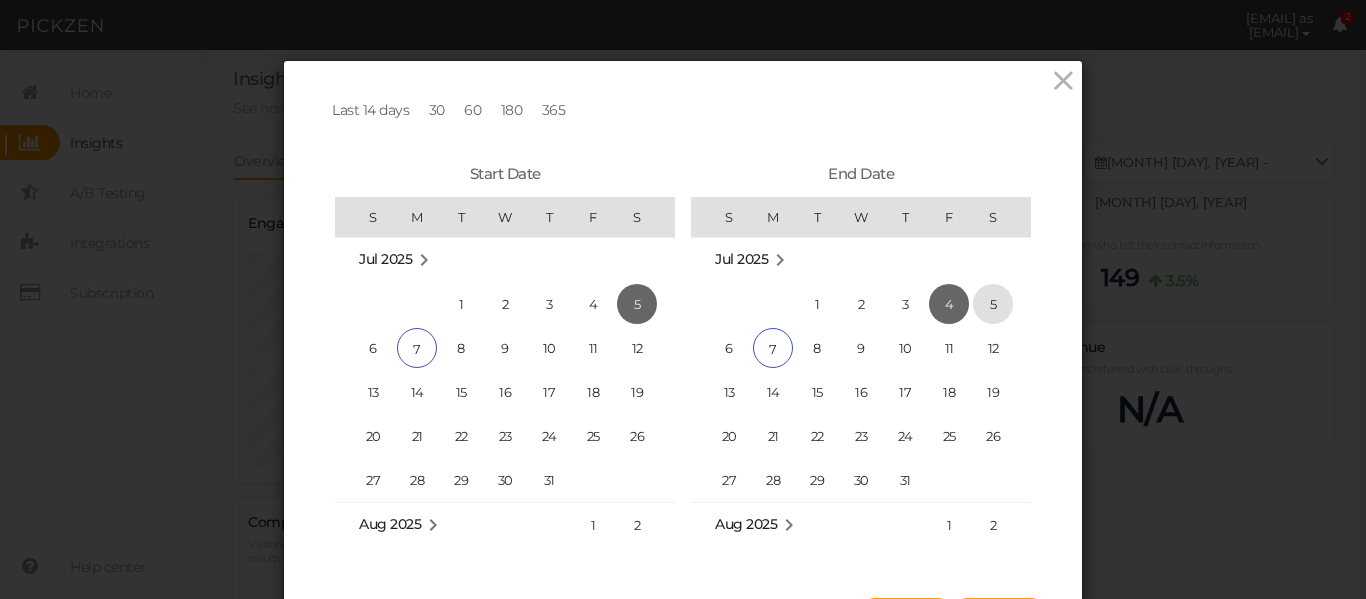 click on "5" at bounding box center (993, 304) 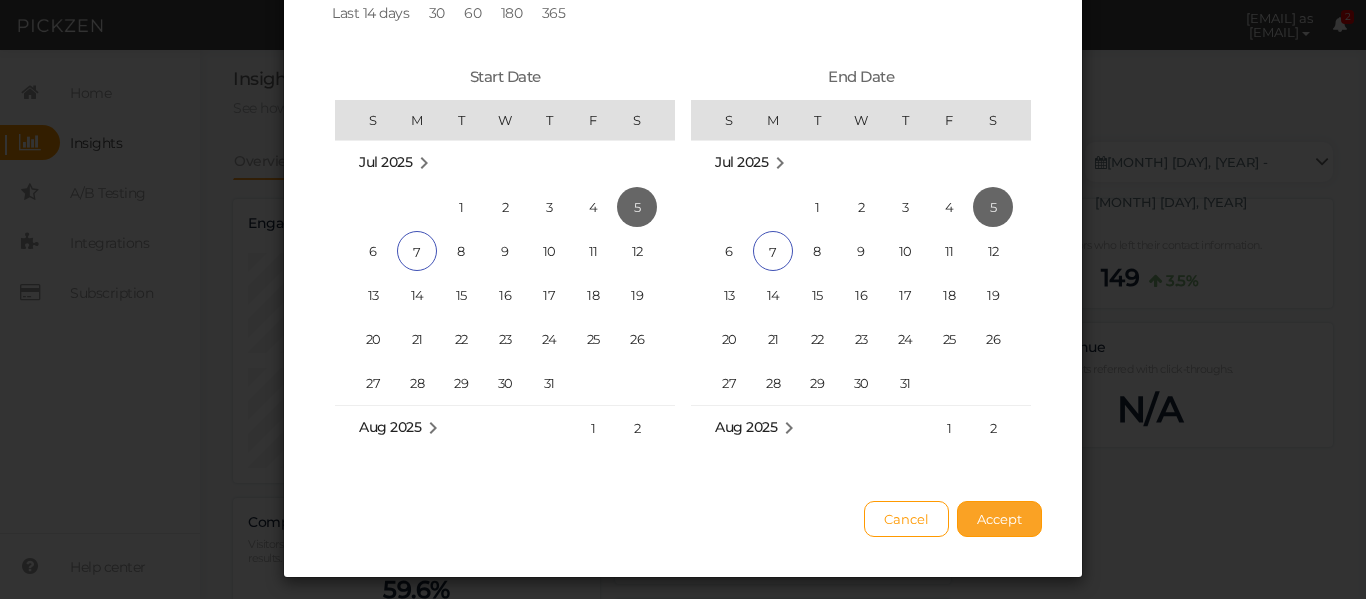 scroll, scrollTop: 100, scrollLeft: 0, axis: vertical 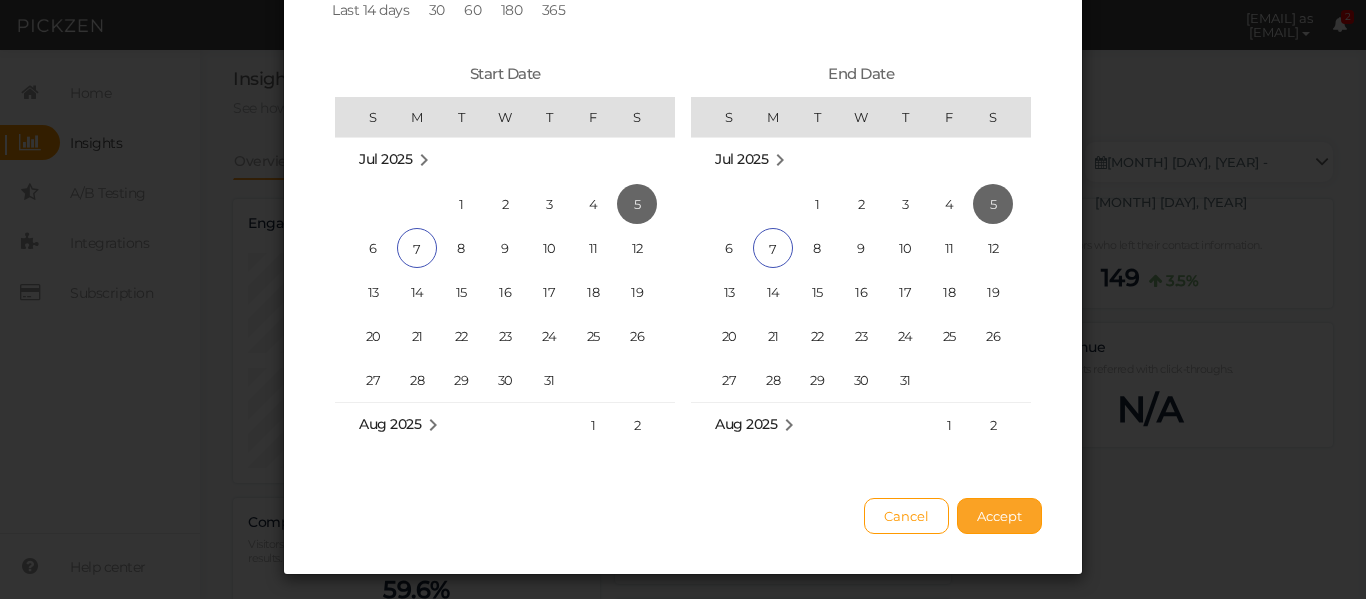 click on "Accept" at bounding box center (999, 516) 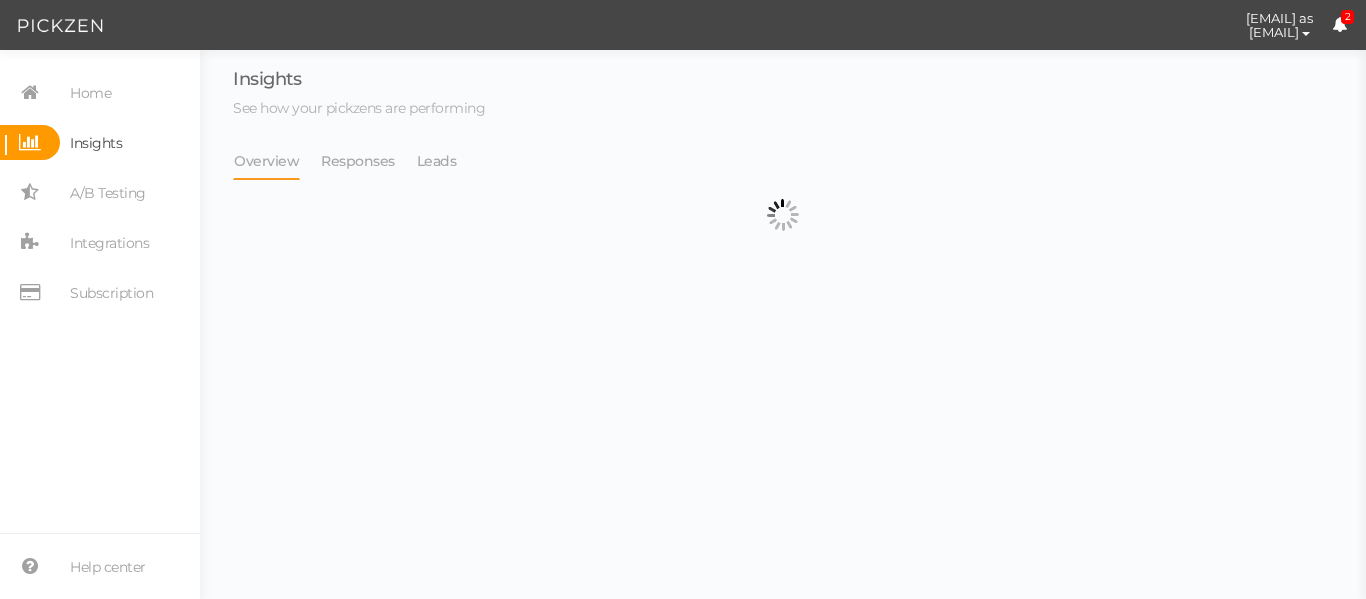 type 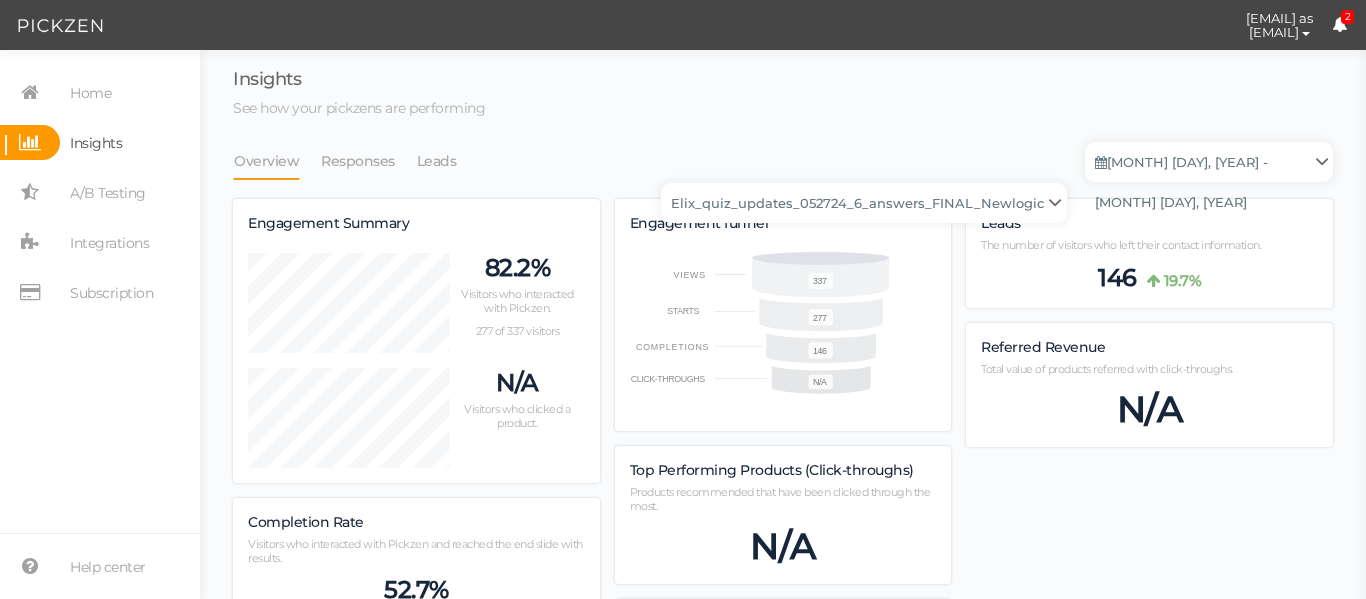 scroll, scrollTop: 998212, scrollLeft: 998900, axis: both 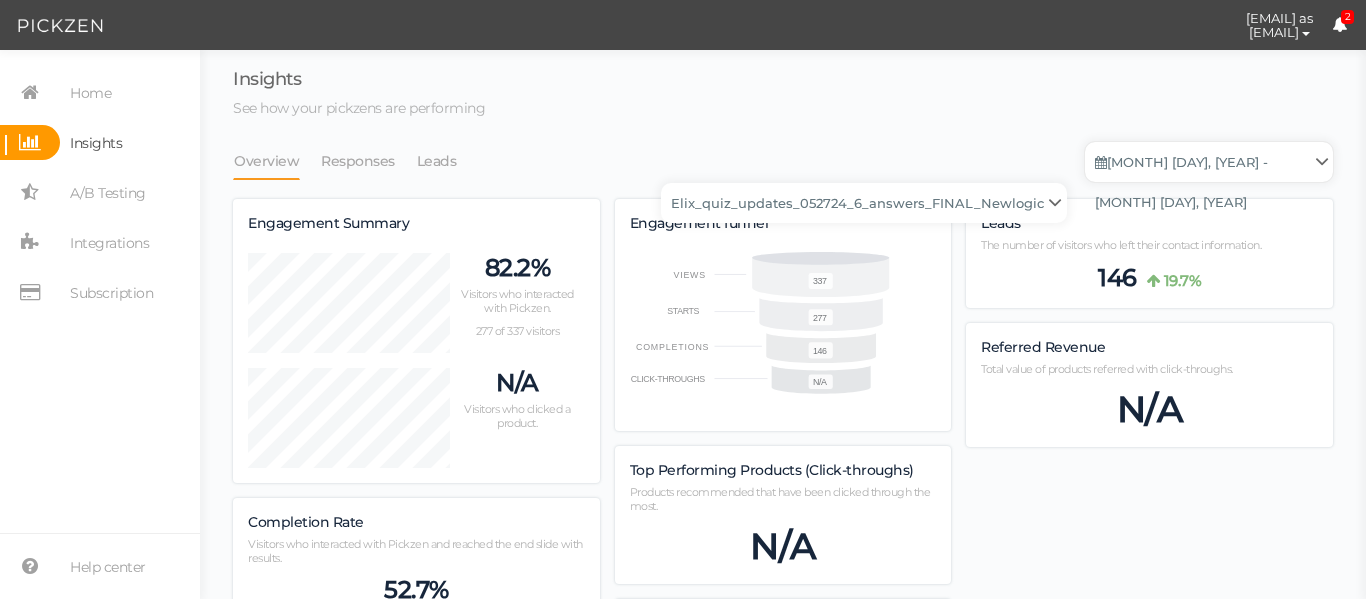 click on "[MONTH] [DAY], [YEAR] - [MONTH] [DAY], [YEAR]" at bounding box center [1209, 162] 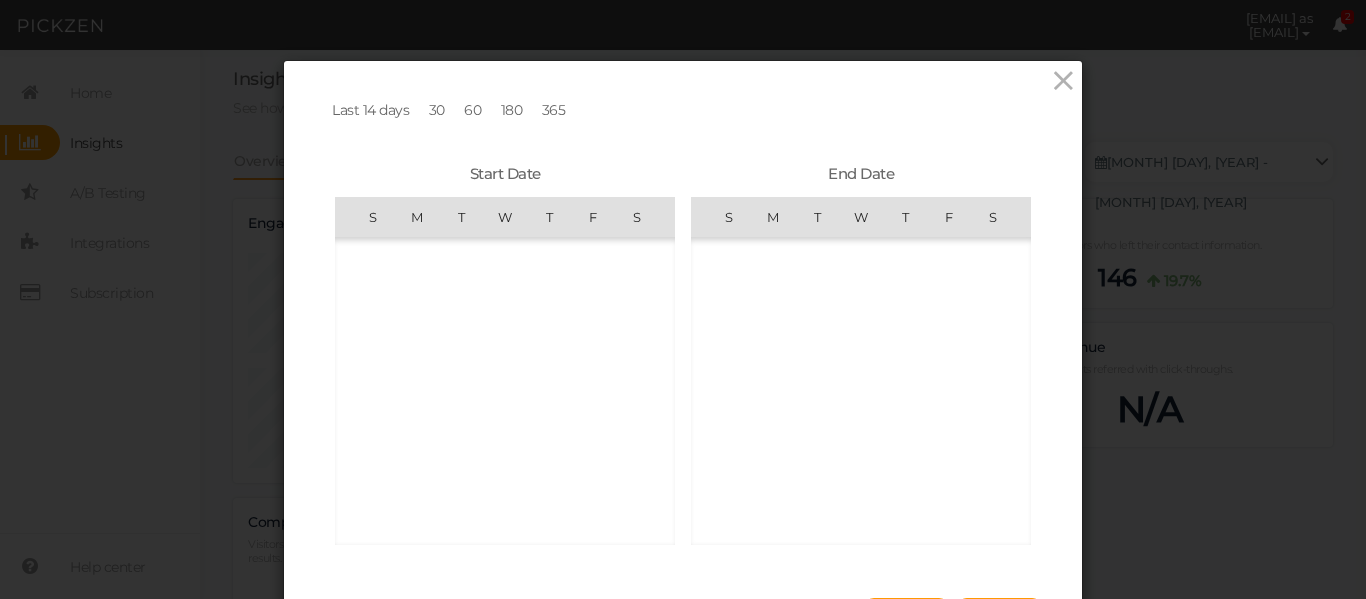 scroll, scrollTop: 462690, scrollLeft: 0, axis: vertical 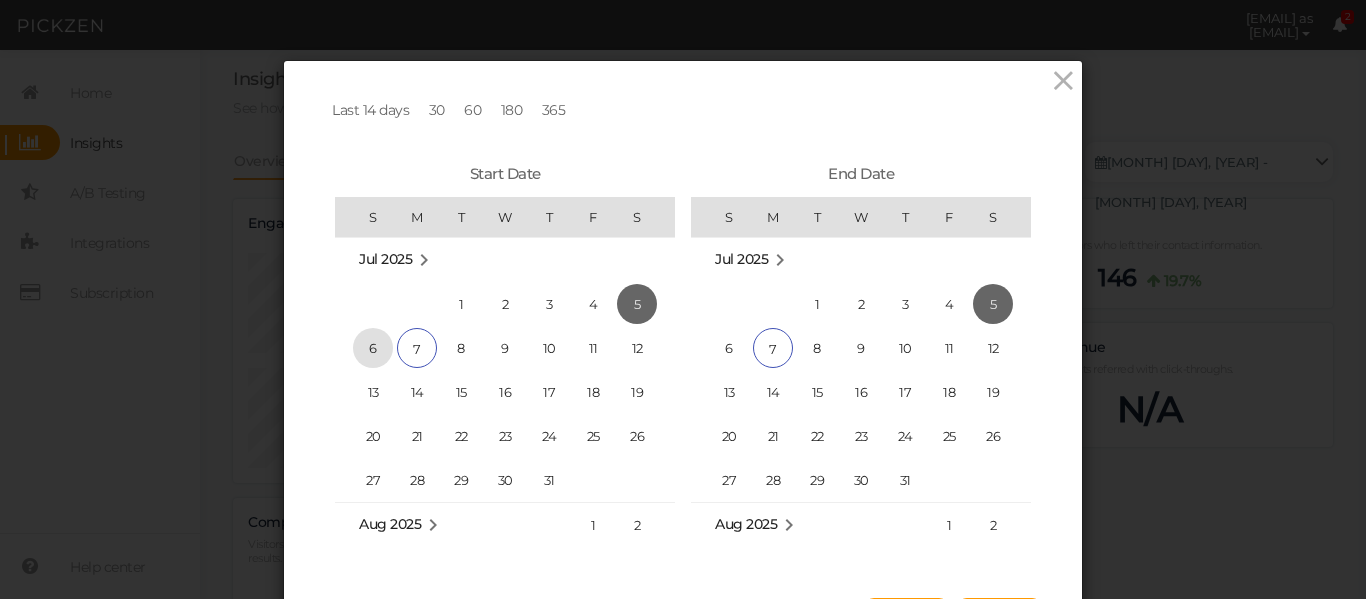 click on "6" at bounding box center (373, 348) 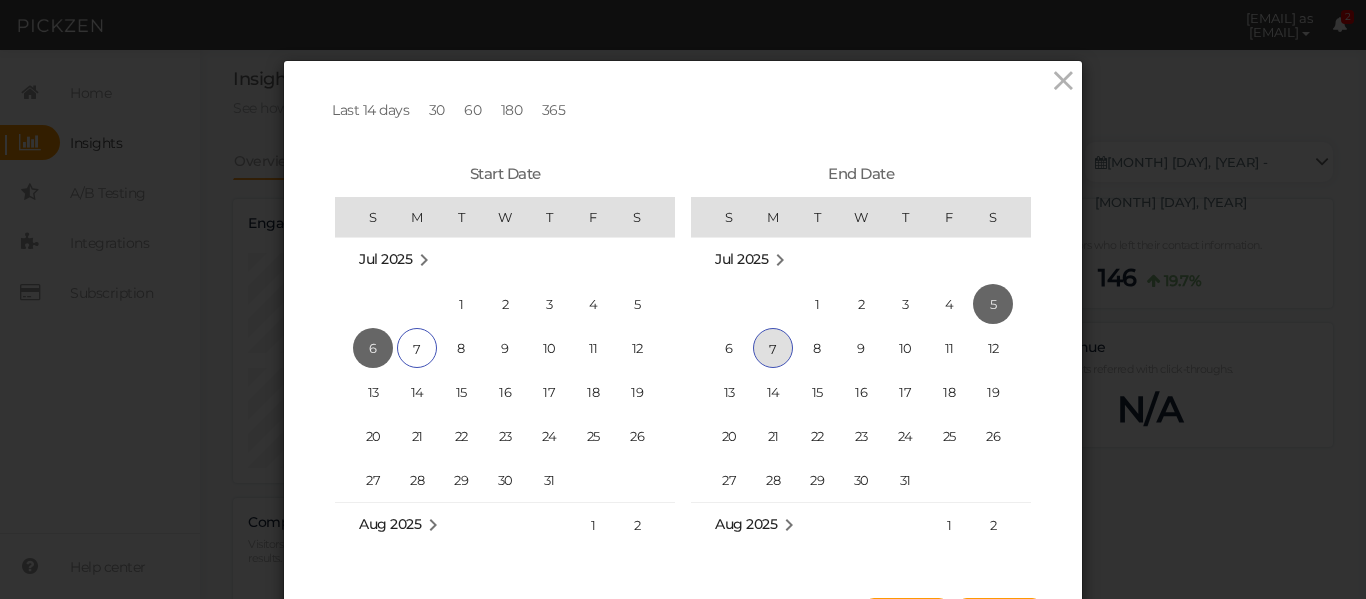 drag, startPoint x: 718, startPoint y: 342, endPoint x: 745, endPoint y: 348, distance: 27.658634 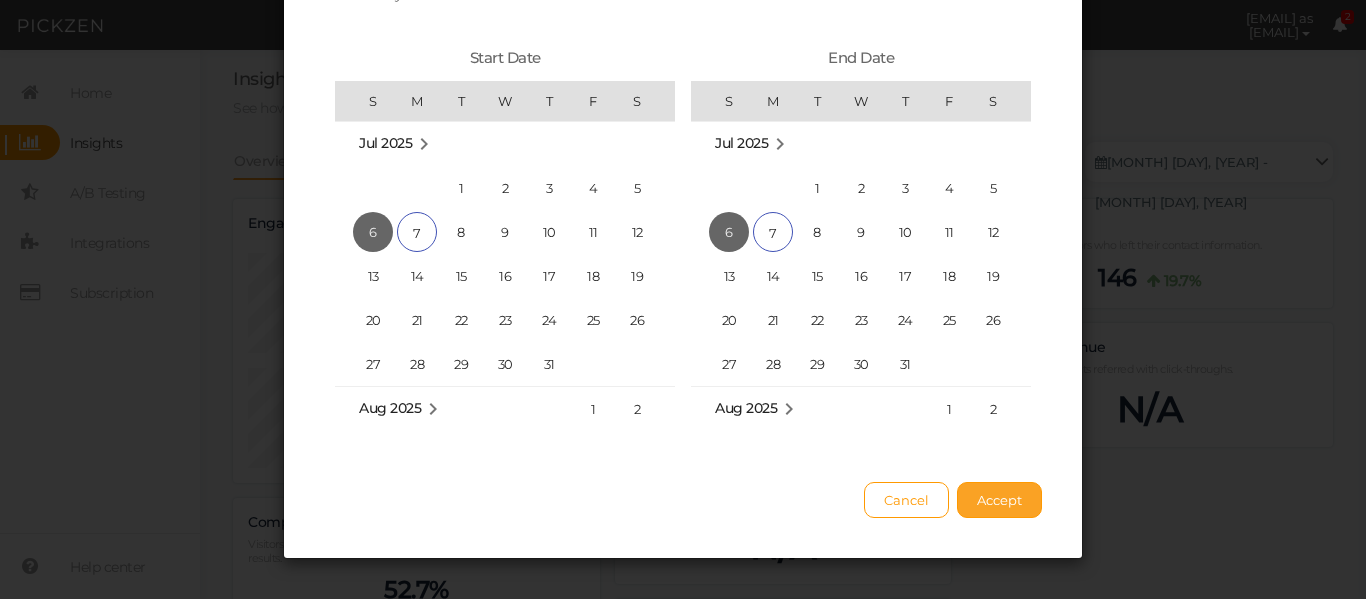 scroll, scrollTop: 151, scrollLeft: 0, axis: vertical 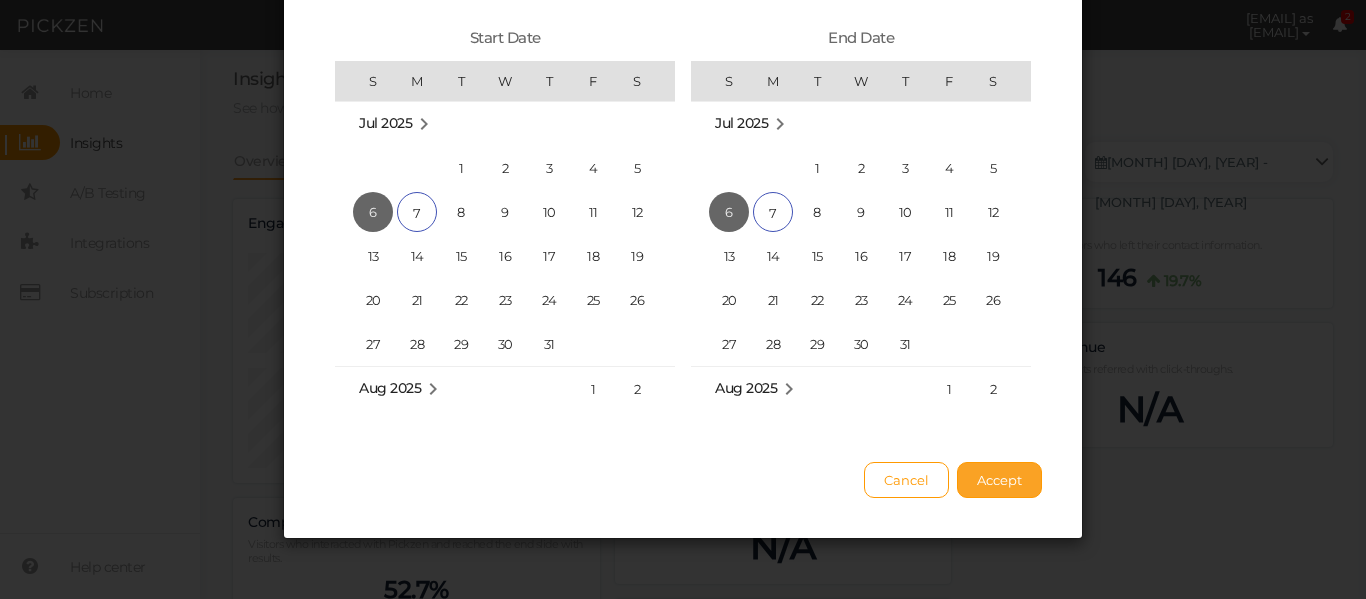 click on "Accept" at bounding box center (999, 480) 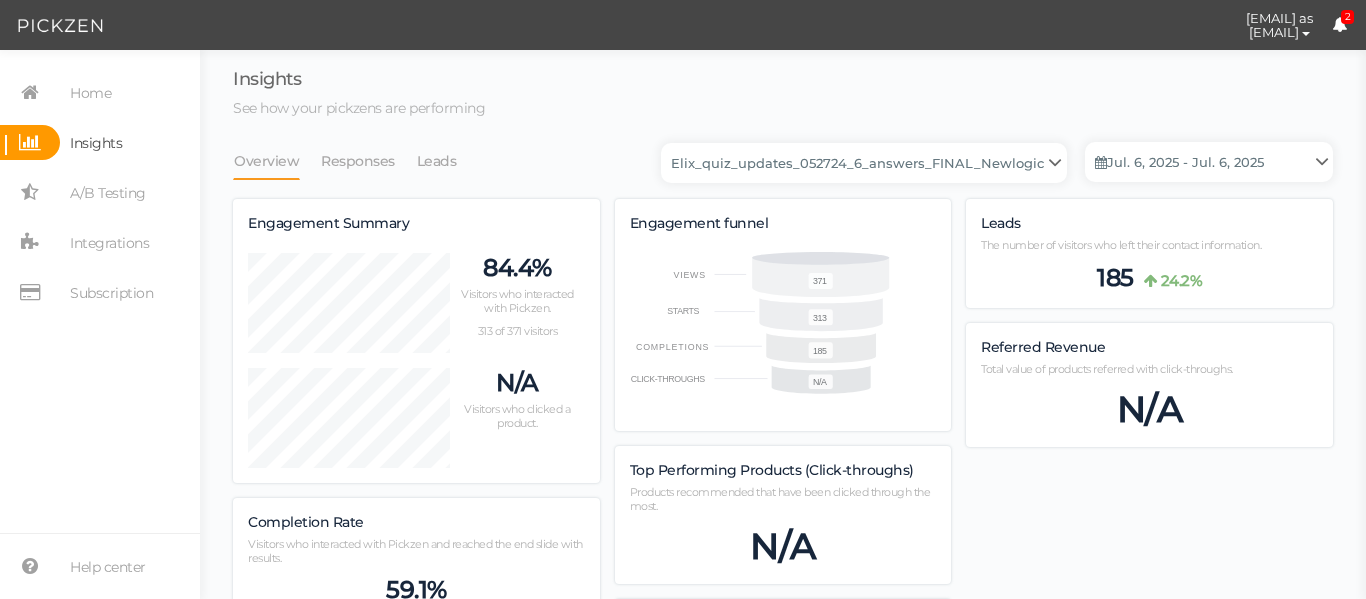 scroll, scrollTop: 998212, scrollLeft: 998900, axis: both 